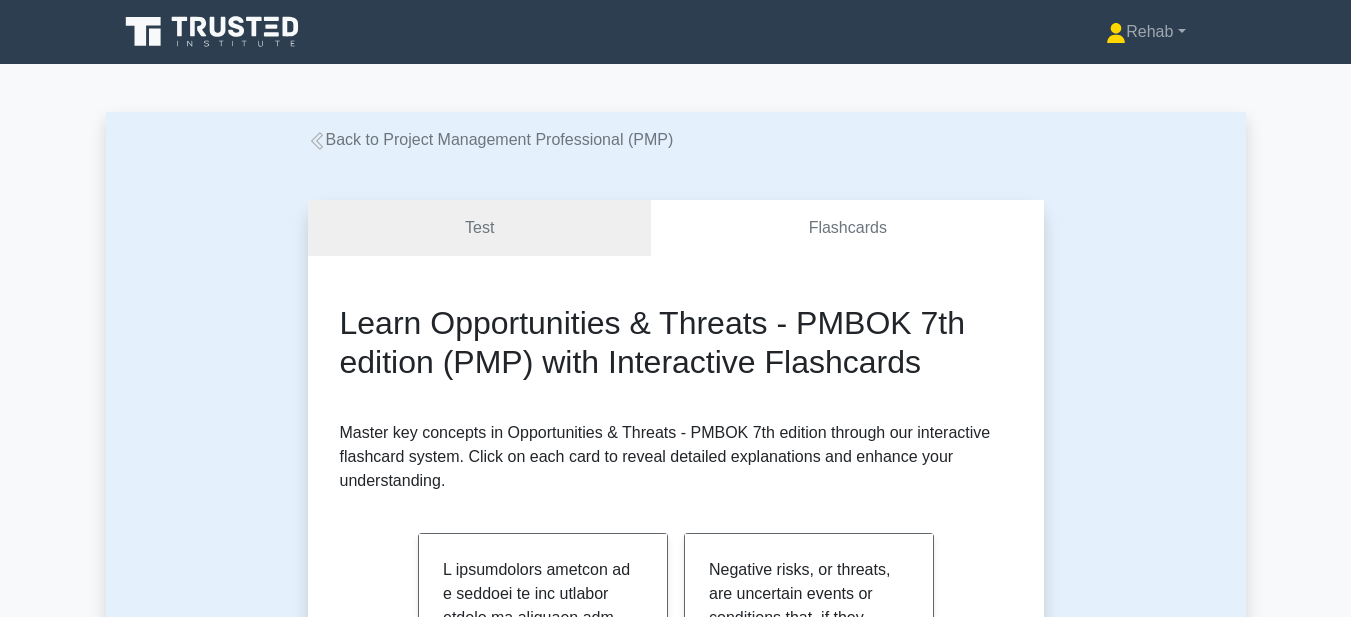 scroll, scrollTop: 600, scrollLeft: 0, axis: vertical 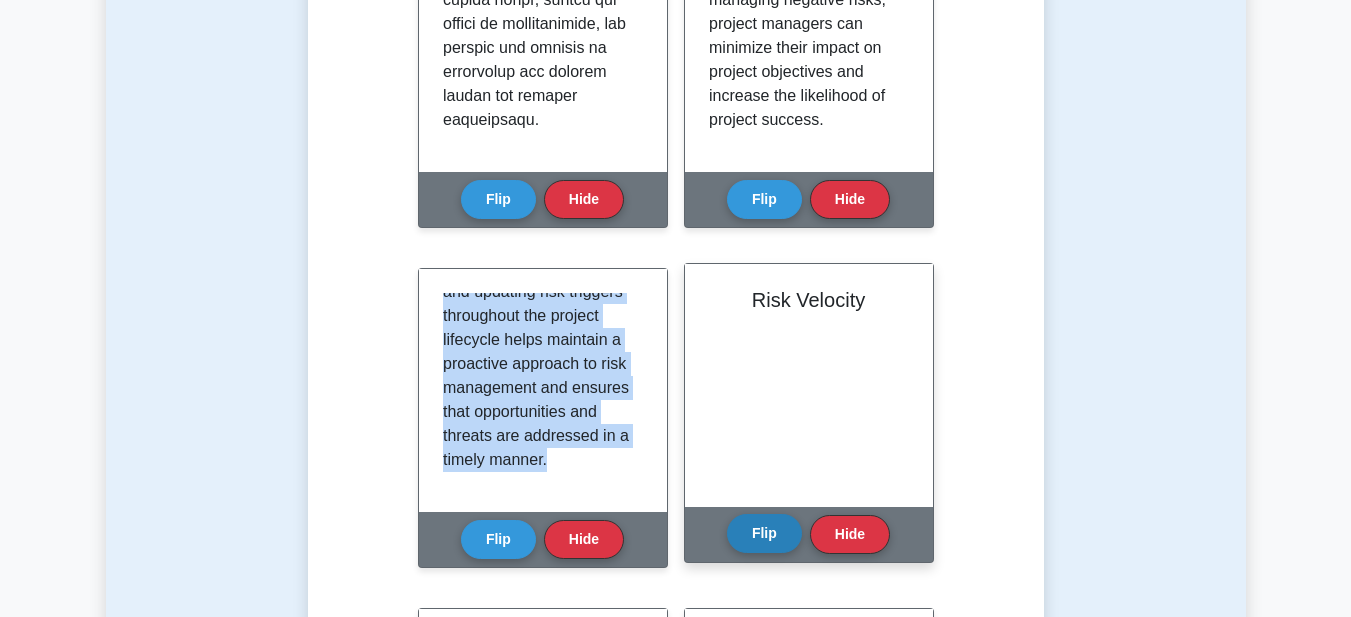 click on "Flip" at bounding box center [764, 533] 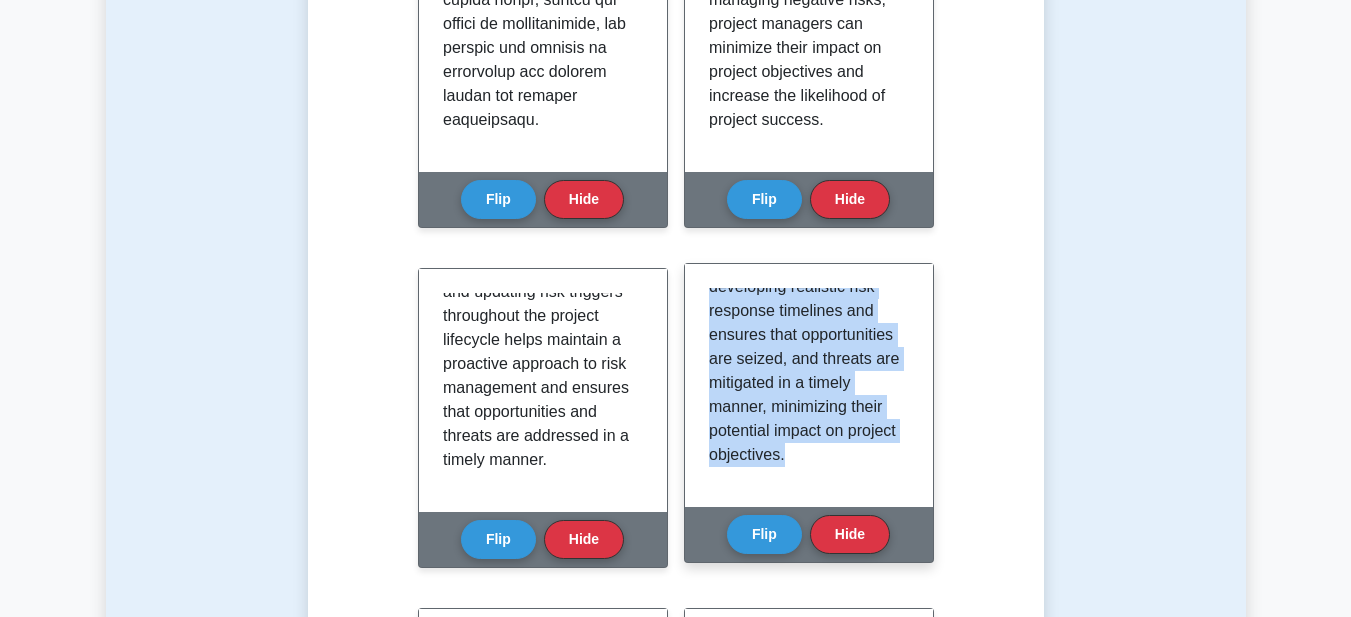 drag, startPoint x: 709, startPoint y: 289, endPoint x: 924, endPoint y: 498, distance: 299.8433 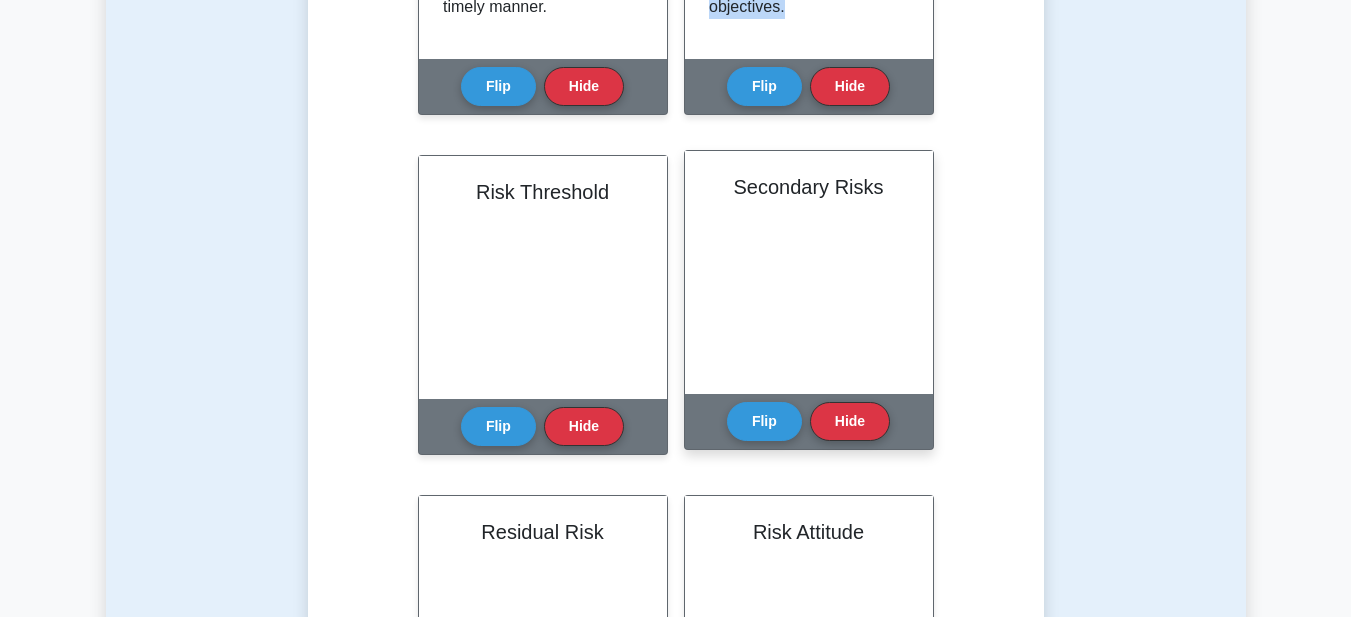 scroll, scrollTop: 1100, scrollLeft: 0, axis: vertical 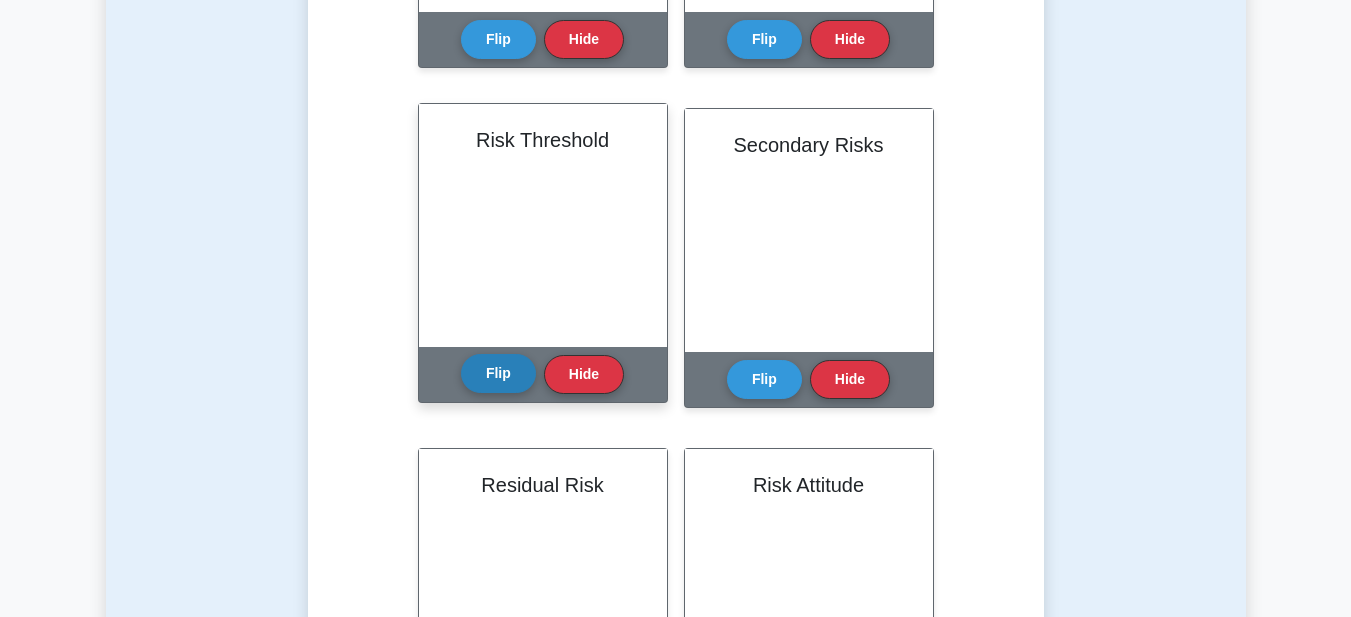 click on "Flip" at bounding box center (498, 373) 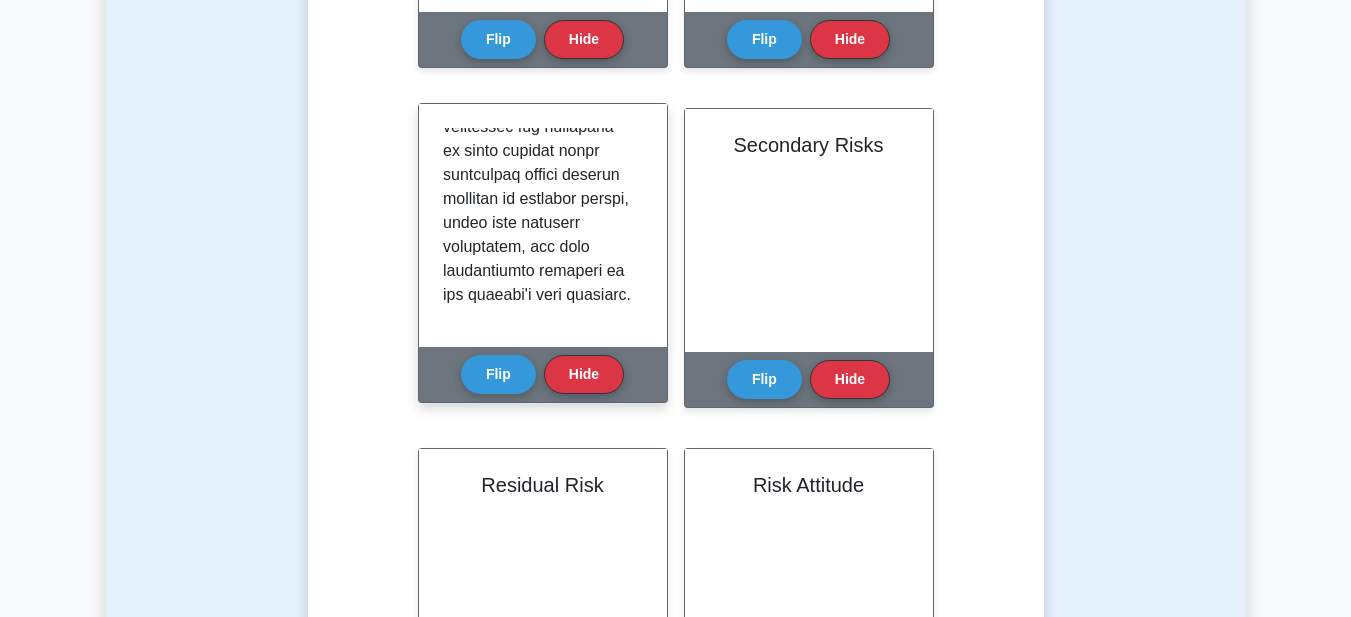 scroll, scrollTop: 1213, scrollLeft: 0, axis: vertical 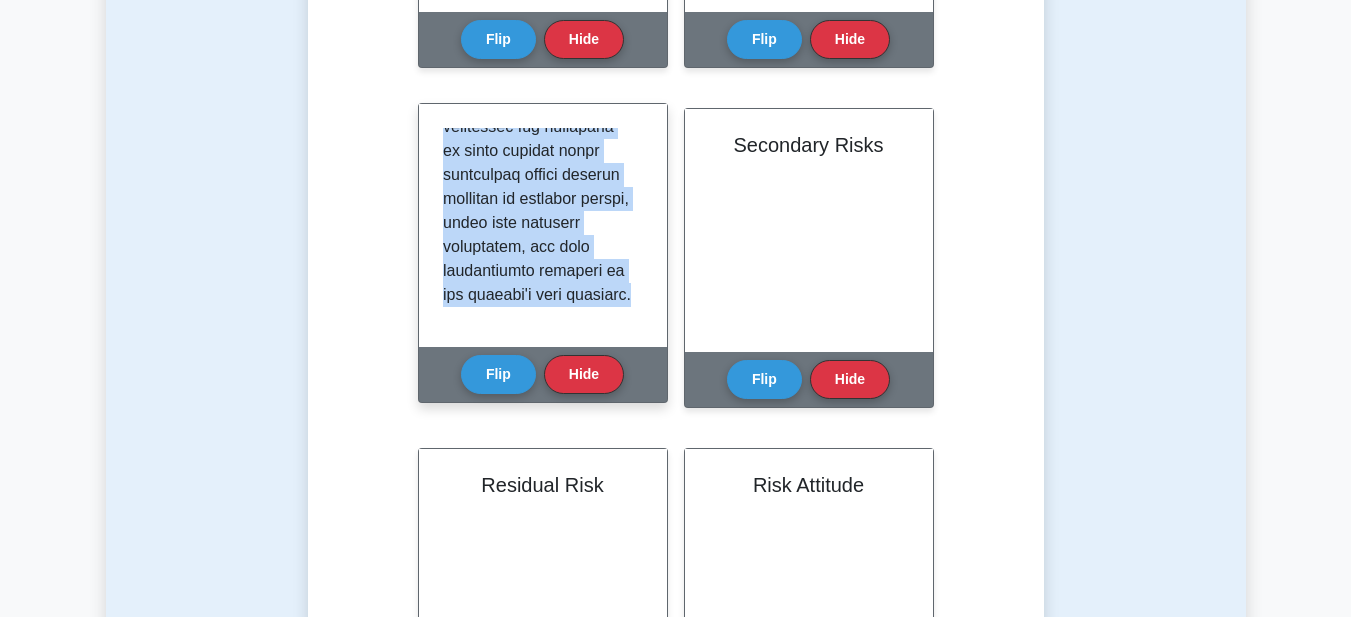 drag, startPoint x: 434, startPoint y: 139, endPoint x: 588, endPoint y: 318, distance: 236.1292 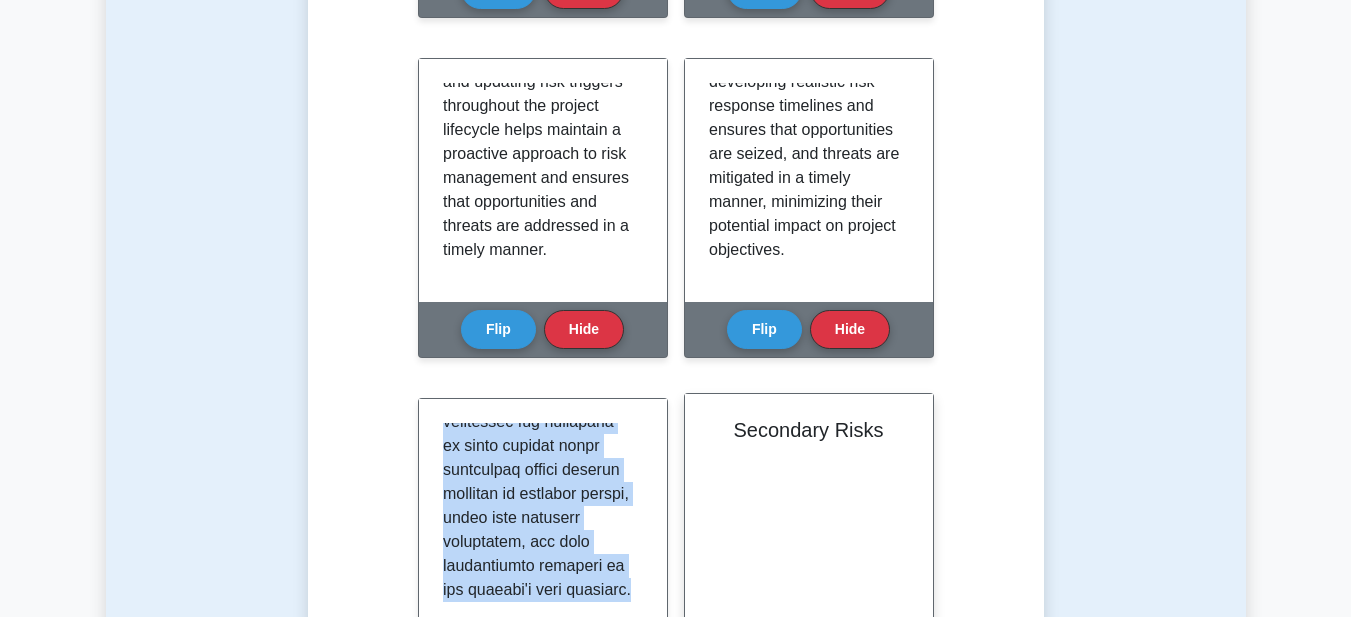 scroll, scrollTop: 800, scrollLeft: 0, axis: vertical 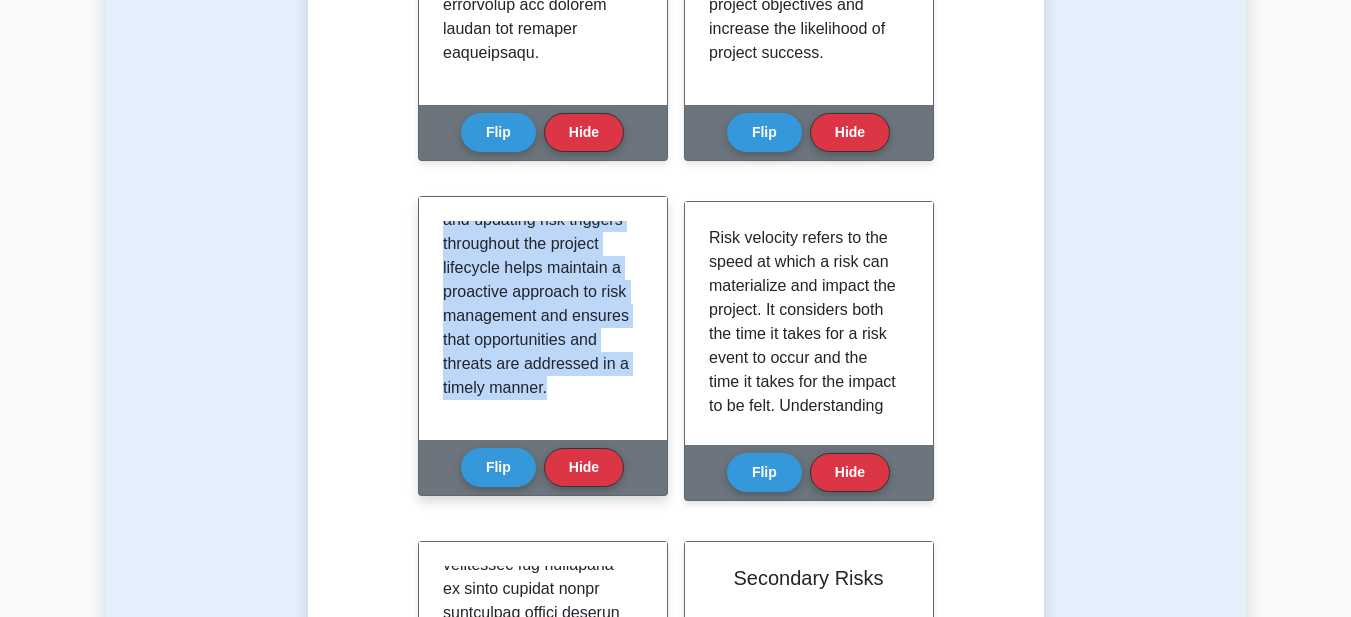 drag, startPoint x: 440, startPoint y: 225, endPoint x: 542, endPoint y: 357, distance: 166.81726 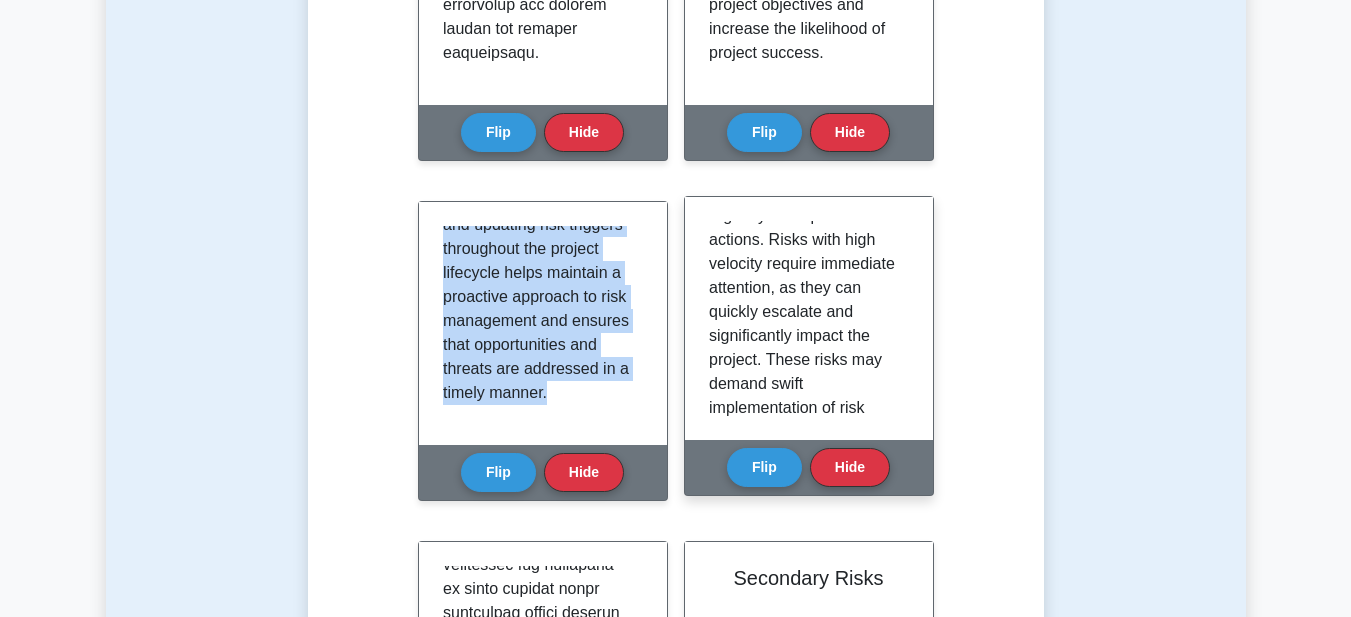 scroll, scrollTop: 300, scrollLeft: 0, axis: vertical 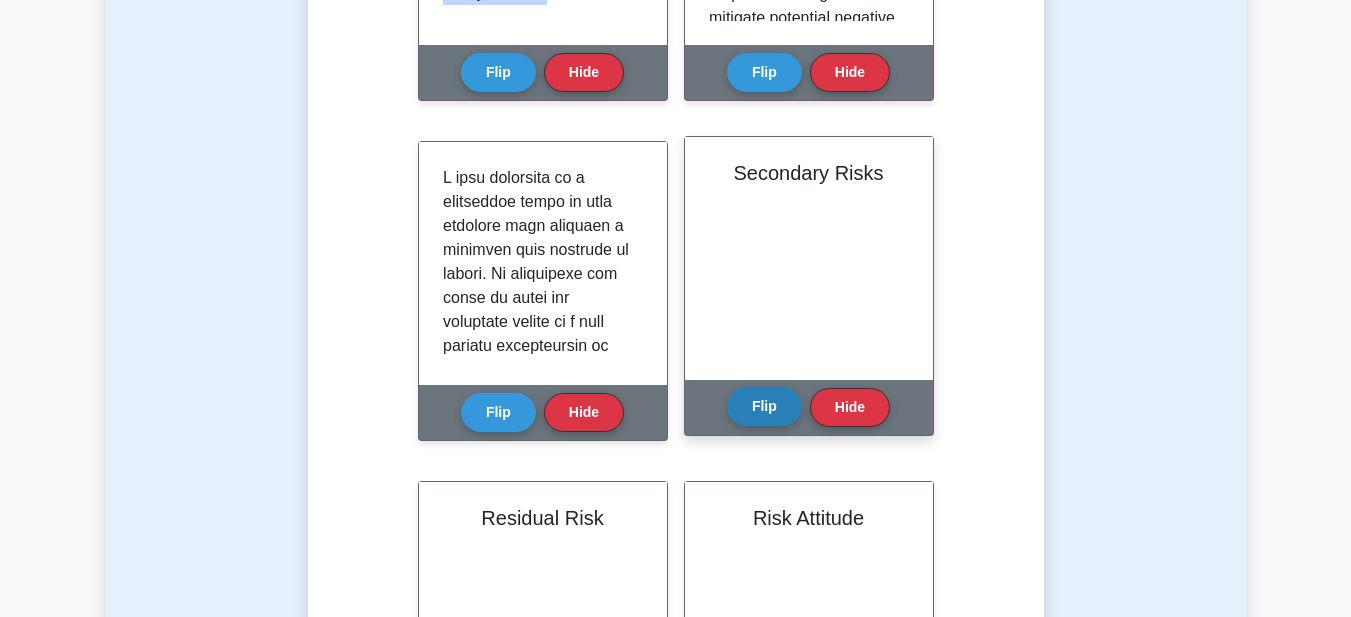 click on "Flip" at bounding box center [764, 406] 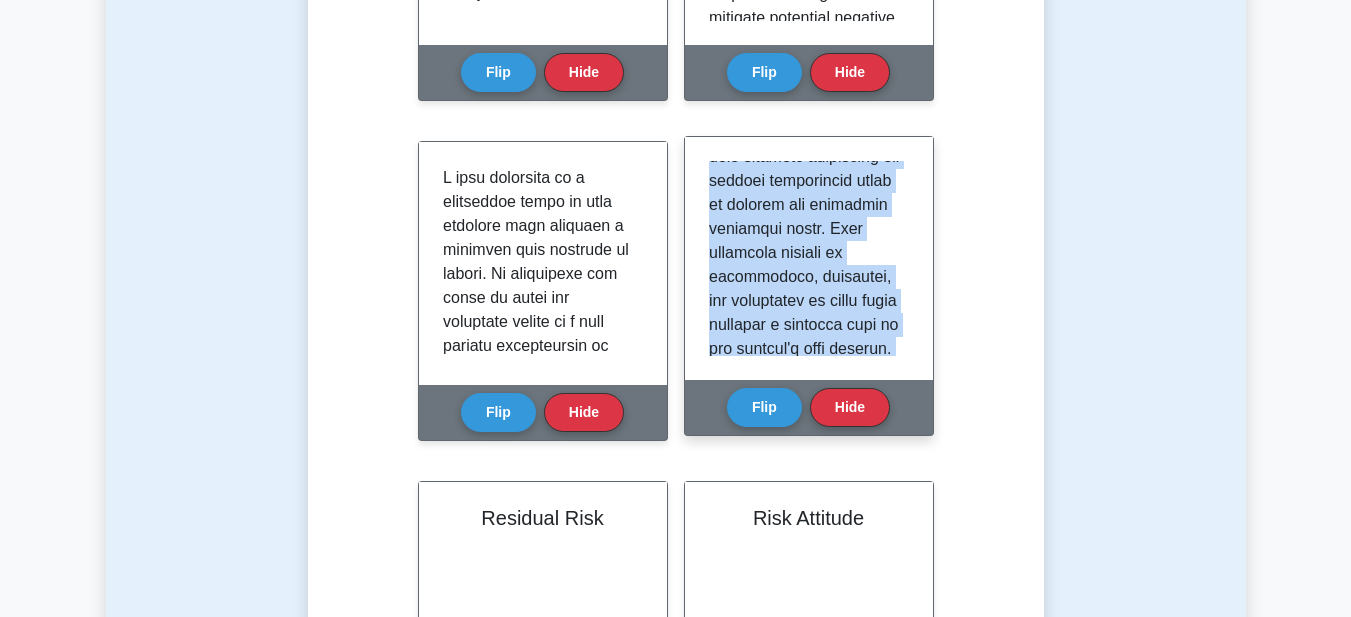 scroll, scrollTop: 1237, scrollLeft: 0, axis: vertical 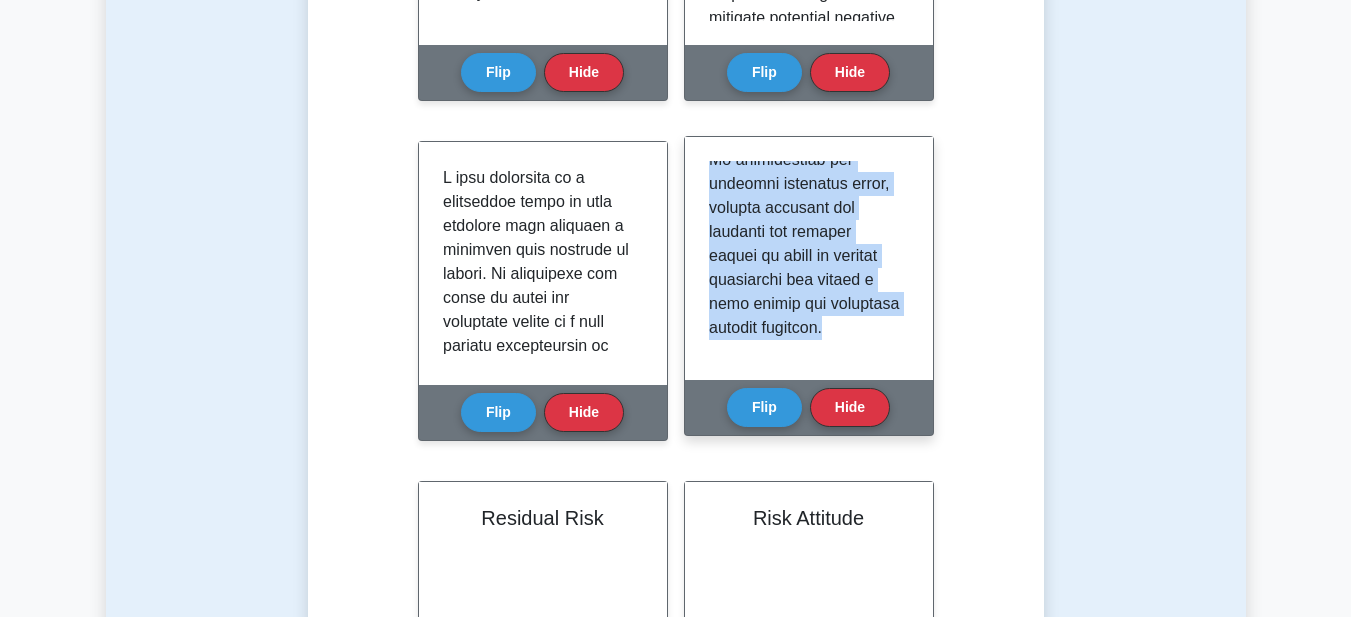 drag, startPoint x: 708, startPoint y: 173, endPoint x: 893, endPoint y: 368, distance: 268.7936 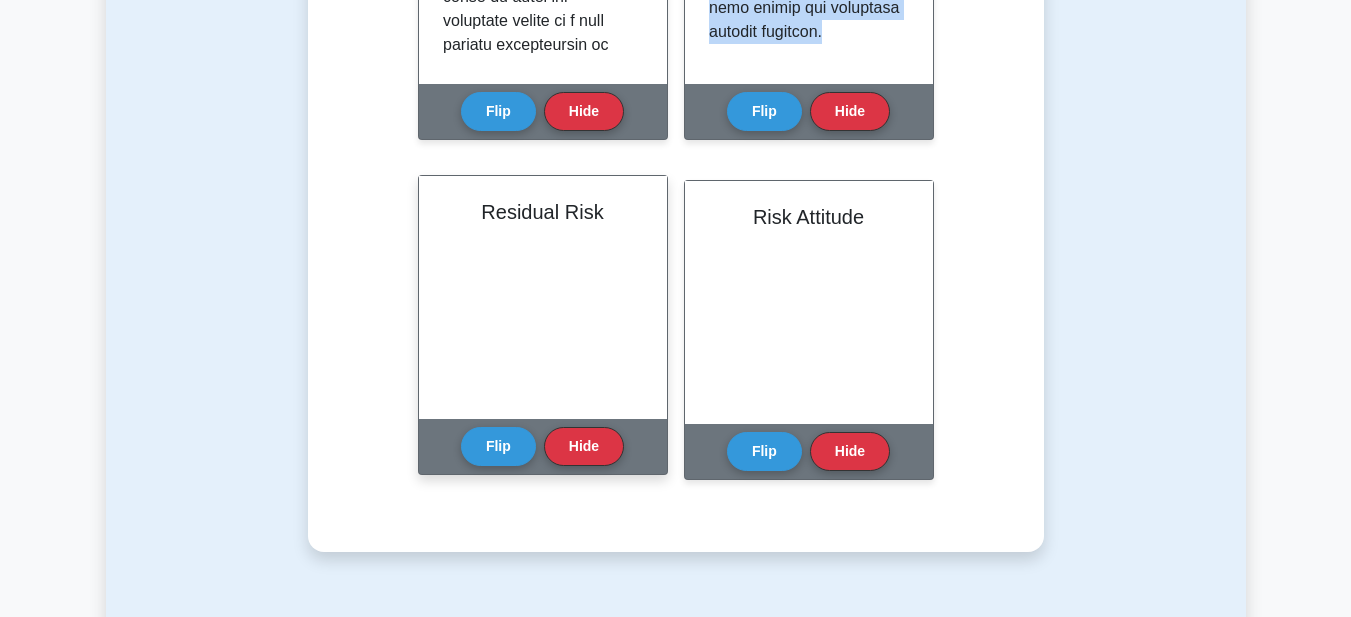 scroll, scrollTop: 1367, scrollLeft: 0, axis: vertical 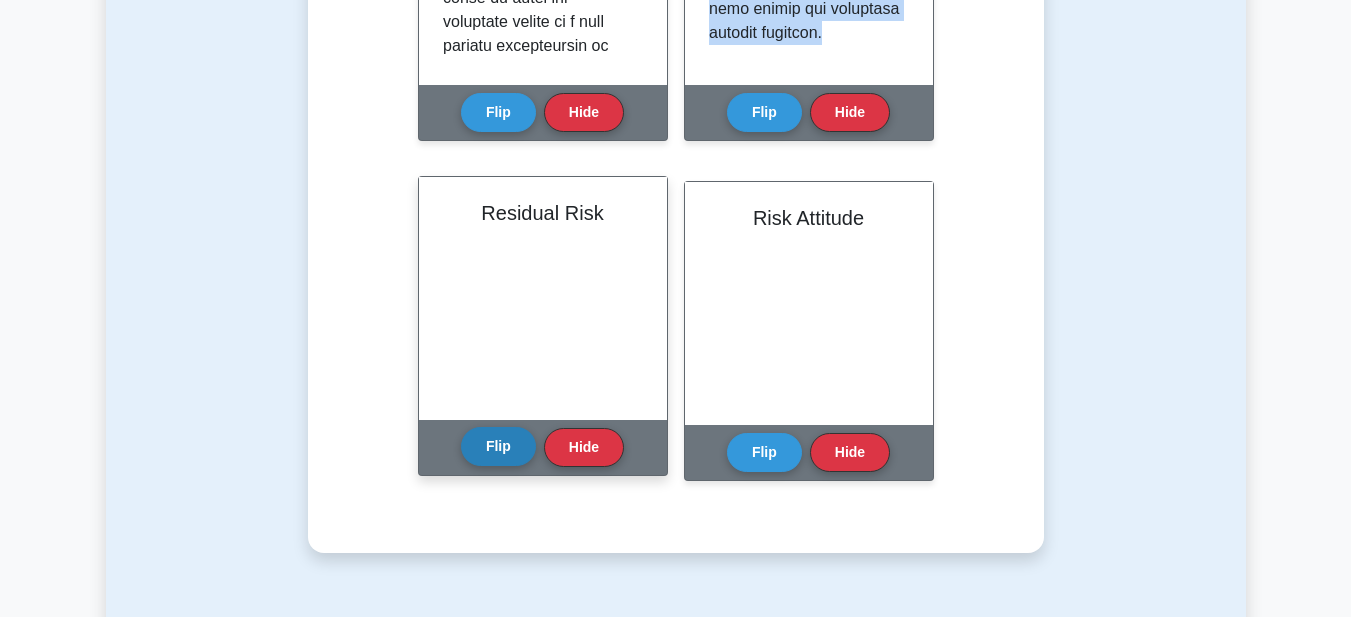 click on "Flip" at bounding box center [498, 446] 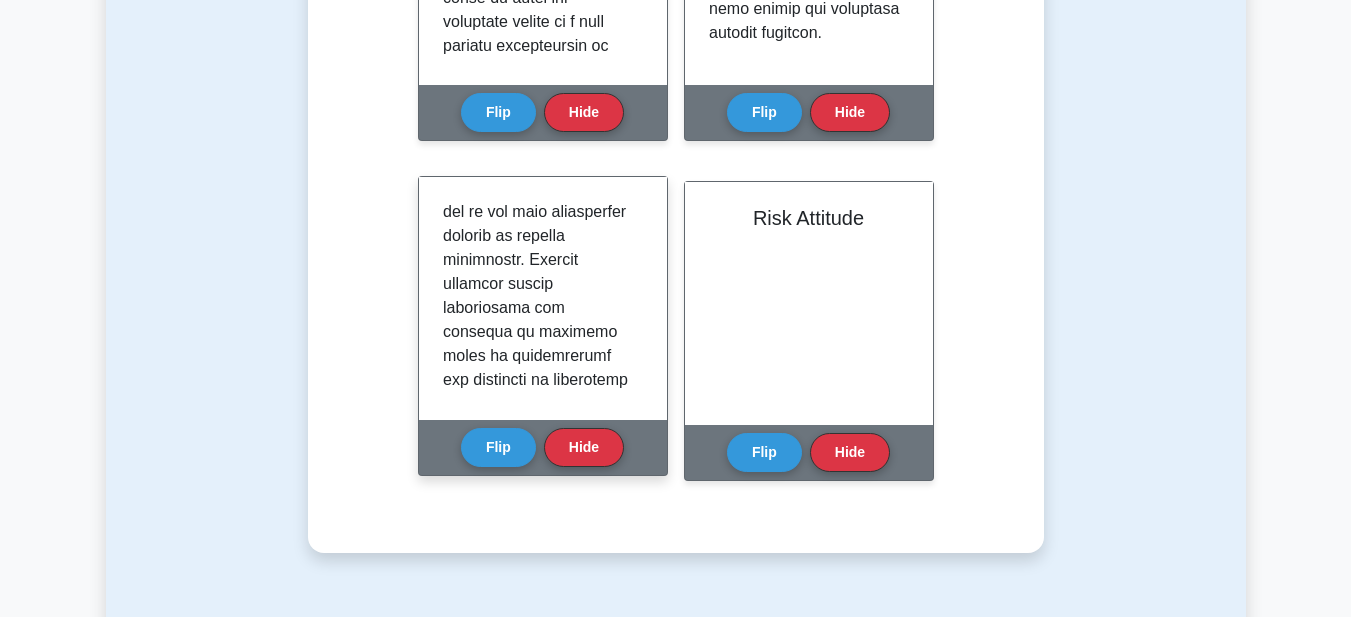 scroll, scrollTop: 1069, scrollLeft: 0, axis: vertical 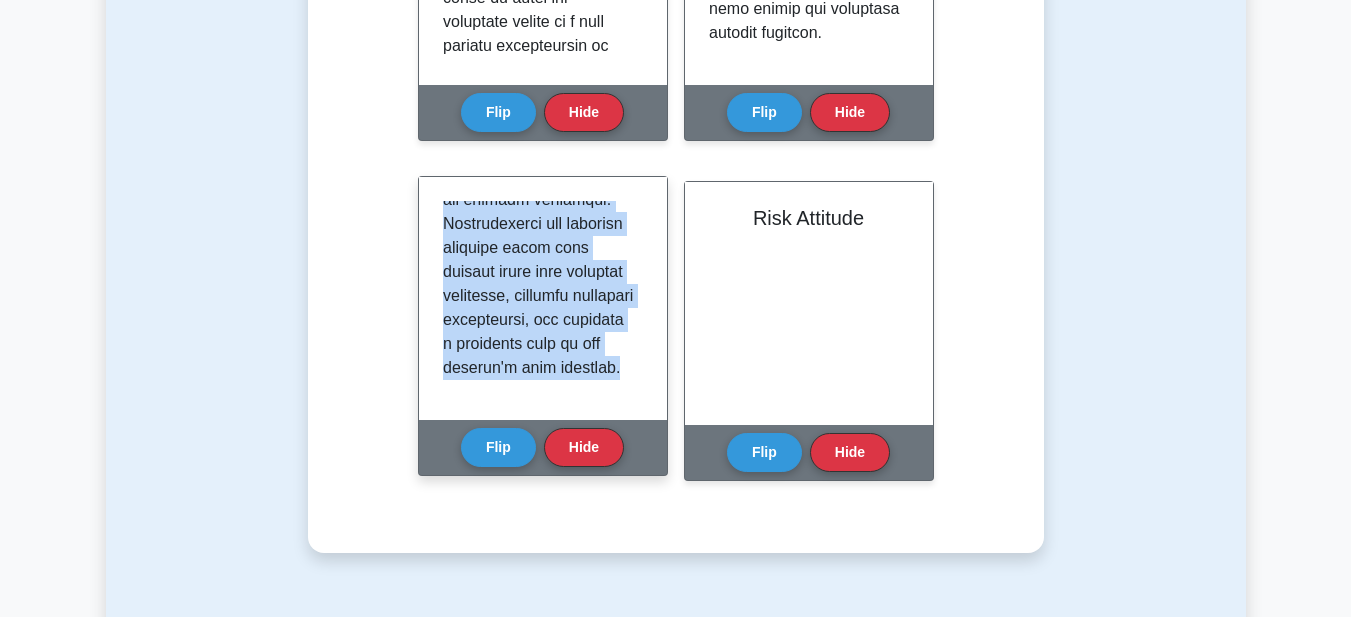 drag, startPoint x: 445, startPoint y: 209, endPoint x: 617, endPoint y: 393, distance: 251.87299 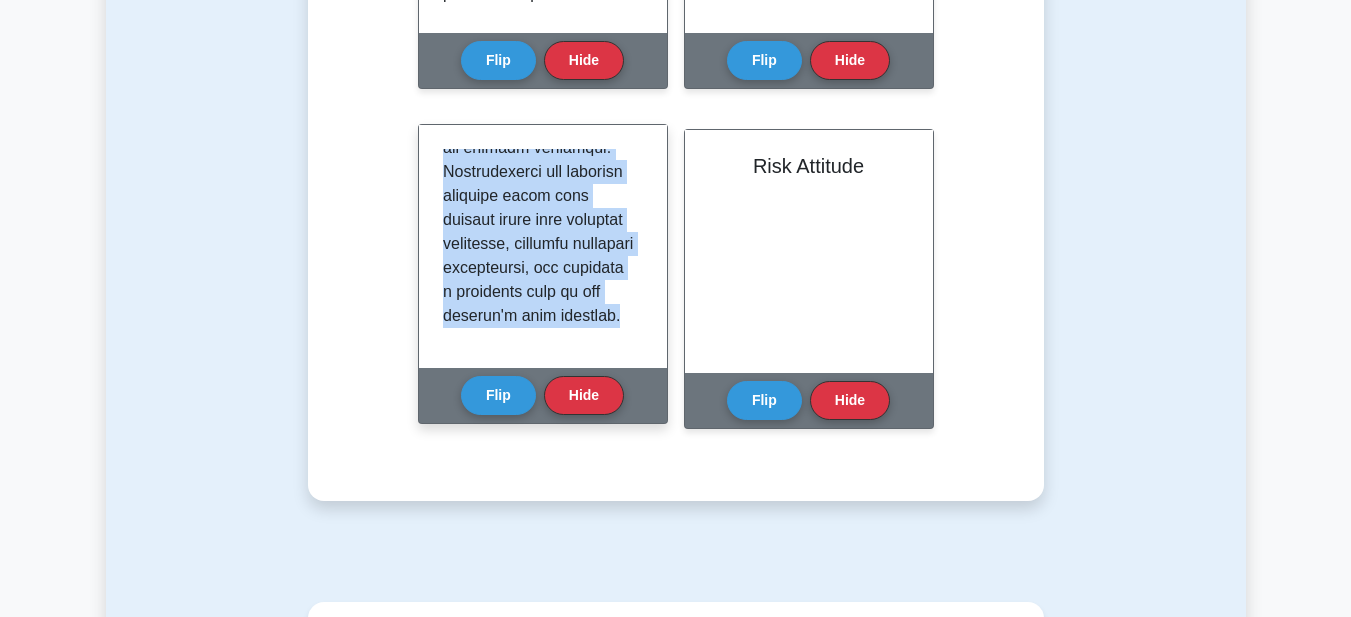 scroll, scrollTop: 1467, scrollLeft: 0, axis: vertical 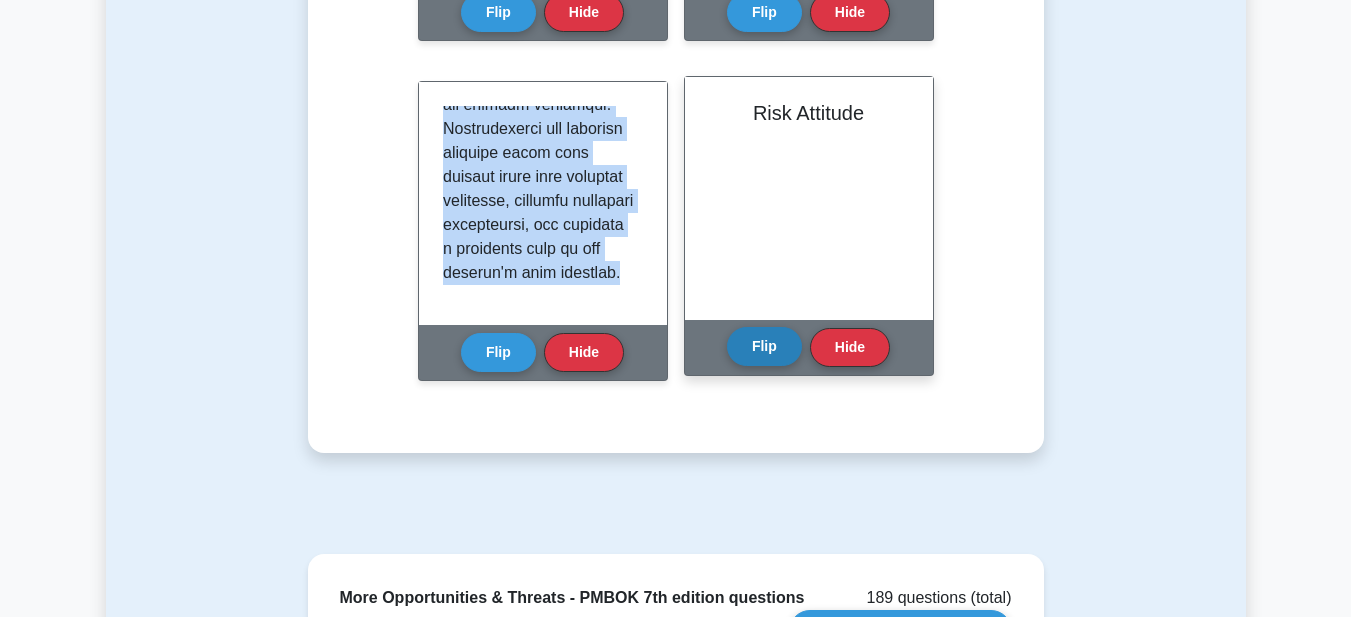 click on "Flip" at bounding box center (764, 346) 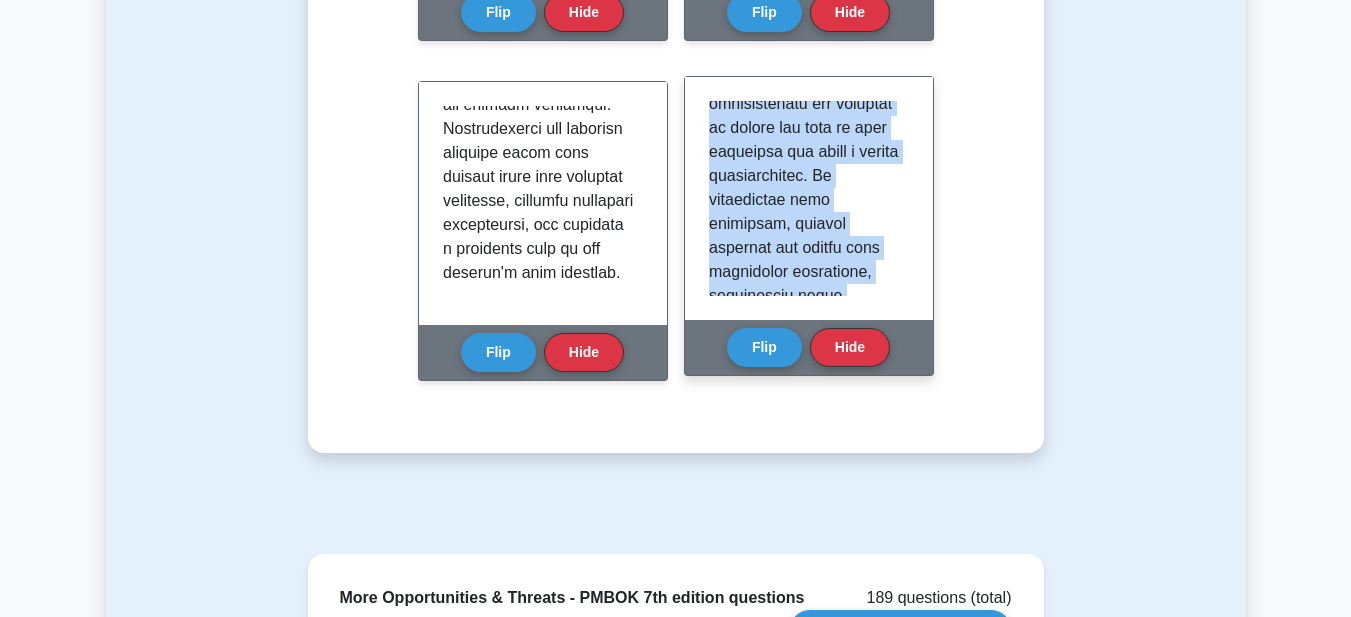 scroll, scrollTop: 1405, scrollLeft: 0, axis: vertical 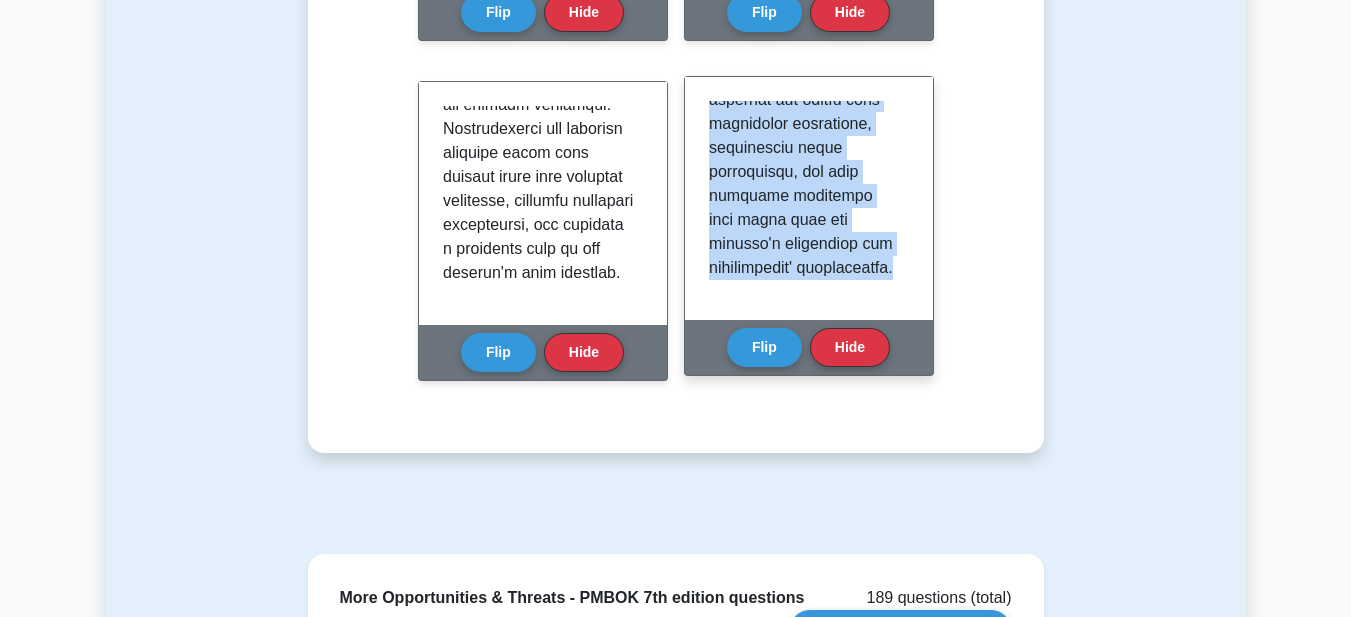 drag, startPoint x: 710, startPoint y: 109, endPoint x: 902, endPoint y: 315, distance: 281.60257 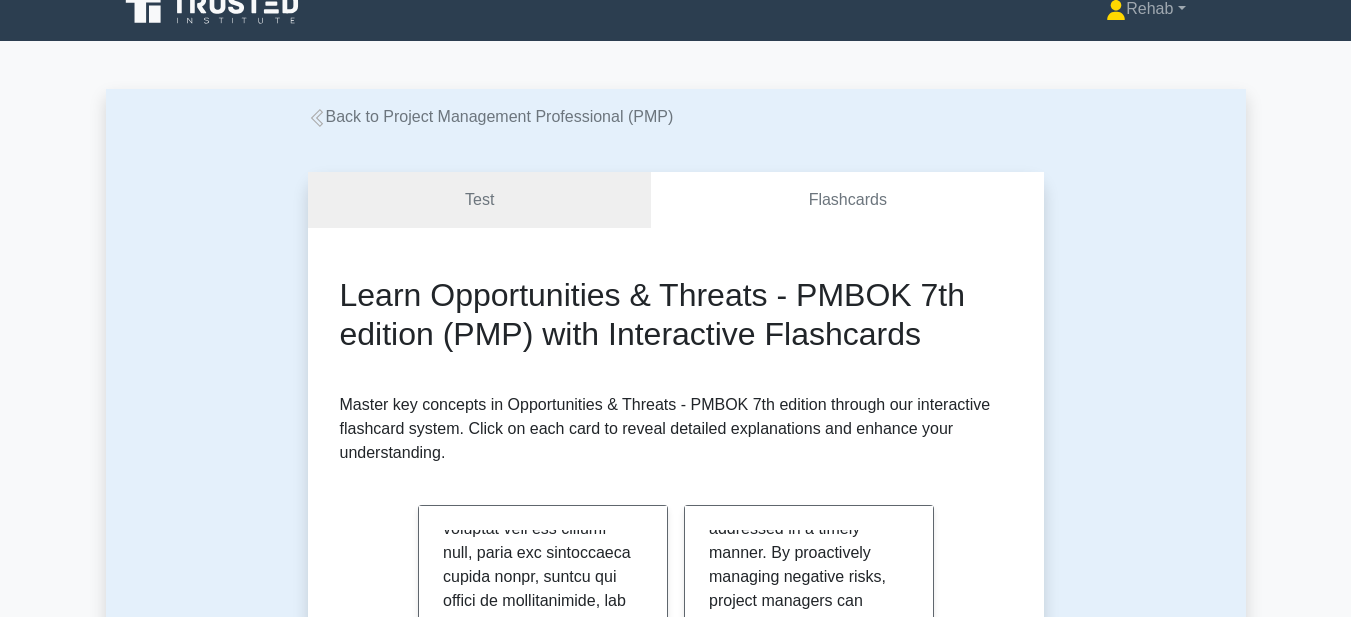 scroll, scrollTop: 0, scrollLeft: 0, axis: both 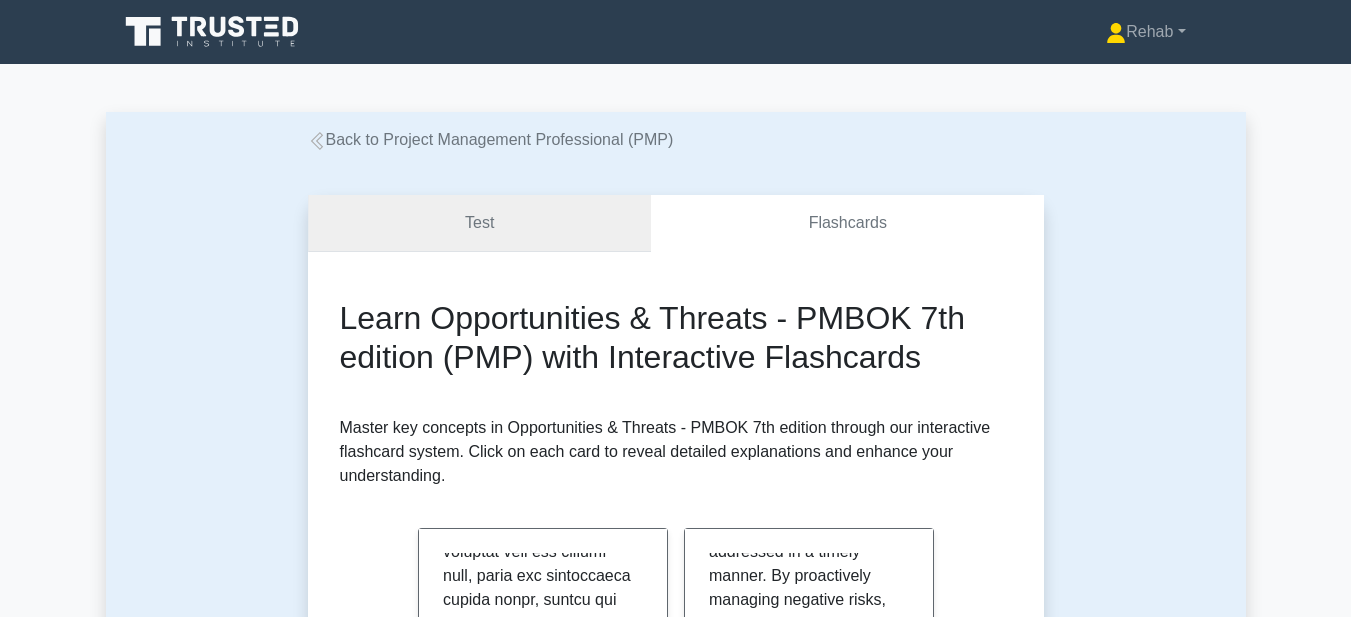 click on "Test" at bounding box center [480, 223] 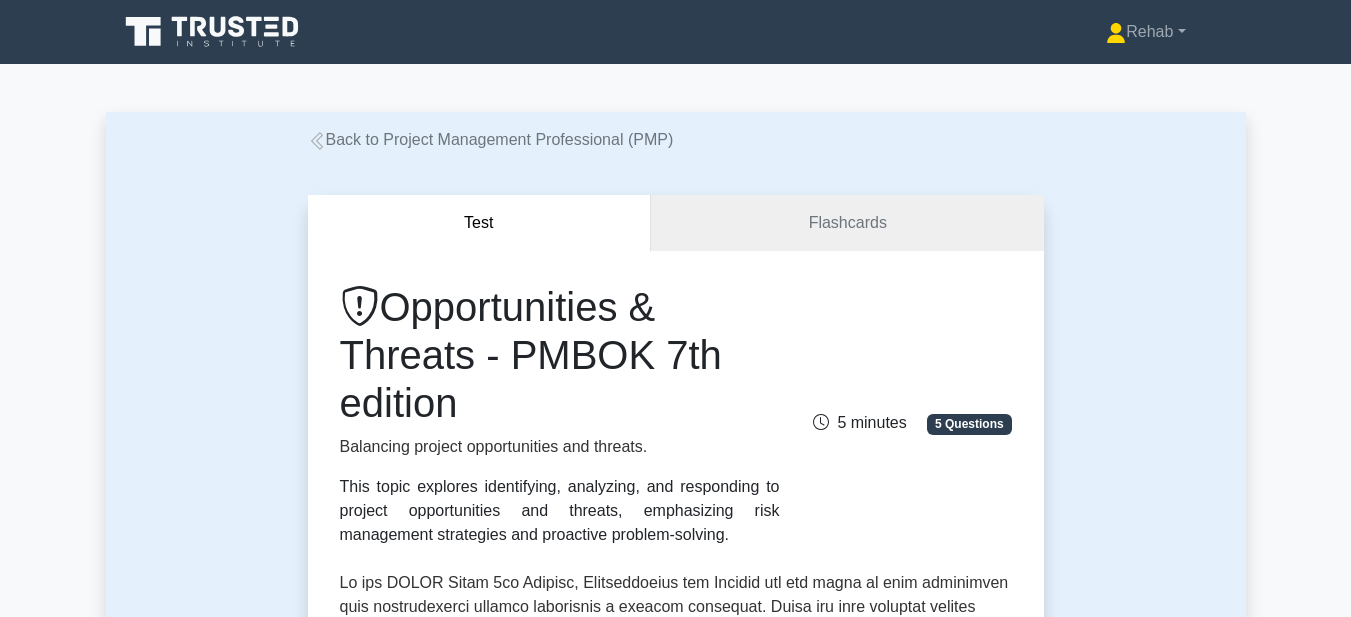 scroll, scrollTop: 383, scrollLeft: 0, axis: vertical 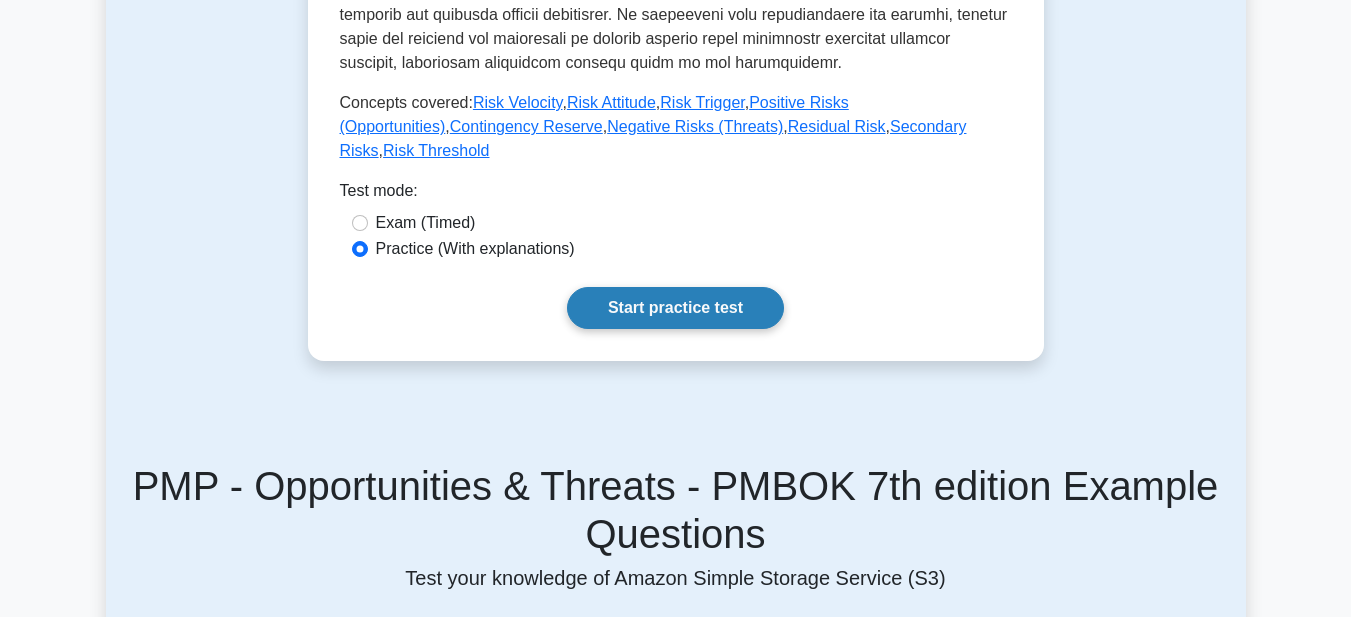 click on "Start practice test" at bounding box center [675, 308] 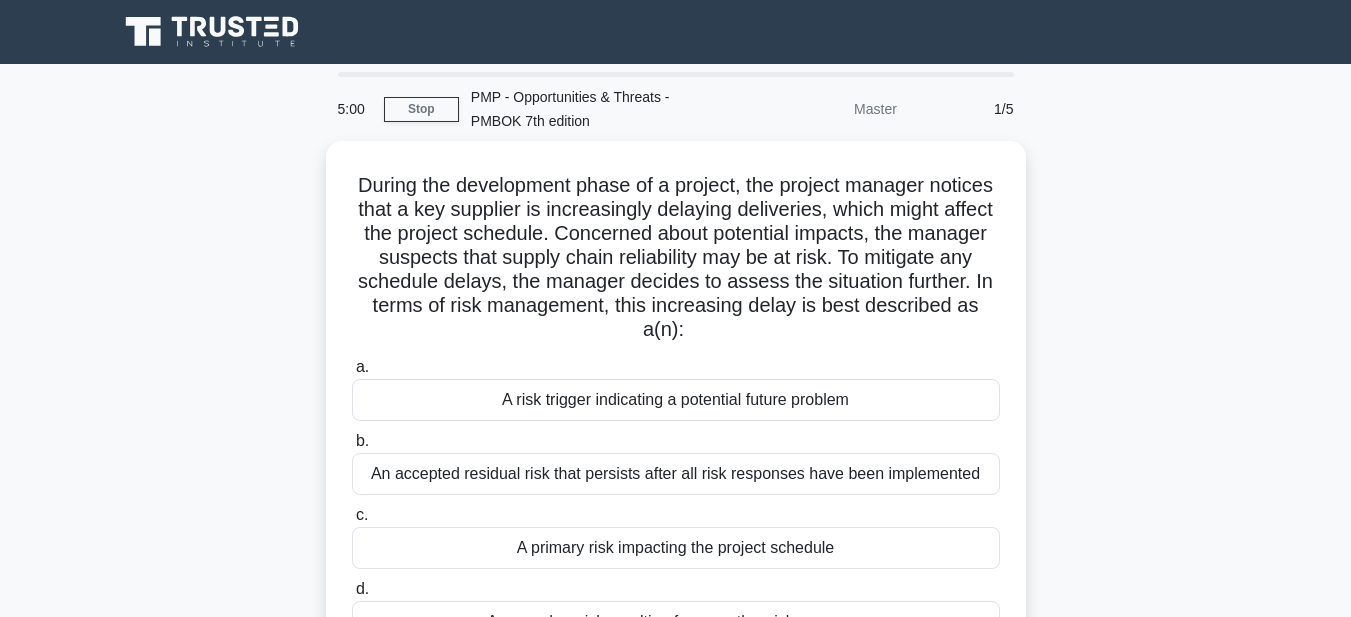 scroll, scrollTop: 0, scrollLeft: 0, axis: both 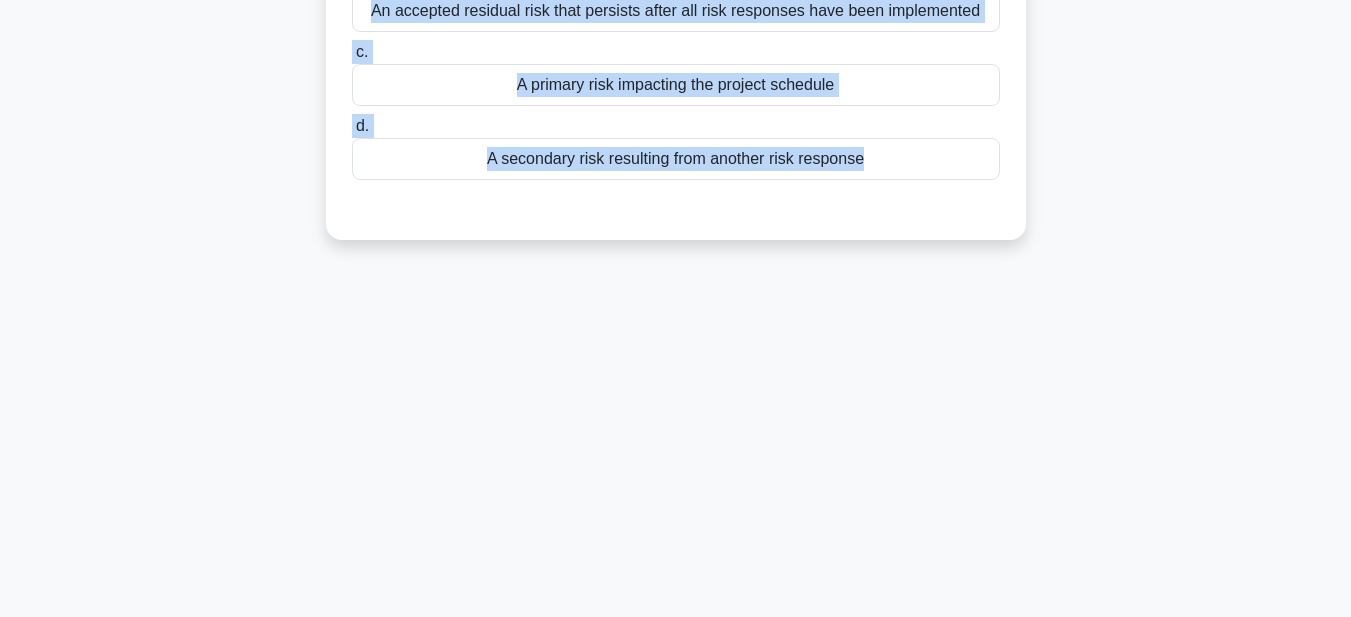 drag, startPoint x: 361, startPoint y: 169, endPoint x: 892, endPoint y: 624, distance: 699.2753 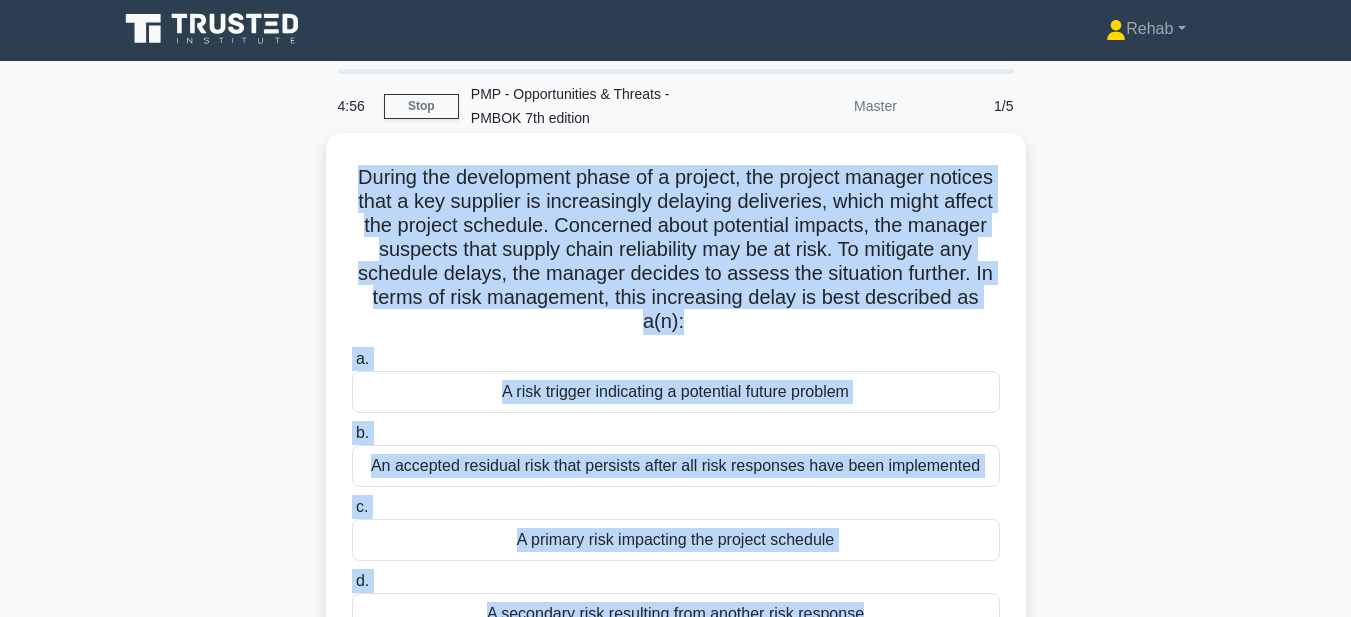 scroll, scrollTop: 0, scrollLeft: 0, axis: both 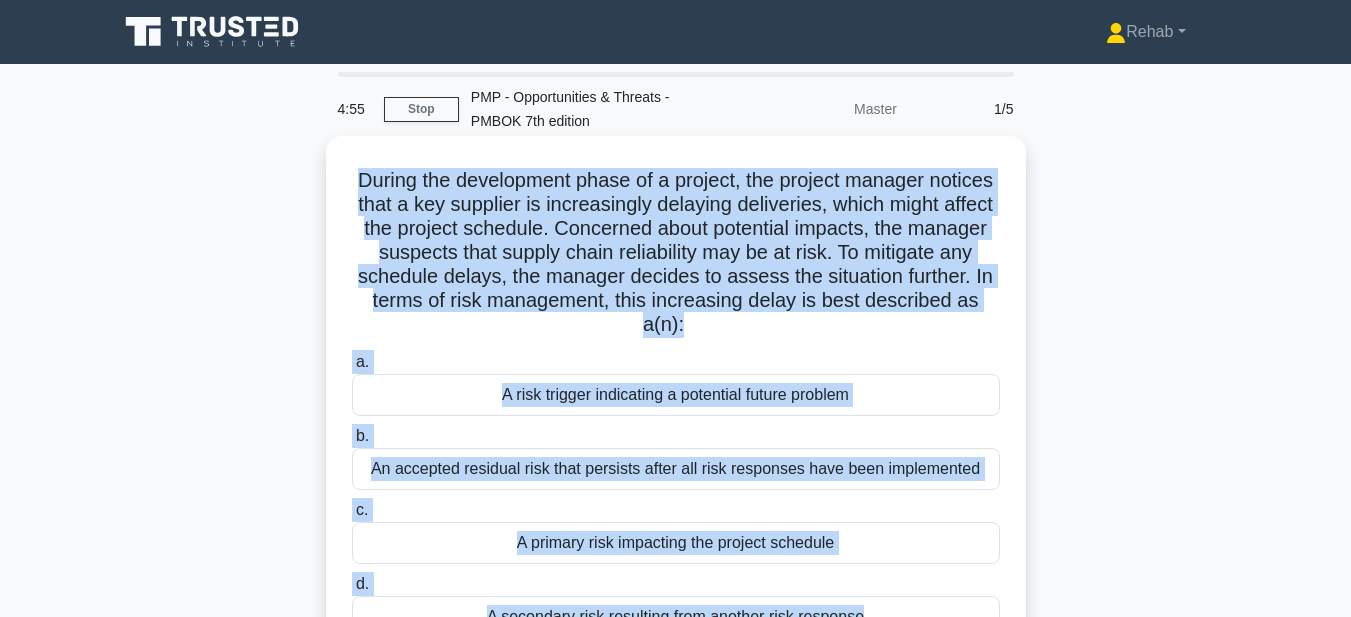 copy on "During the development phase of a project, the project manager notices that a key supplier is increasingly delaying deliveries, which might affect the project schedule. Concerned about potential impacts, the manager suspects that supply chain reliability may be at risk. To mitigate any schedule delays, the manager decides to assess the situation further. In terms of risk management, this increasing delay is best described as a(n):
.spinner_0XTQ{transform-origin:center;animation:spinner_y6GP .75s linear infinite}@keyframes spinner_y6GP{100%{transform:rotate(360deg)}}
a.
A risk trigger indicating a potential future problem
b.
An accepted residual risk that persists after all risk responses have been implemented
c.
A primary risk impacting the project schedule
..." 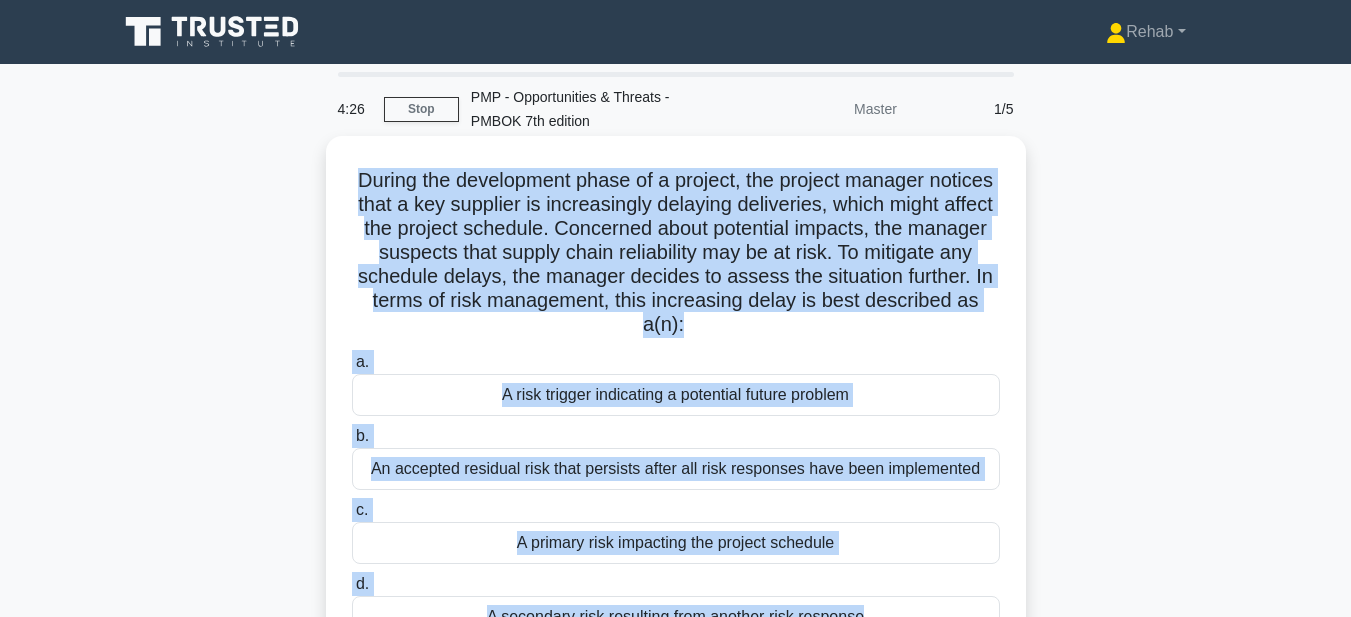 click on "A risk trigger indicating a potential future problem" at bounding box center (676, 395) 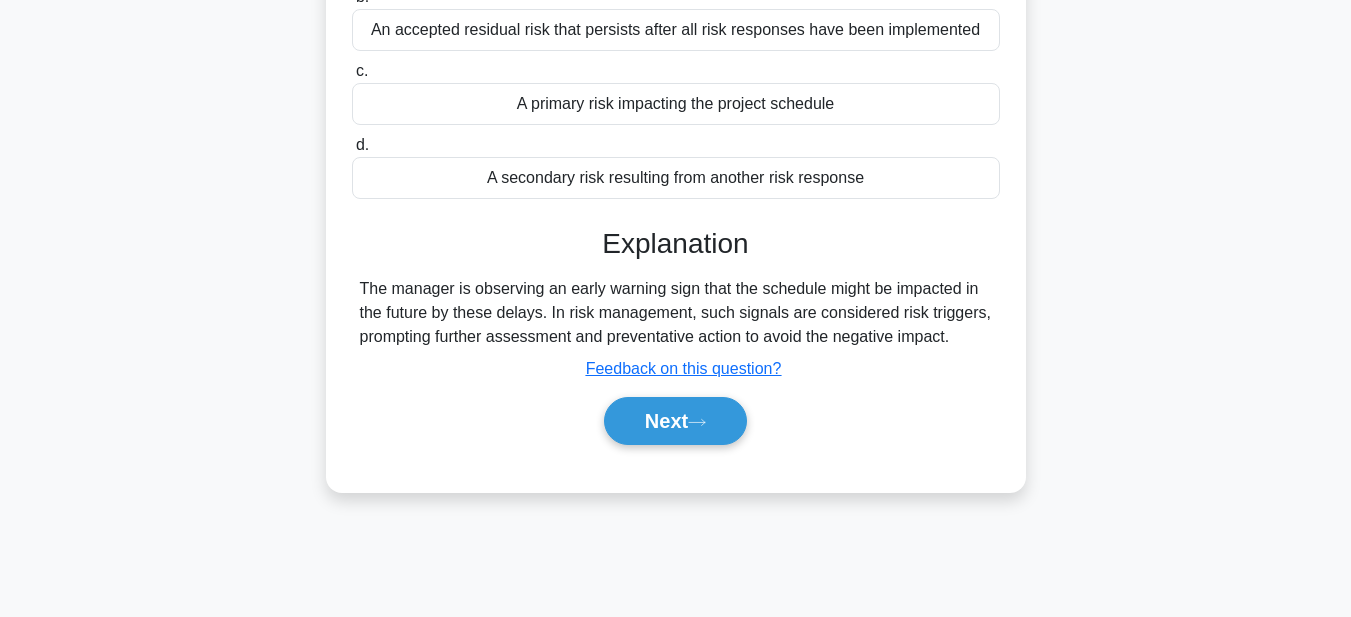 scroll, scrollTop: 463, scrollLeft: 0, axis: vertical 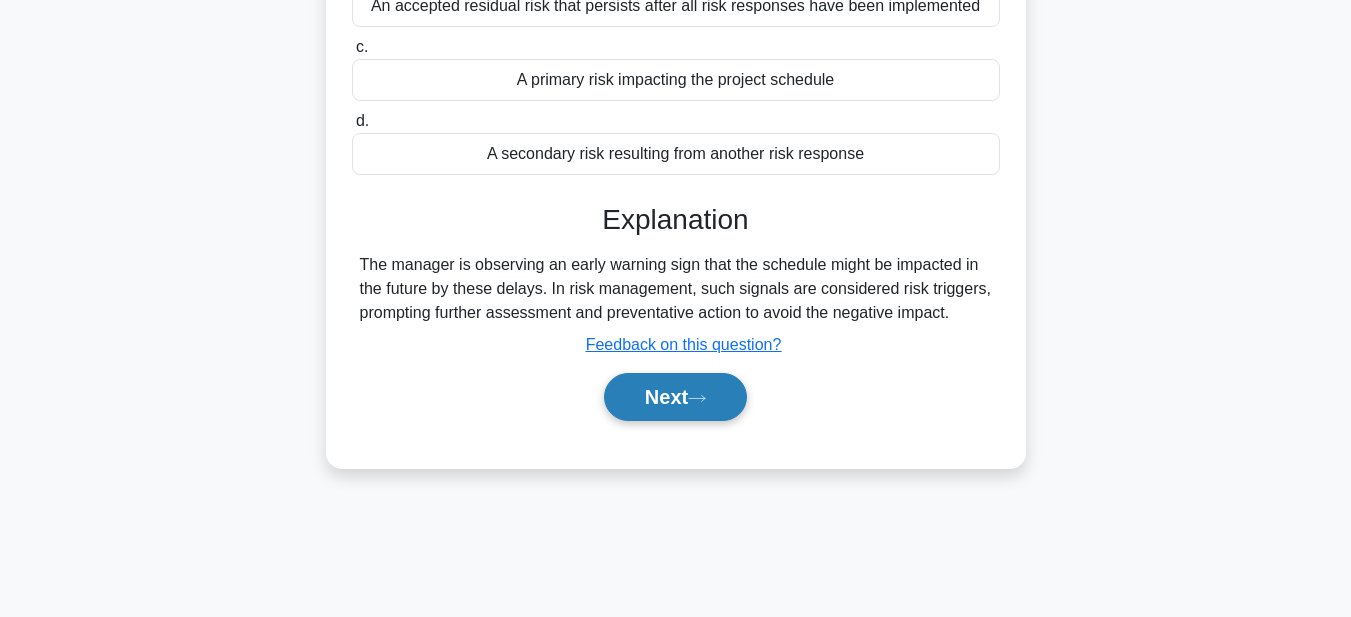 click on "Next" at bounding box center [675, 397] 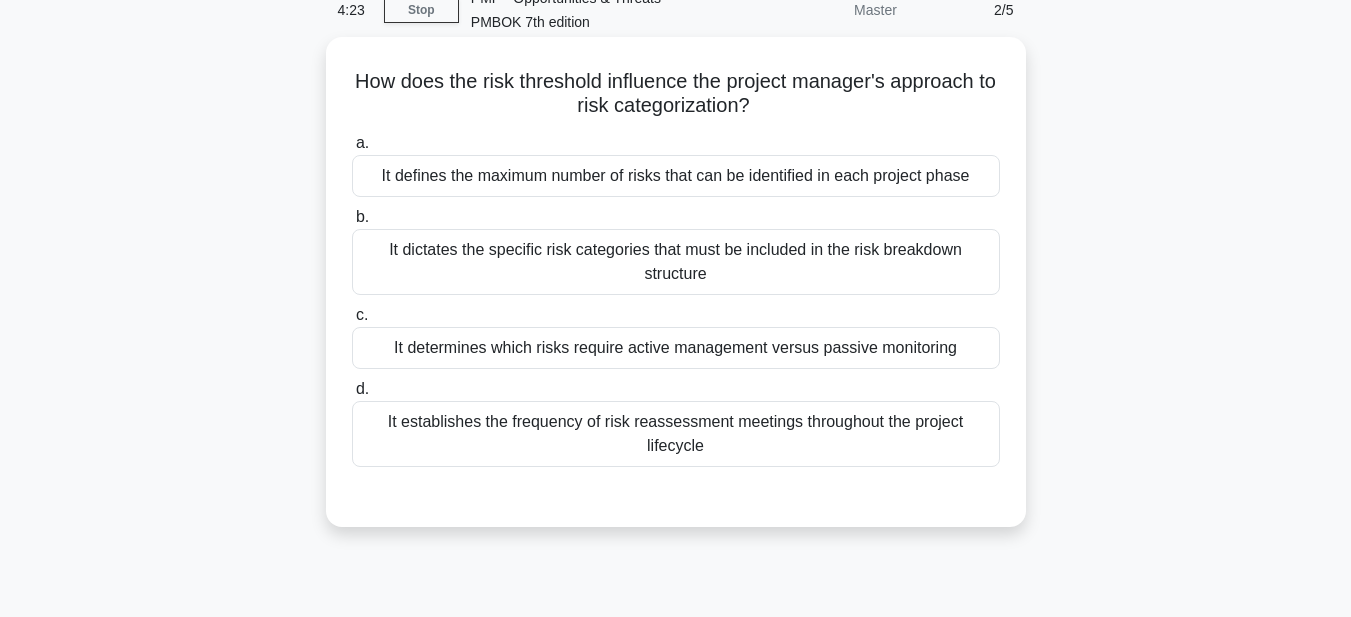 scroll, scrollTop: 63, scrollLeft: 0, axis: vertical 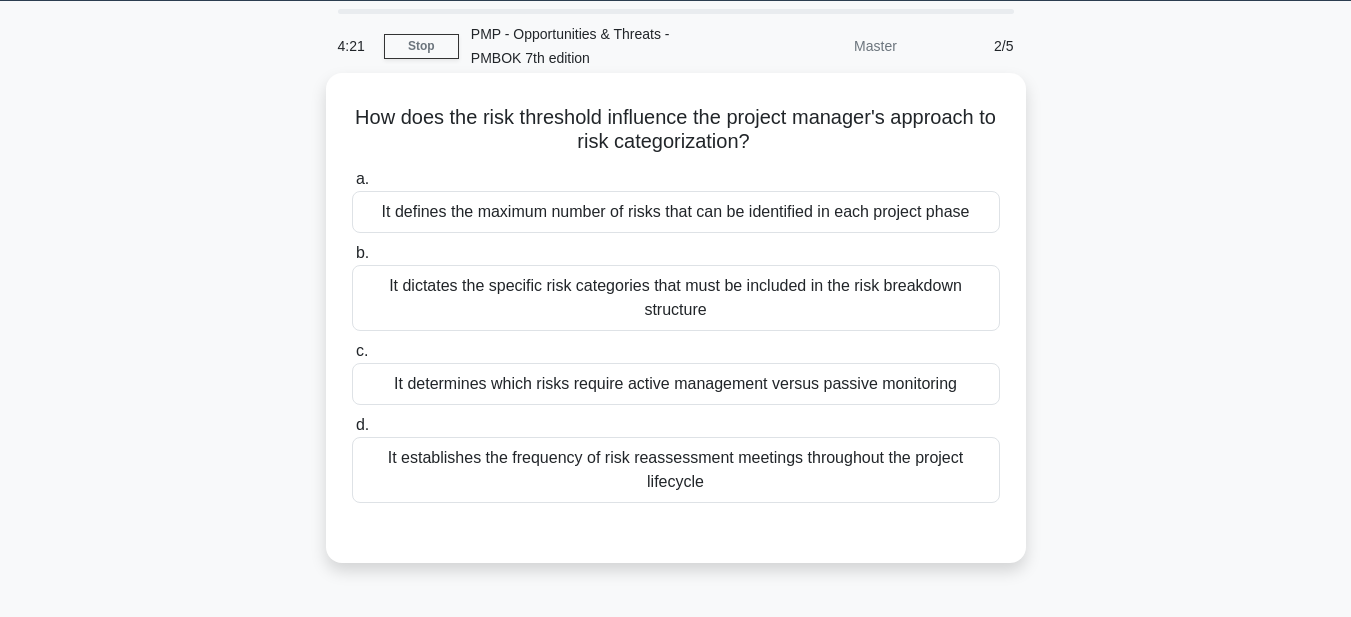 drag, startPoint x: 358, startPoint y: 108, endPoint x: 900, endPoint y: 491, distance: 663.6663 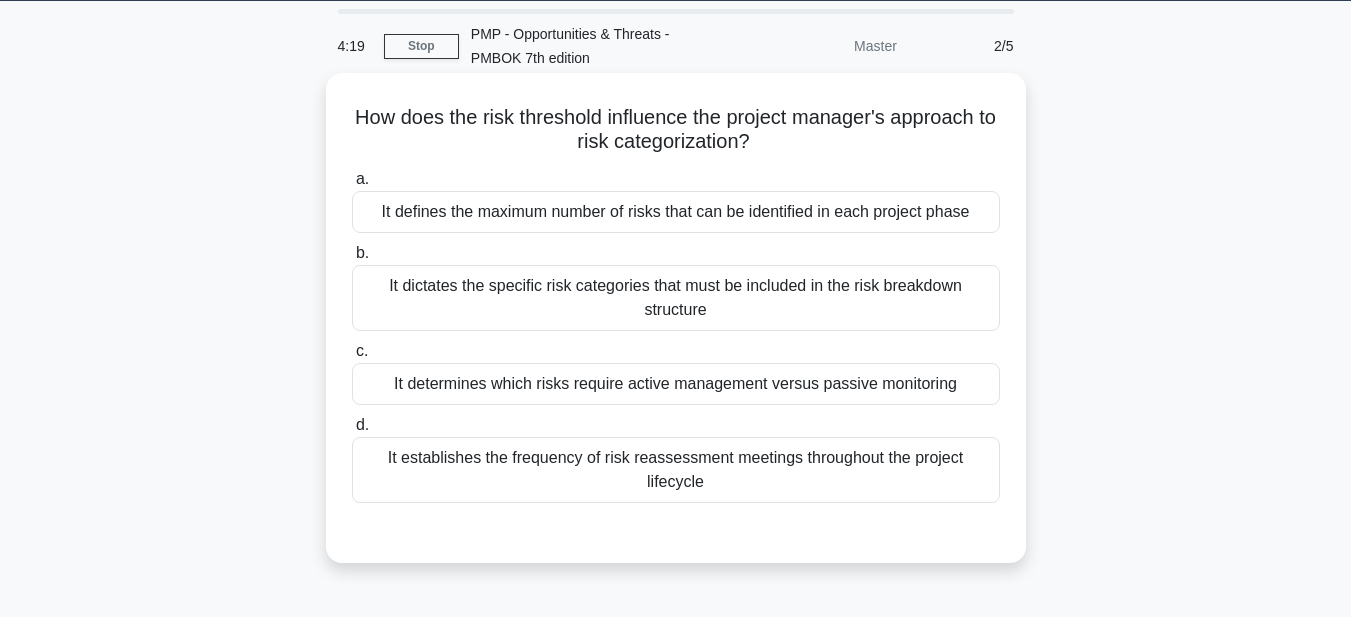 copy on "How does the risk threshold influence the project manager's approach to risk categorization?
.spinner_0XTQ{transform-origin:center;animation:spinner_y6GP .75s linear infinite}@keyframes spinner_y6GP{100%{transform:rotate(360deg)}}
a.
It defines the maximum number of risks that can be identified in each project phase
b.
It dictates the specific risk categories that must be included in the risk breakdown structure
c.
It determines which risks require active management versus passive monitoring
d.
It establishes the frequency of risk reassessment meetings throughout the project lifecycle" 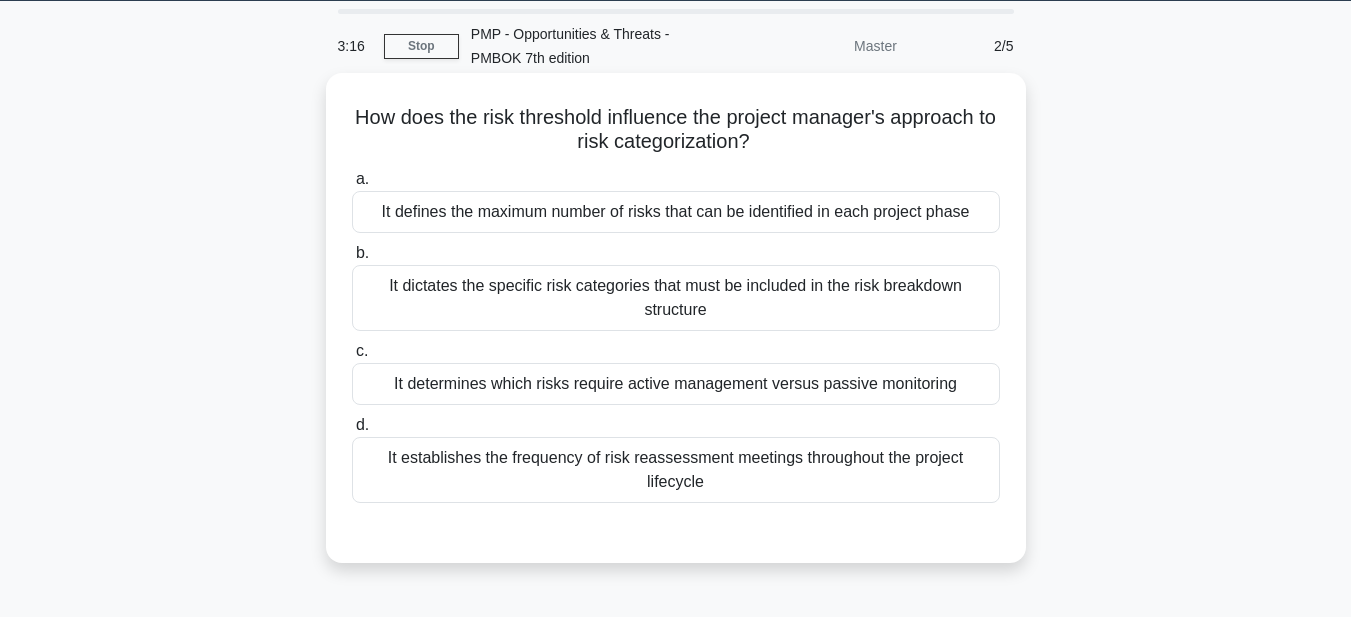 click on "It determines which risks require active management versus passive monitoring" at bounding box center (676, 384) 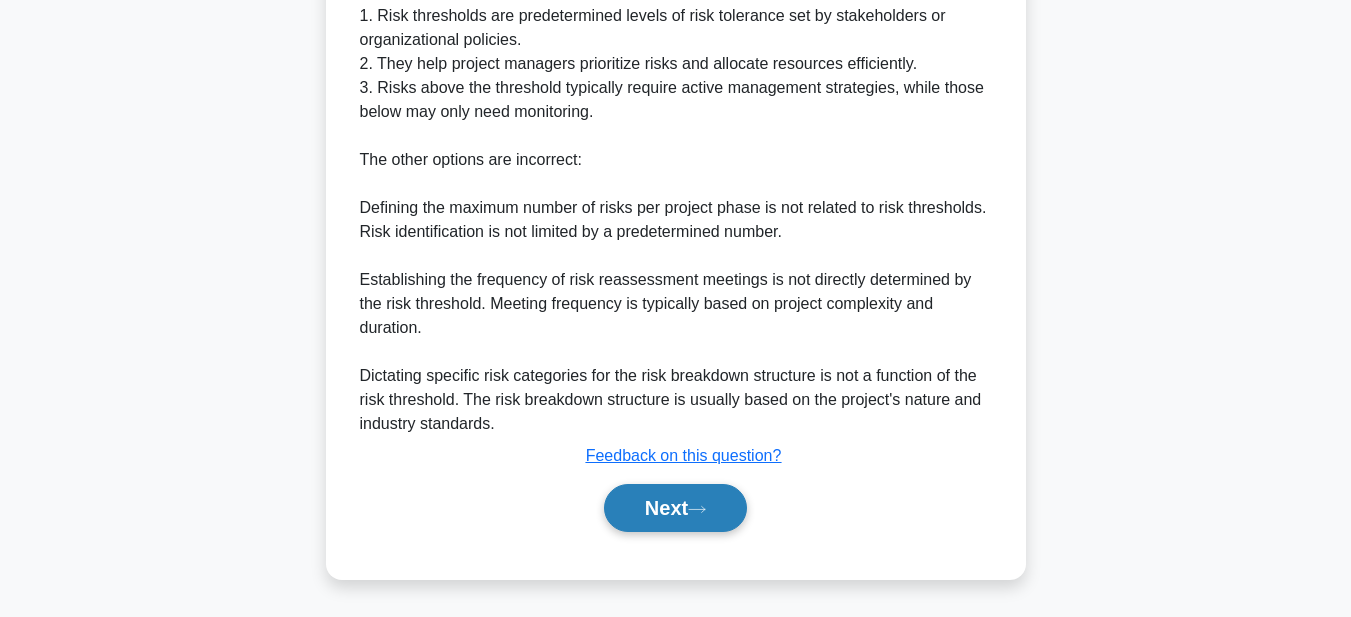 click on "Next" at bounding box center [675, 508] 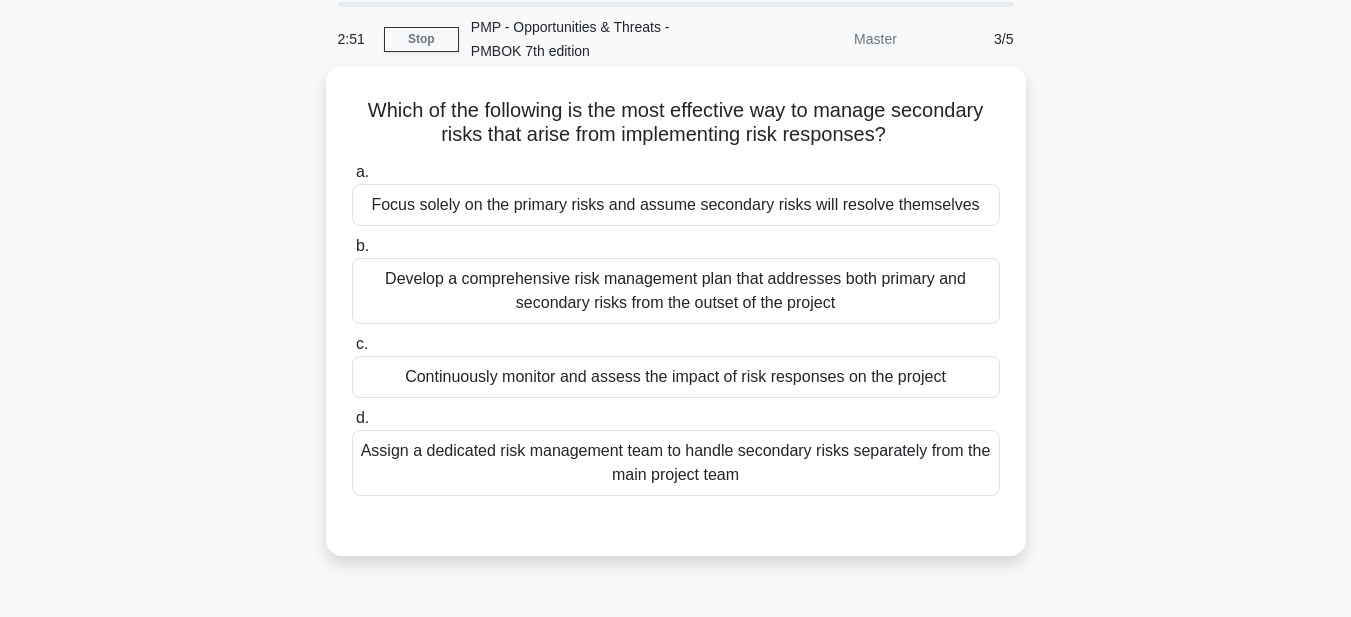 scroll, scrollTop: 0, scrollLeft: 0, axis: both 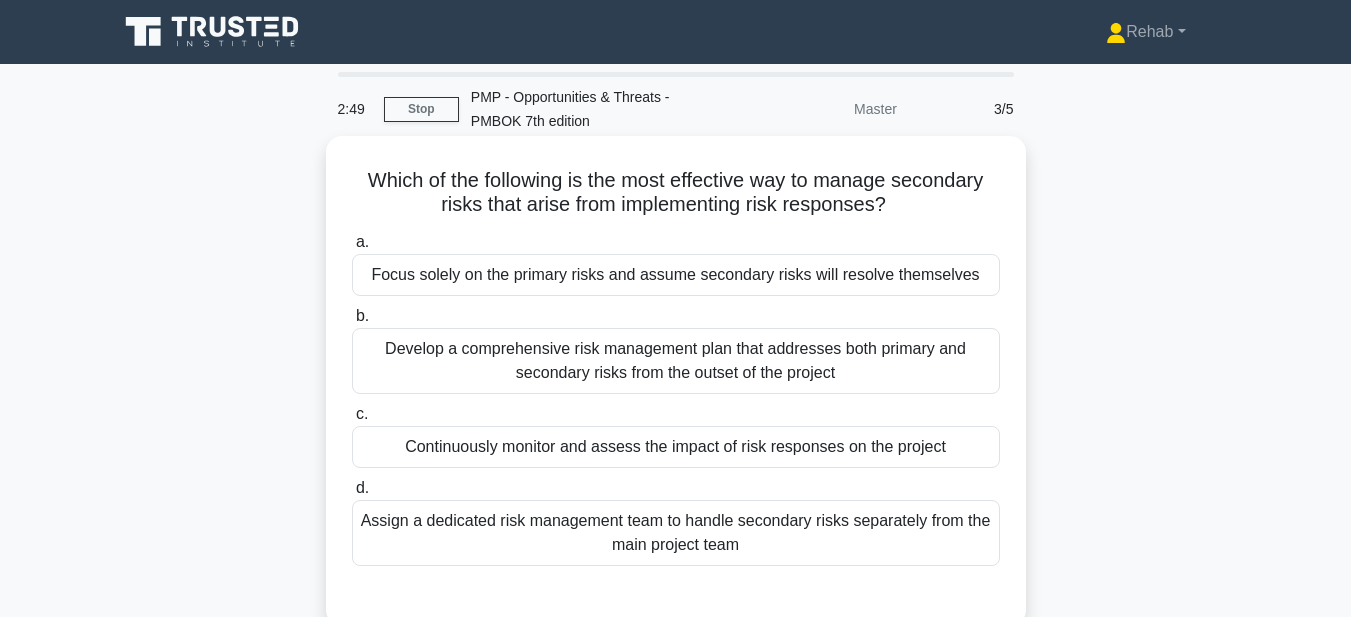 drag, startPoint x: 352, startPoint y: 175, endPoint x: 886, endPoint y: 558, distance: 657.1492 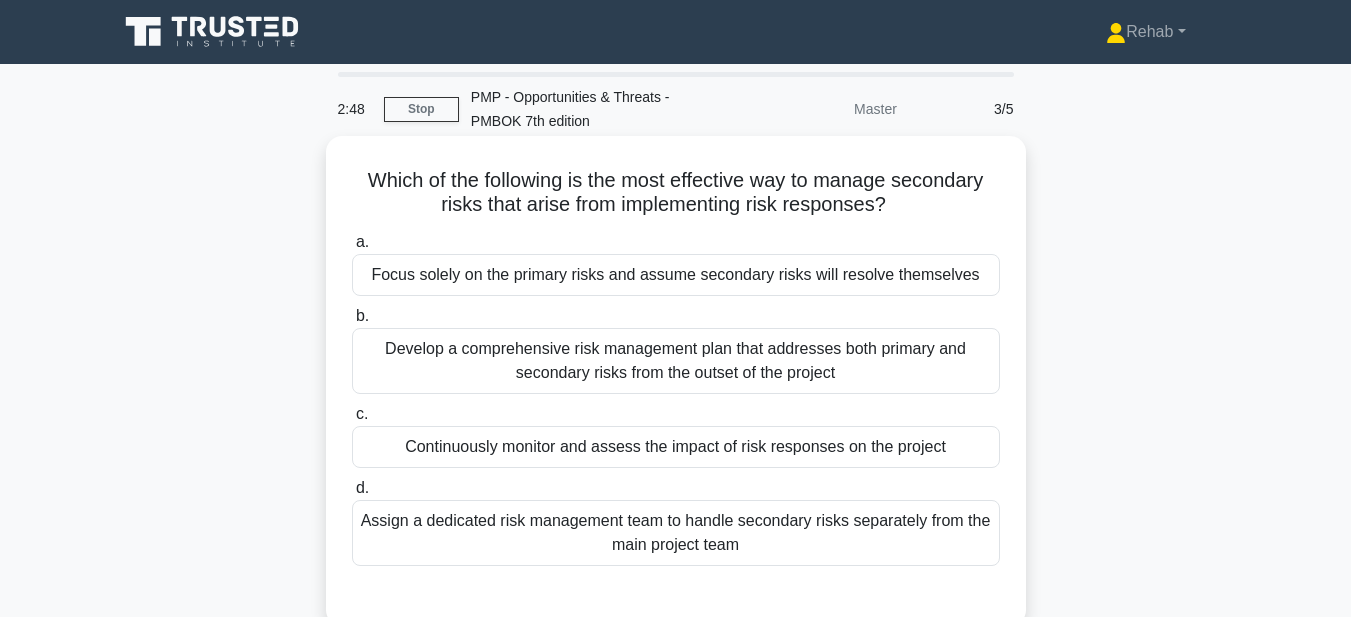 copy on "Which of the following is the most effective way to manage secondary risks that arise from implementing risk responses?
.spinner_0XTQ{transform-origin:center;animation:spinner_y6GP .75s linear infinite}@keyframes spinner_y6GP{100%{transform:rotate(360deg)}}
a.
Focus solely on the primary risks and assume secondary risks will resolve themselves
b.
Develop a comprehensive risk management plan that addresses both primary and secondary risks from the outset of the project
c.
Continuously monitor and assess the impact of risk responses on the project
d.
Assign a dedicated risk management team to handle secondary risks separately from the main project team" 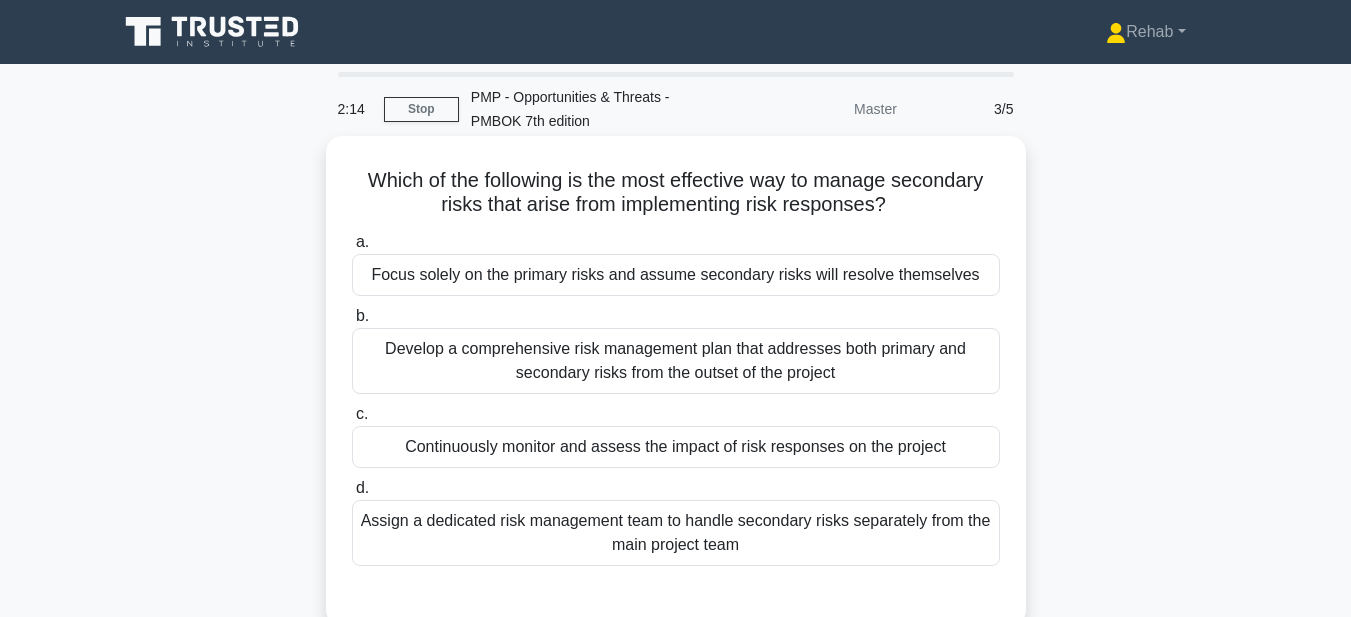 click on "Continuously monitor and assess the impact of risk responses on the project" at bounding box center (676, 447) 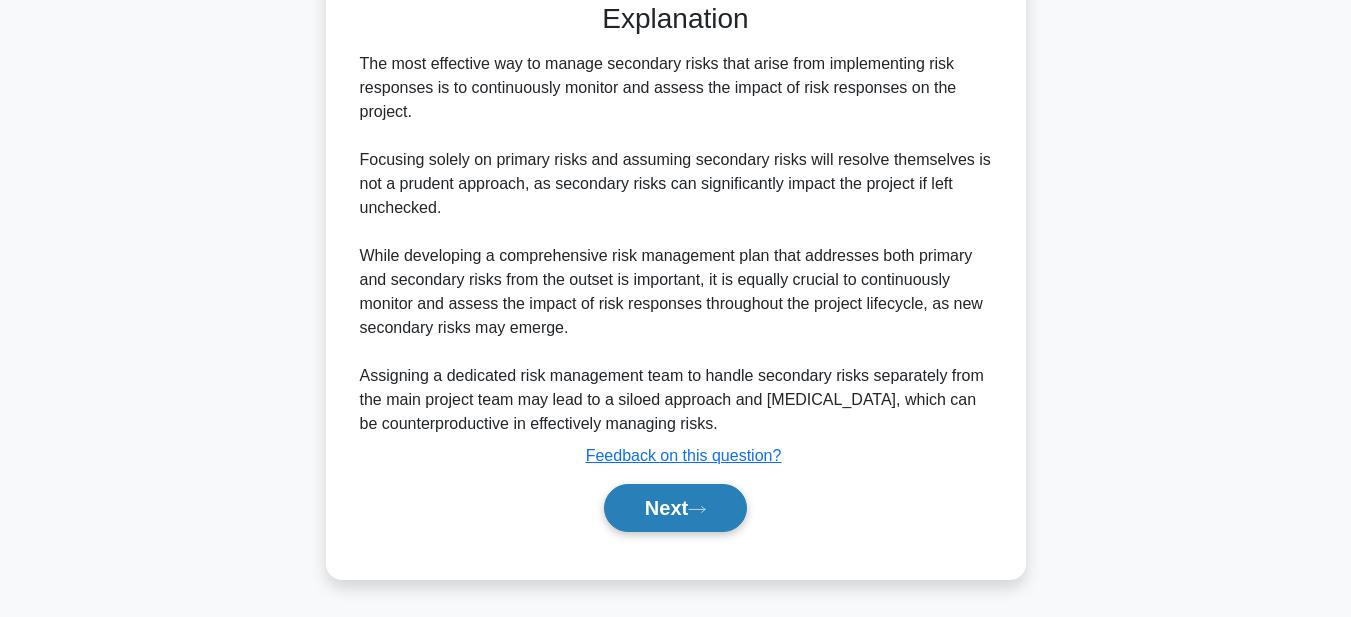 click on "Next" at bounding box center [675, 508] 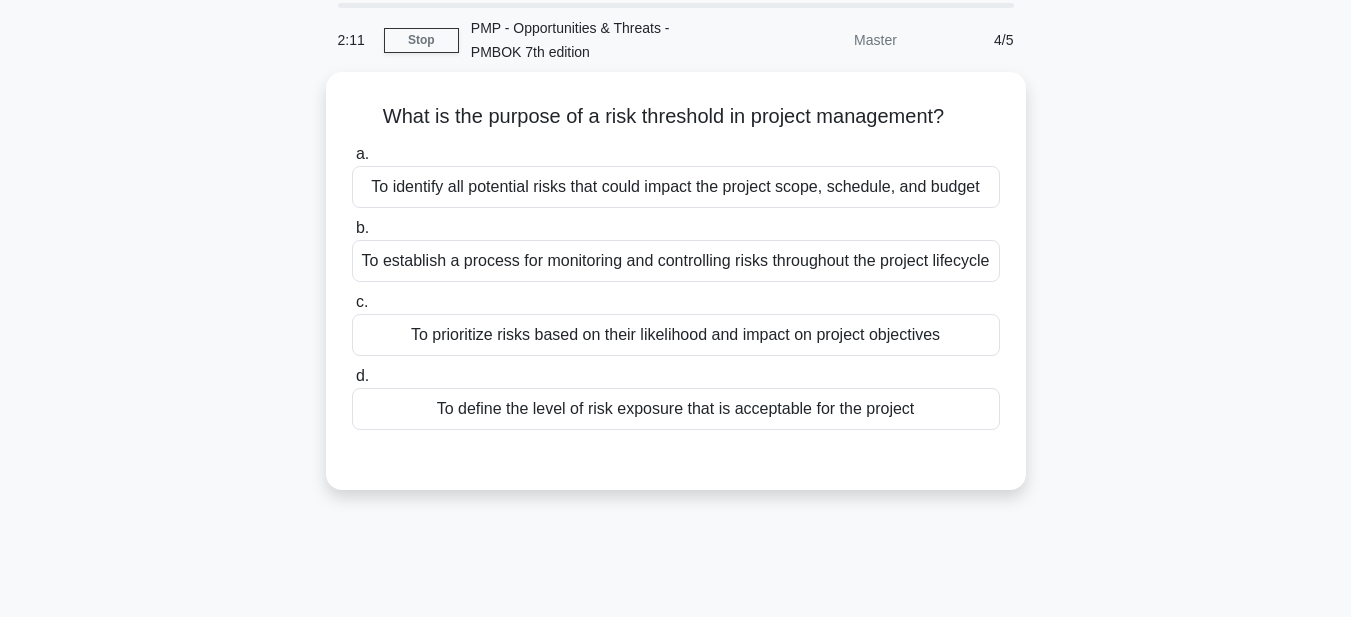scroll, scrollTop: 63, scrollLeft: 0, axis: vertical 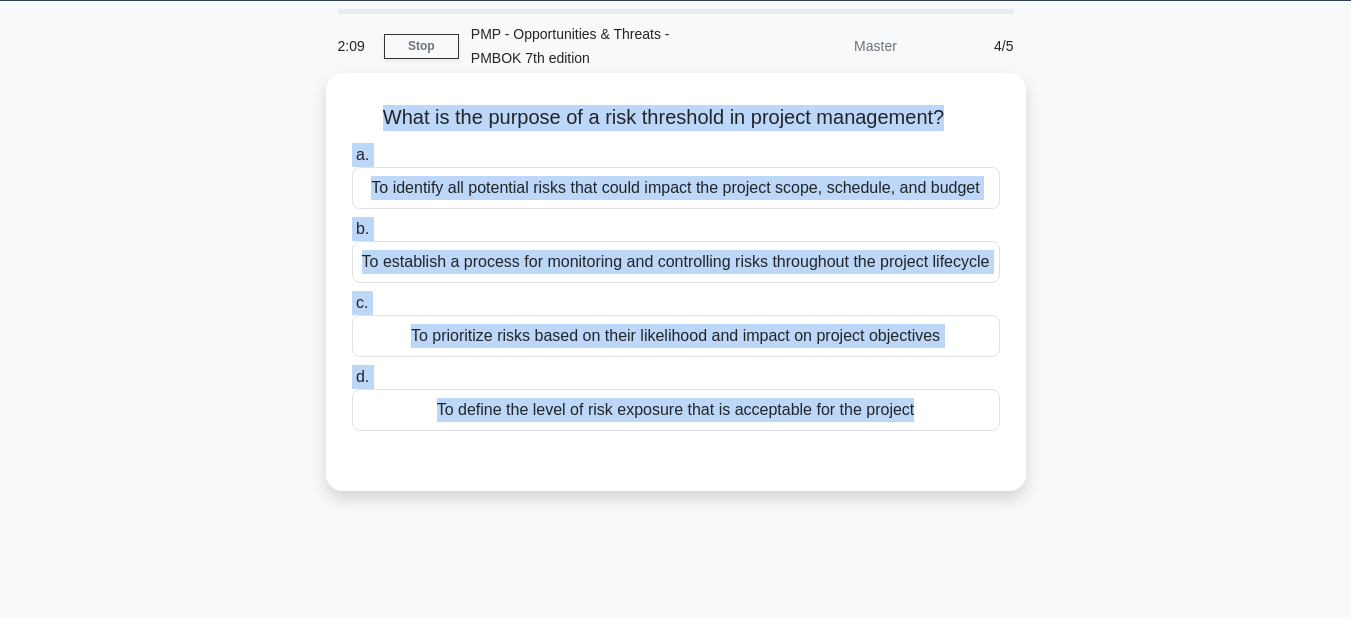 drag, startPoint x: 354, startPoint y: 111, endPoint x: 963, endPoint y: 472, distance: 707.95624 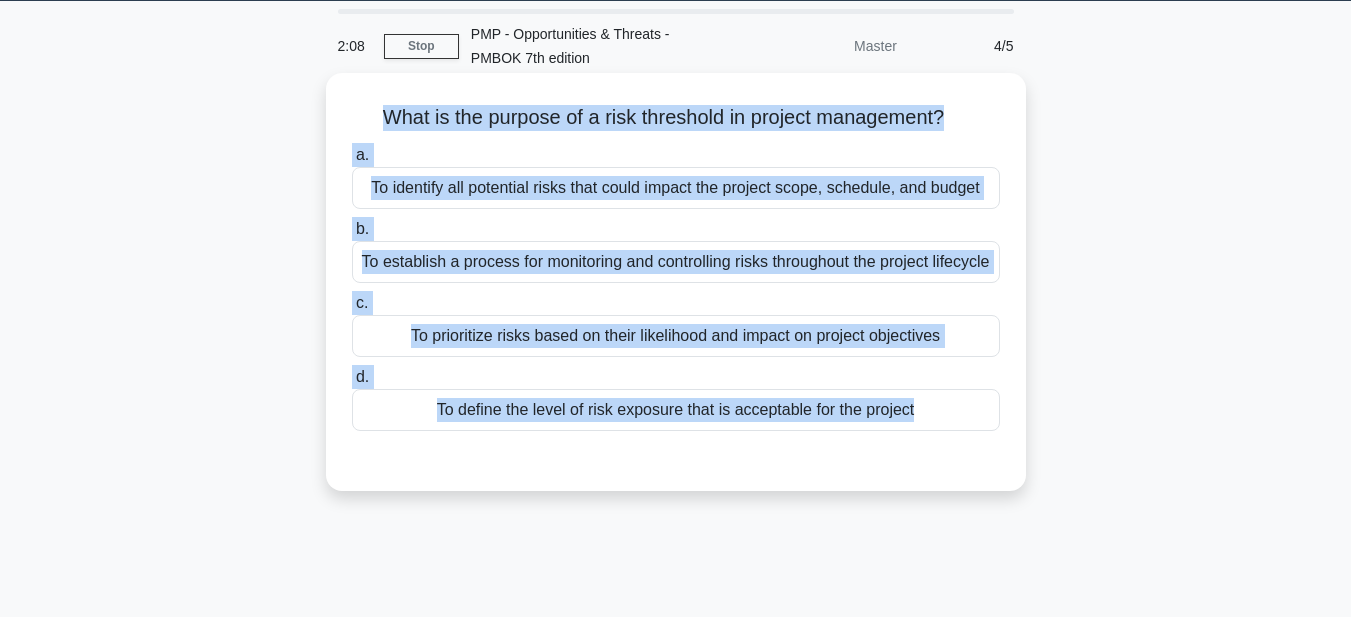 copy on "What is the purpose of a risk threshold in project management?
.spinner_0XTQ{transform-origin:center;animation:spinner_y6GP .75s linear infinite}@keyframes spinner_y6GP{100%{transform:rotate(360deg)}}
a.
To identify all potential risks that could impact the project scope, schedule, and budget
b.
To establish a process for monitoring and controlling risks throughout the project lifecycle
c.
To prioritize risks based on their likelihood and impact on project objectives
d.
To define the level of risk exposure that is acceptable for the project" 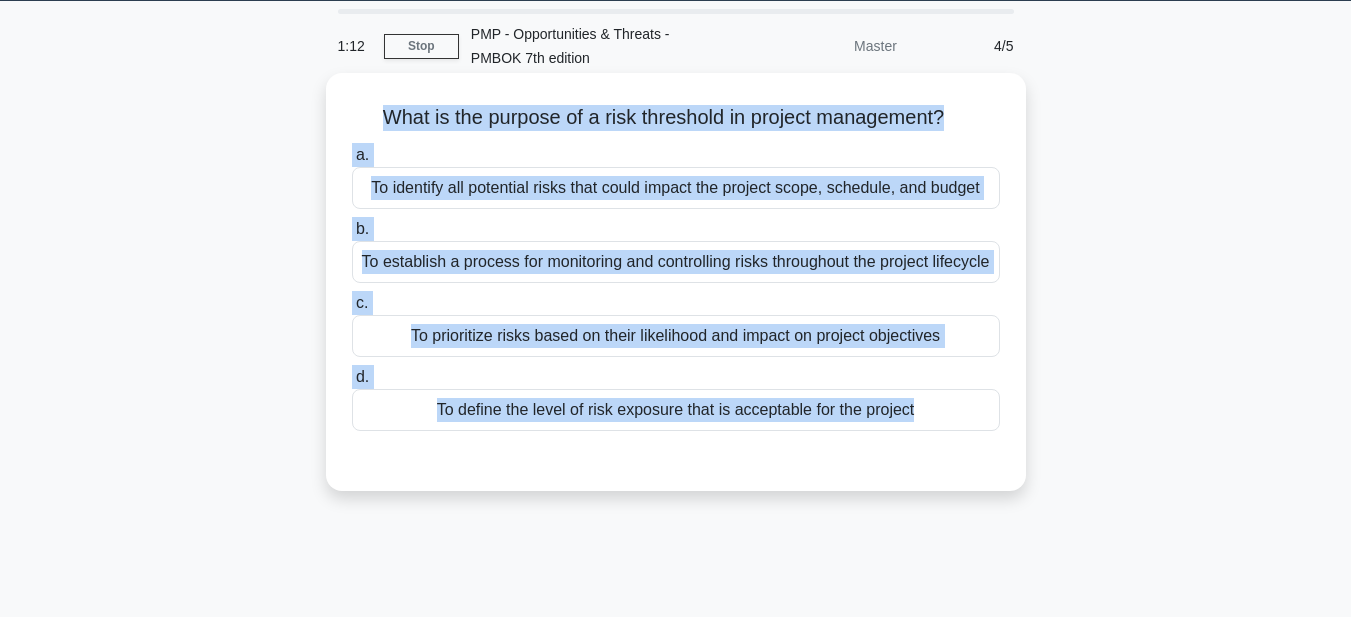 click on "To identify all potential risks that could impact the project scope, schedule, and budget" at bounding box center [676, 188] 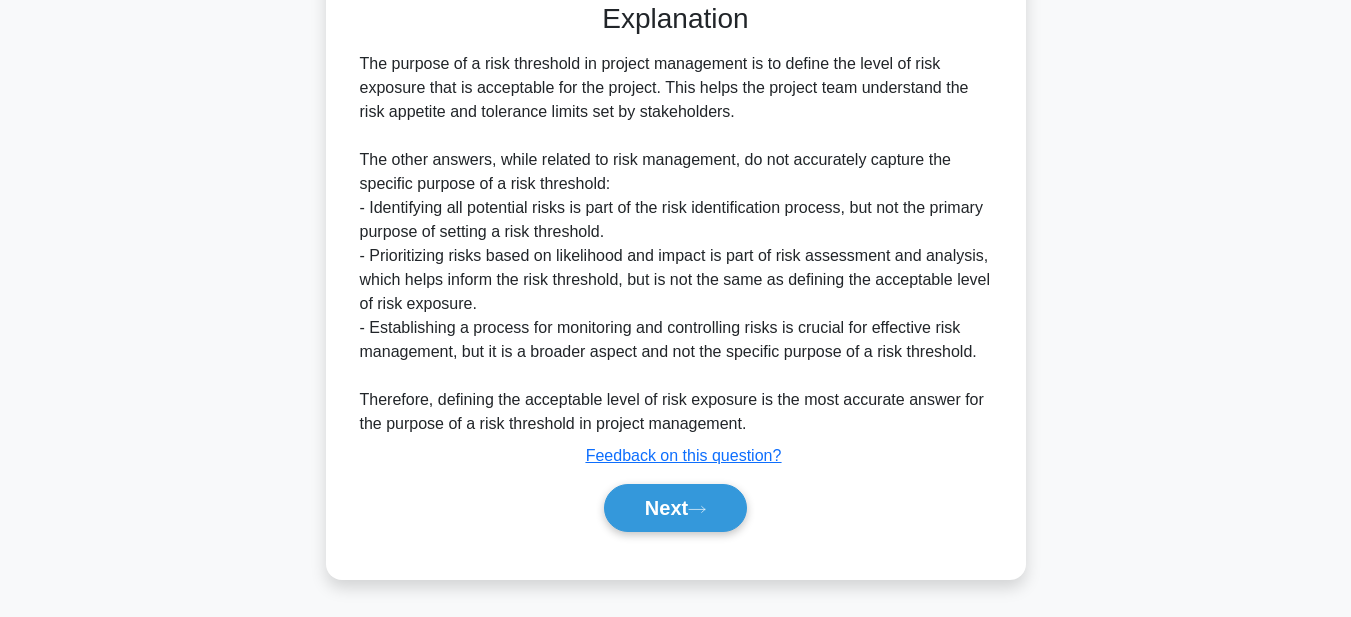 scroll, scrollTop: 571, scrollLeft: 0, axis: vertical 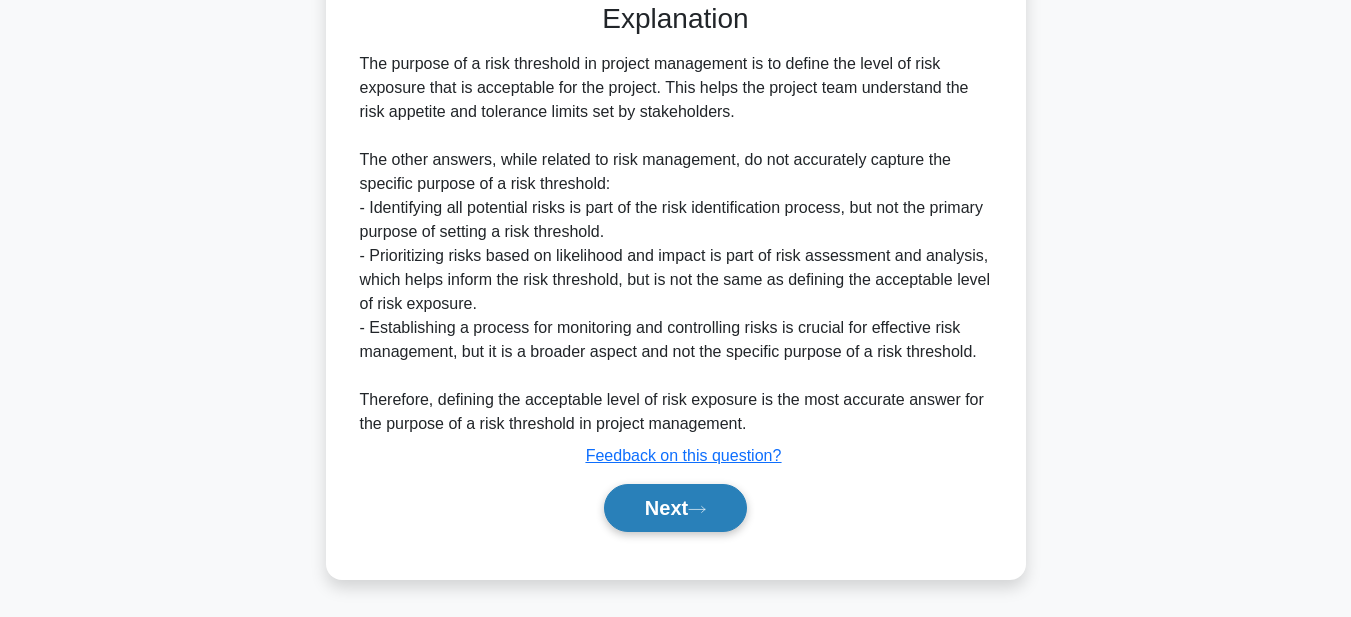 click on "Next" at bounding box center (675, 508) 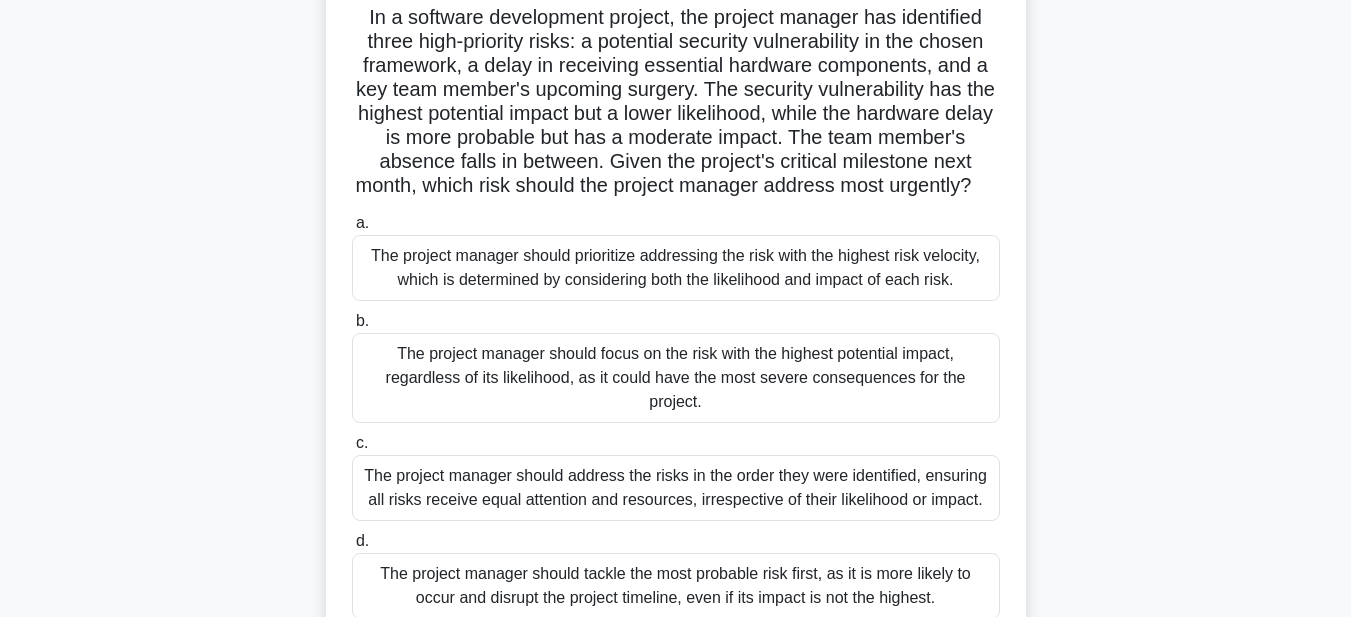 scroll, scrollTop: 0, scrollLeft: 0, axis: both 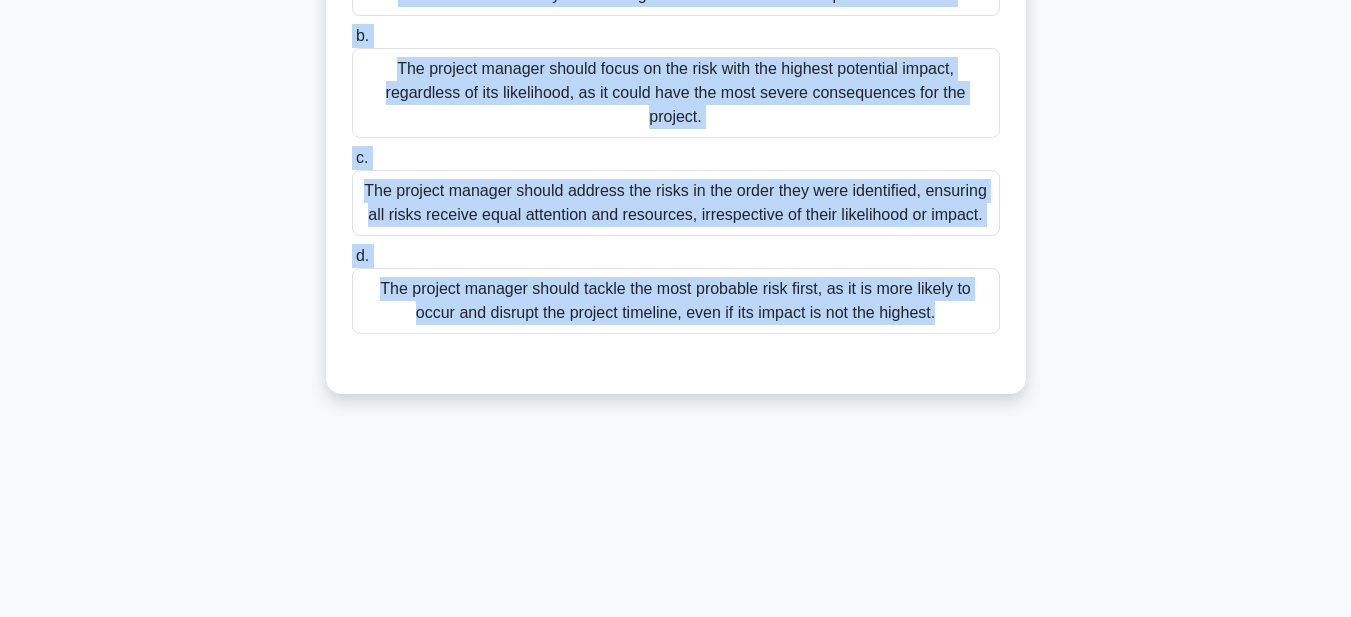 drag, startPoint x: 343, startPoint y: 168, endPoint x: 957, endPoint y: 604, distance: 753.0551 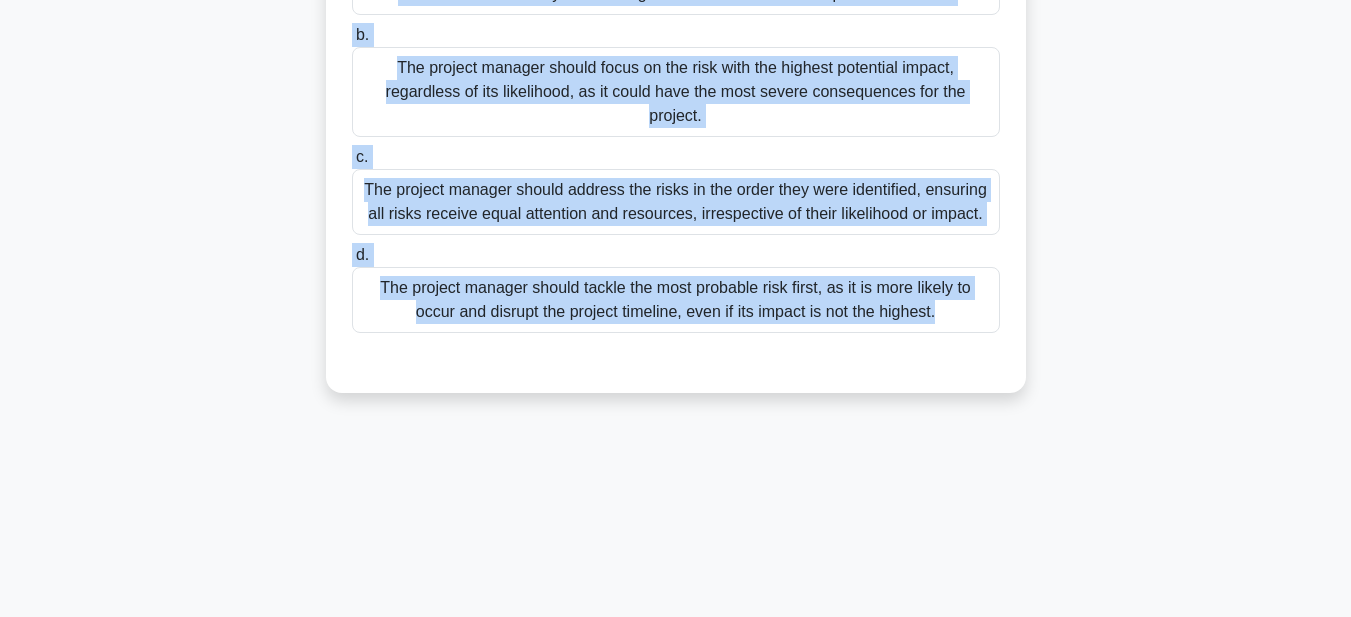 click on "1:02
Stop
PMP  - Opportunities & Threats - PMBOK 7th edition
Master
5/5
In a software development project, the project manager has identified three high-priority risks: a potential security vulnerability in the chosen framework, a delay in receiving essential hardware components, and a key team member's upcoming surgery. The security vulnerability has the highest potential impact but a lower likelihood, while the hardware delay is more probable but has a moderate impact. The team member's absence falls in between. Given the project's critical milestone next month, which risk should the project manager address most urgently?
a. b. c." at bounding box center (676, 118) 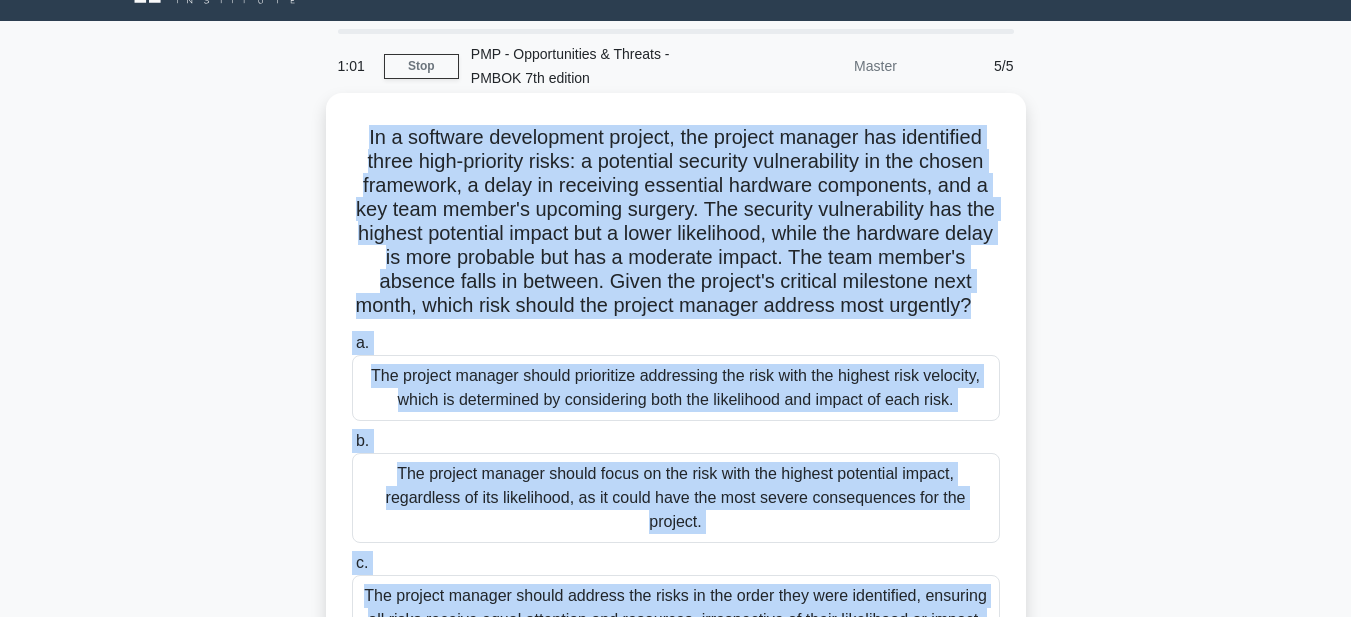 scroll, scrollTop: 0, scrollLeft: 0, axis: both 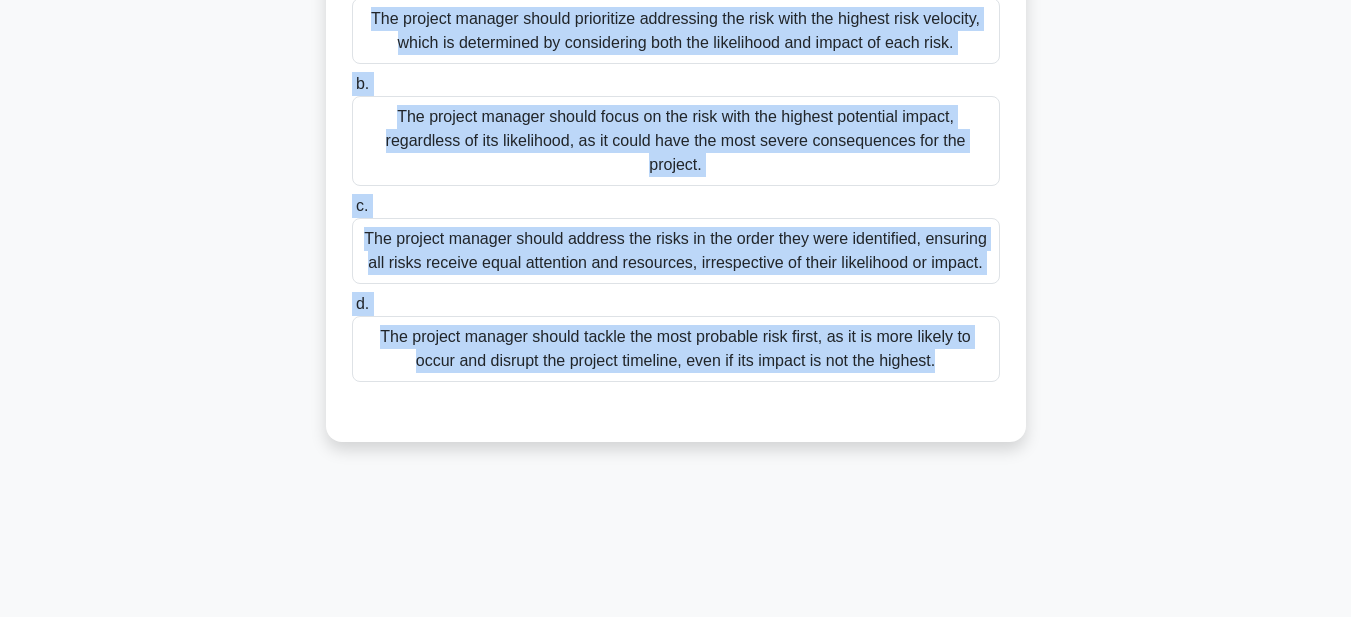 click on "The project manager should tackle the most probable risk first, as it is more likely to occur and disrupt the project timeline, even if its impact is not the highest." at bounding box center [676, 349] 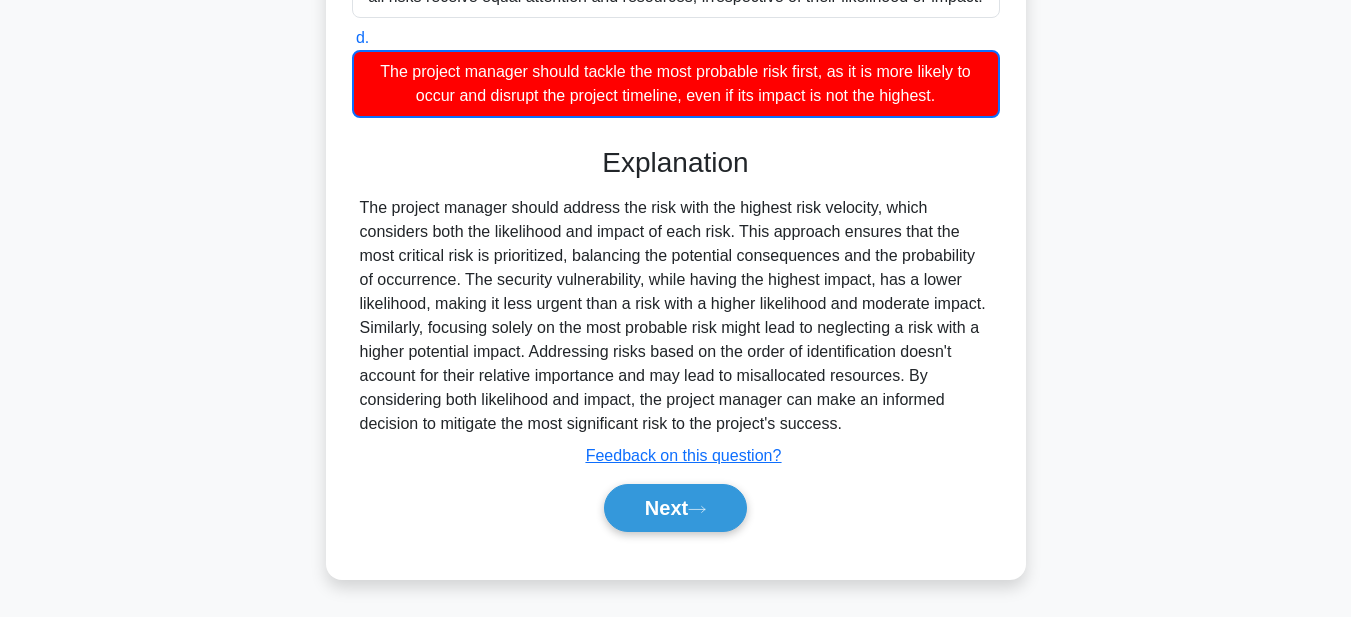 scroll, scrollTop: 691, scrollLeft: 0, axis: vertical 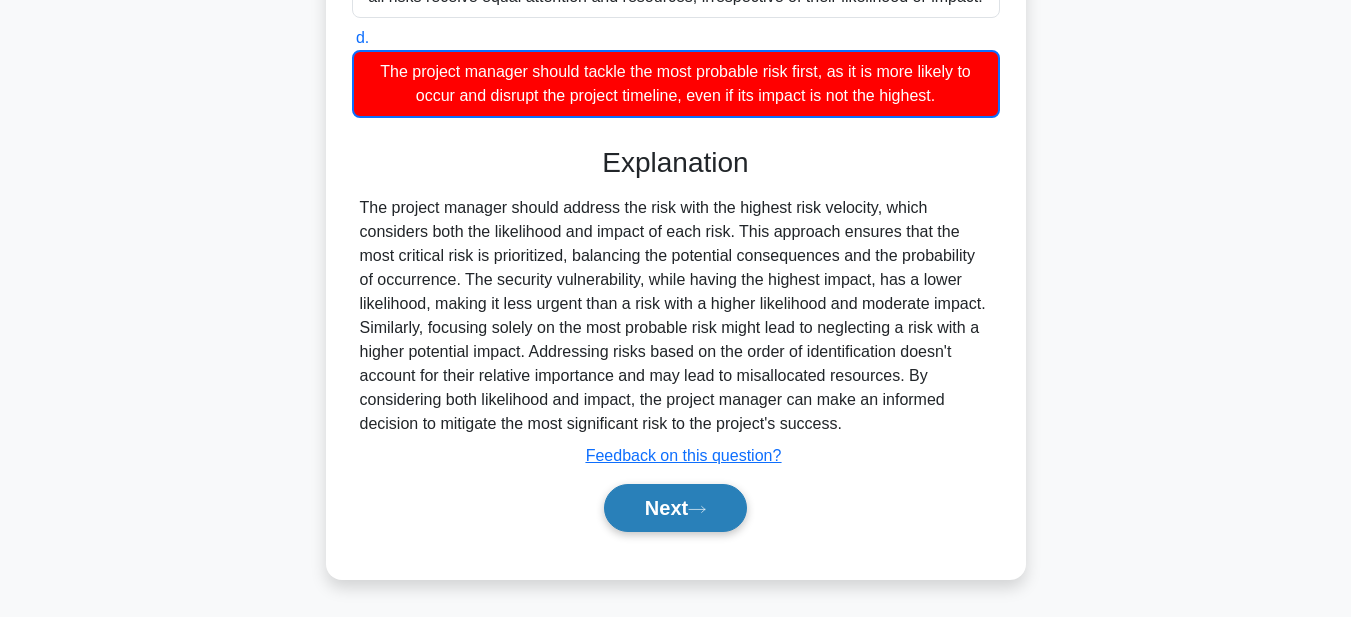 click on "Next" at bounding box center [675, 508] 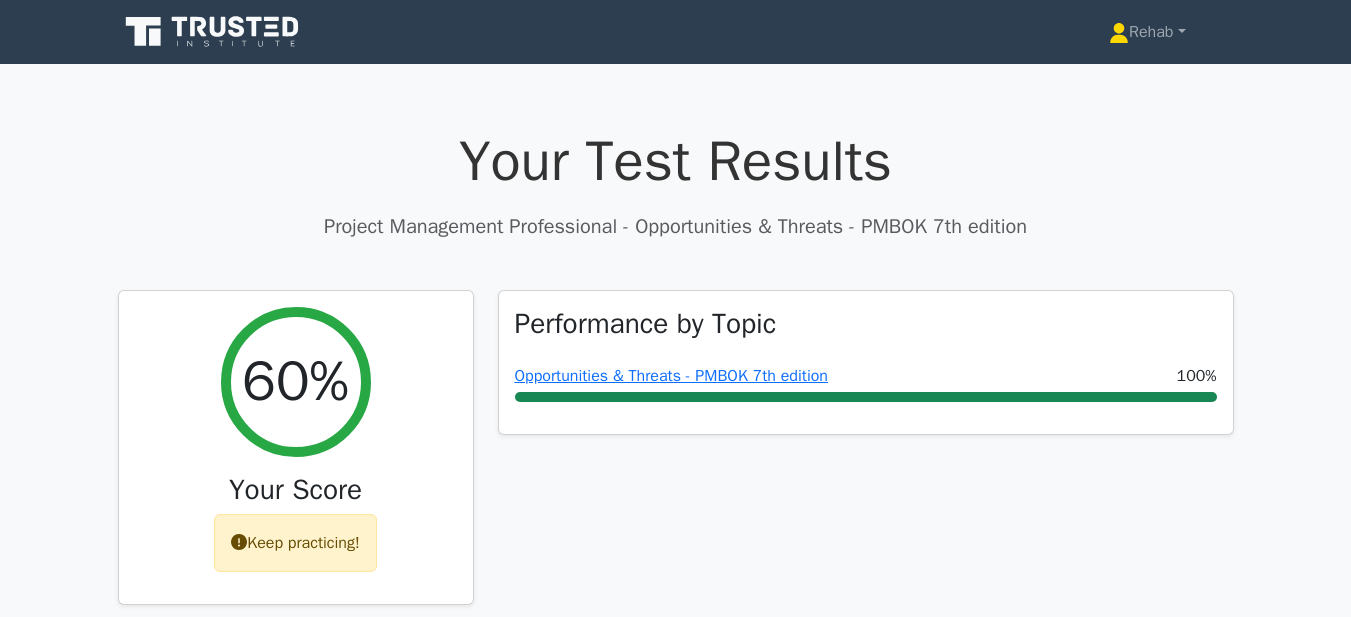 scroll, scrollTop: 0, scrollLeft: 0, axis: both 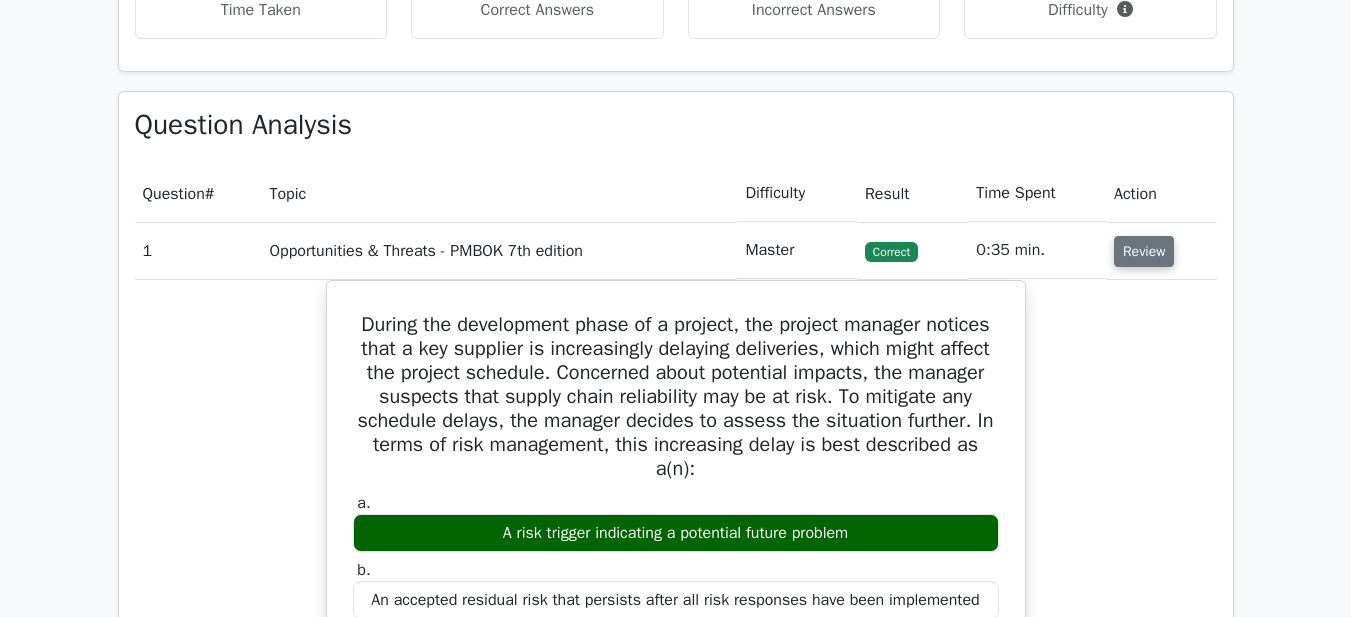 click on "Review" at bounding box center (1144, 251) 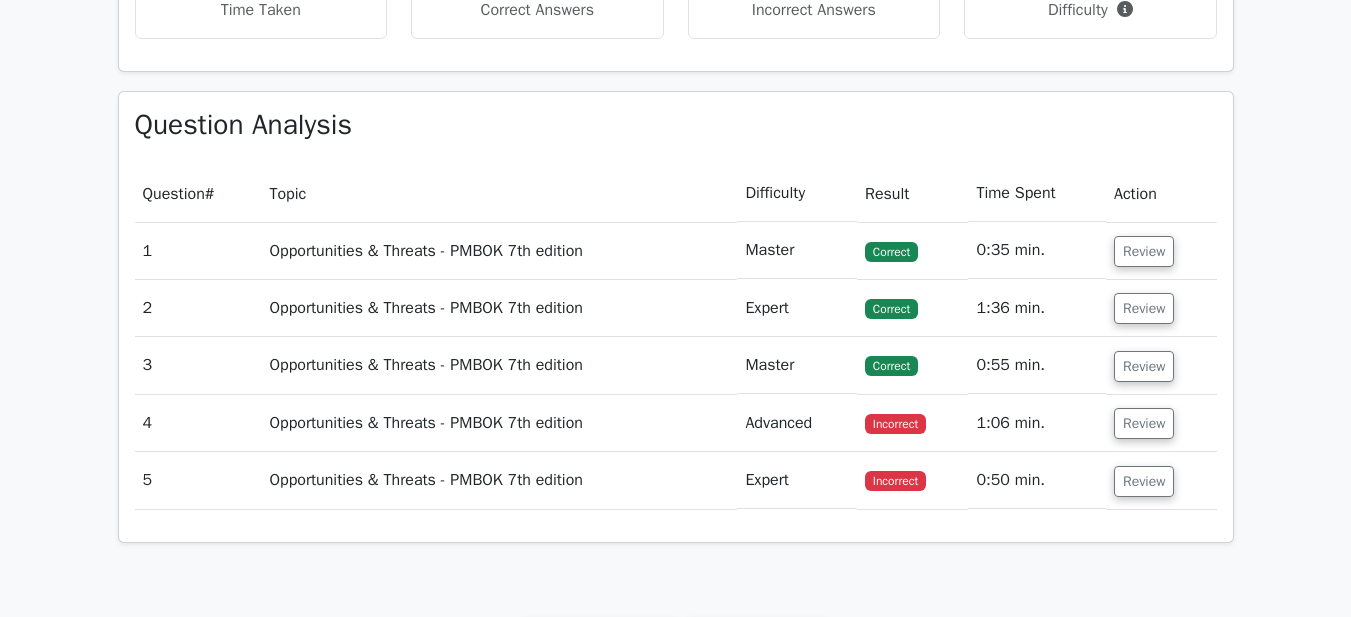 scroll, scrollTop: 1100, scrollLeft: 0, axis: vertical 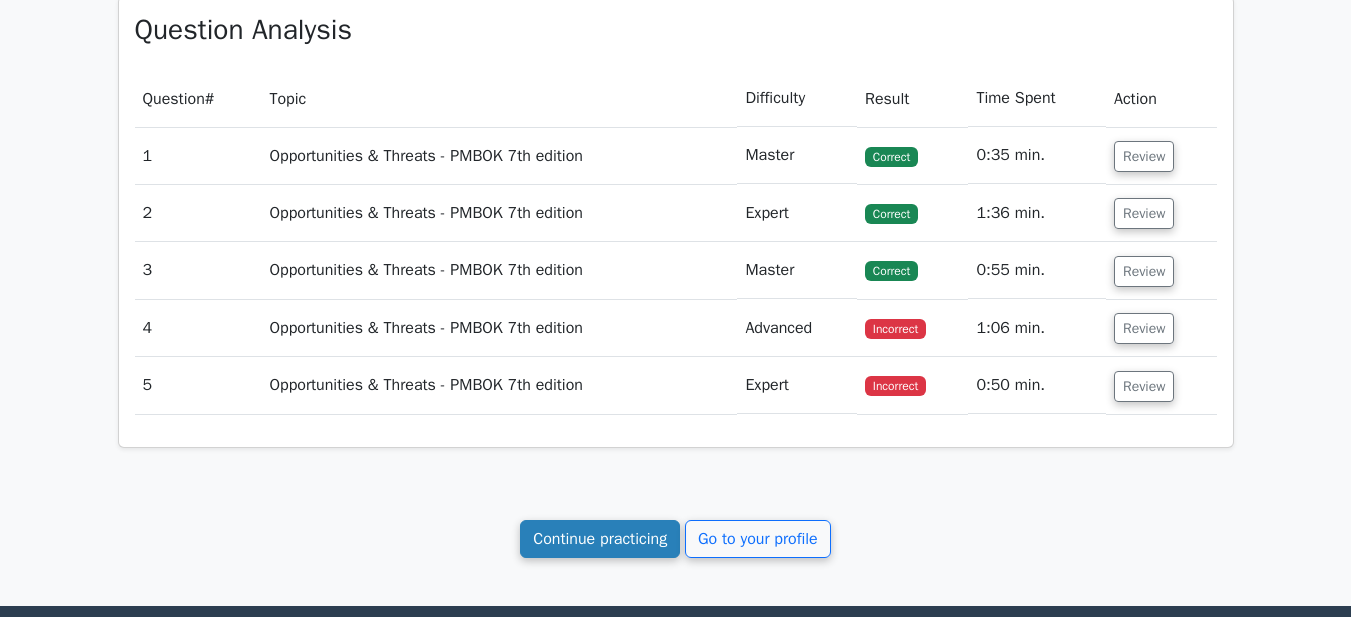 click on "Continue practicing" at bounding box center [600, 539] 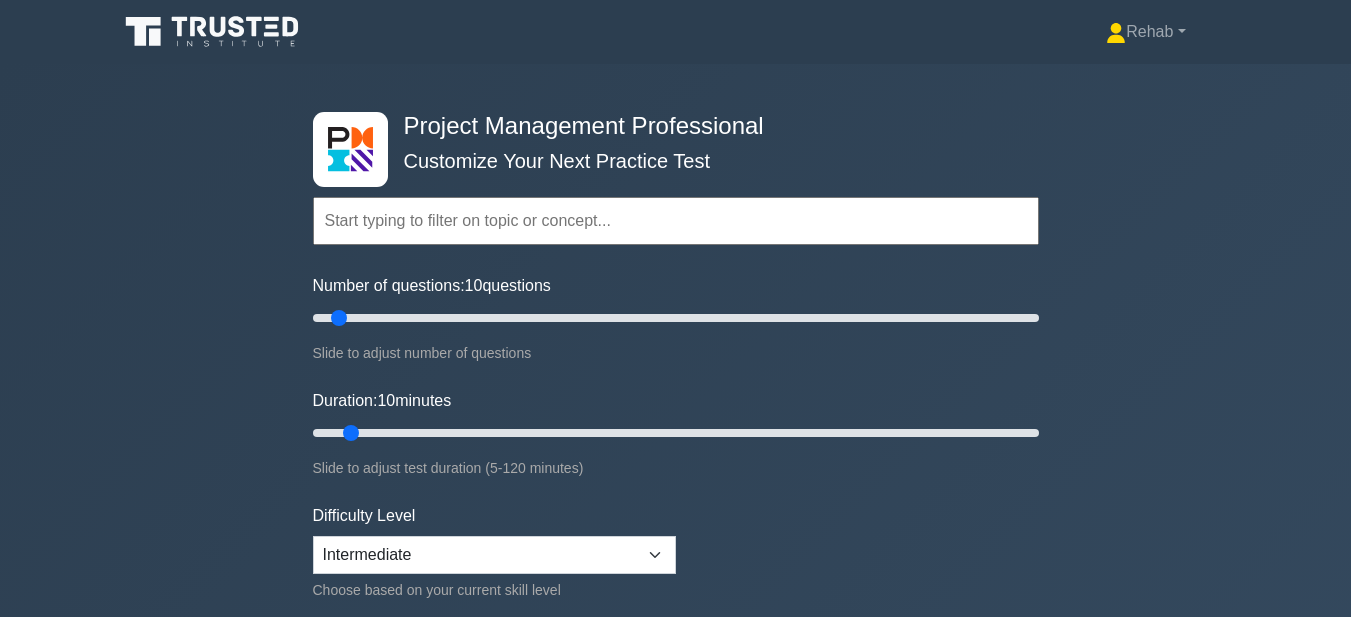 scroll, scrollTop: 200, scrollLeft: 0, axis: vertical 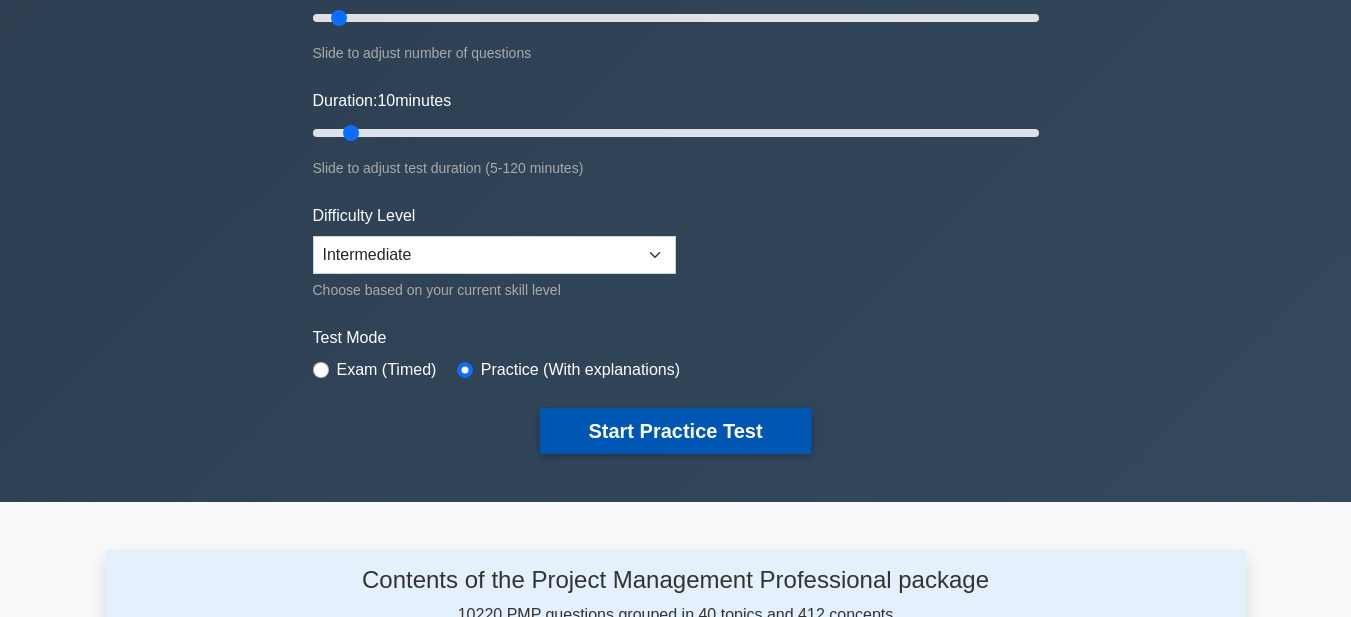 click on "Start Practice Test" at bounding box center [675, 431] 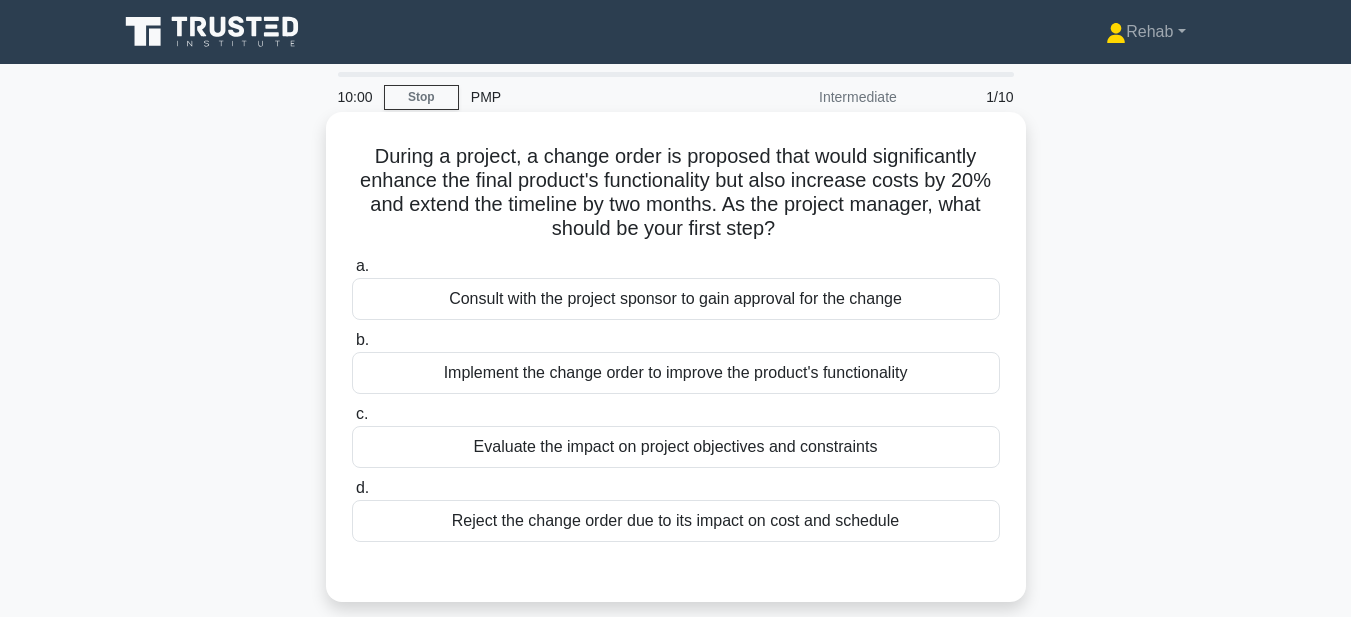 scroll, scrollTop: 0, scrollLeft: 0, axis: both 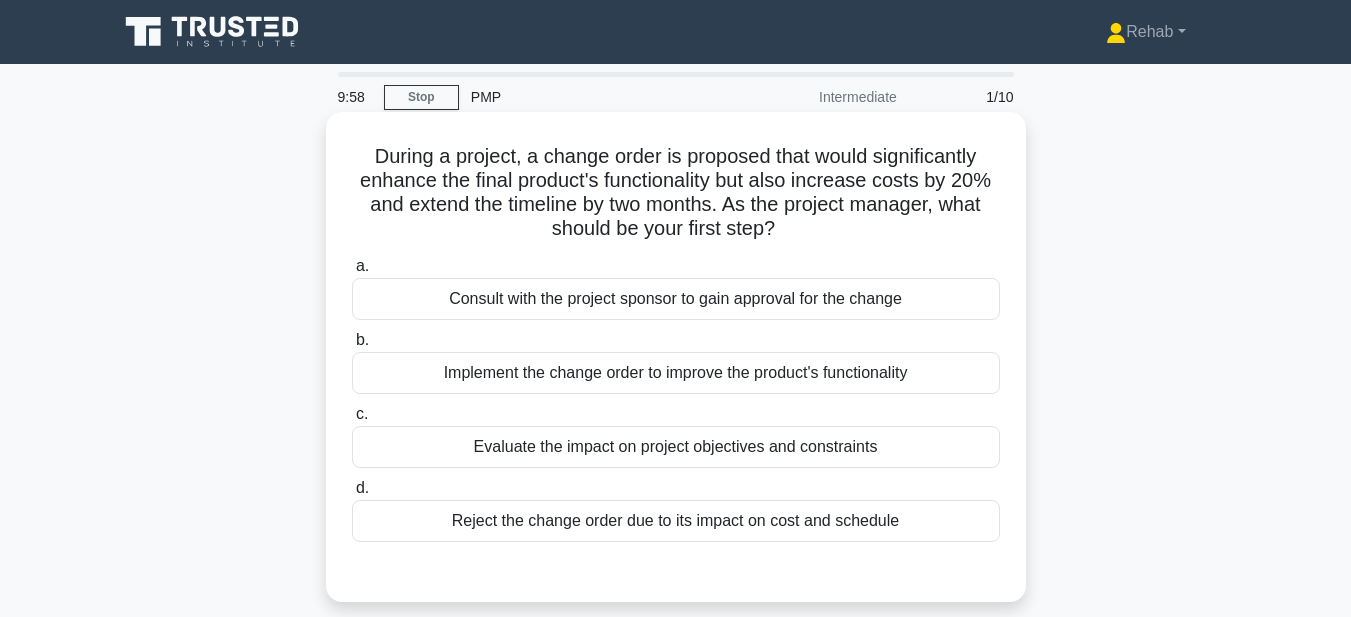 drag, startPoint x: 366, startPoint y: 148, endPoint x: 931, endPoint y: 523, distance: 678.12244 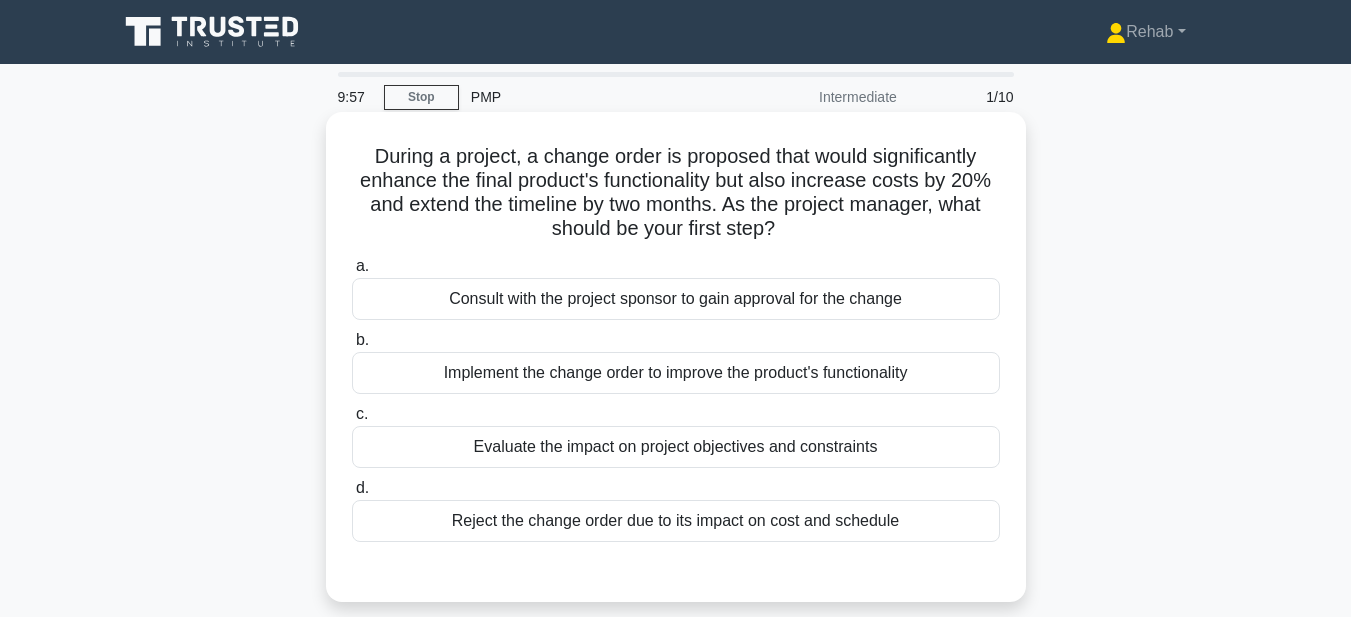 copy on "During a project, a change order is proposed that would significantly enhance the final product's functionality but also increase costs by 20% and extend the timeline by two months. As the project manager, what should be your first step?
.spinner_0XTQ{transform-origin:center;animation:spinner_y6GP .75s linear infinite}@keyframes spinner_y6GP{100%{transform:rotate(360deg)}}
a.
Consult with the project sponsor to gain approval for the change
b.
Implement the change order to improve the product's functionality
c.
Evaluate the impact on project objectives and constraints
d.
Reject the change order due to its impact on cost and schedule" 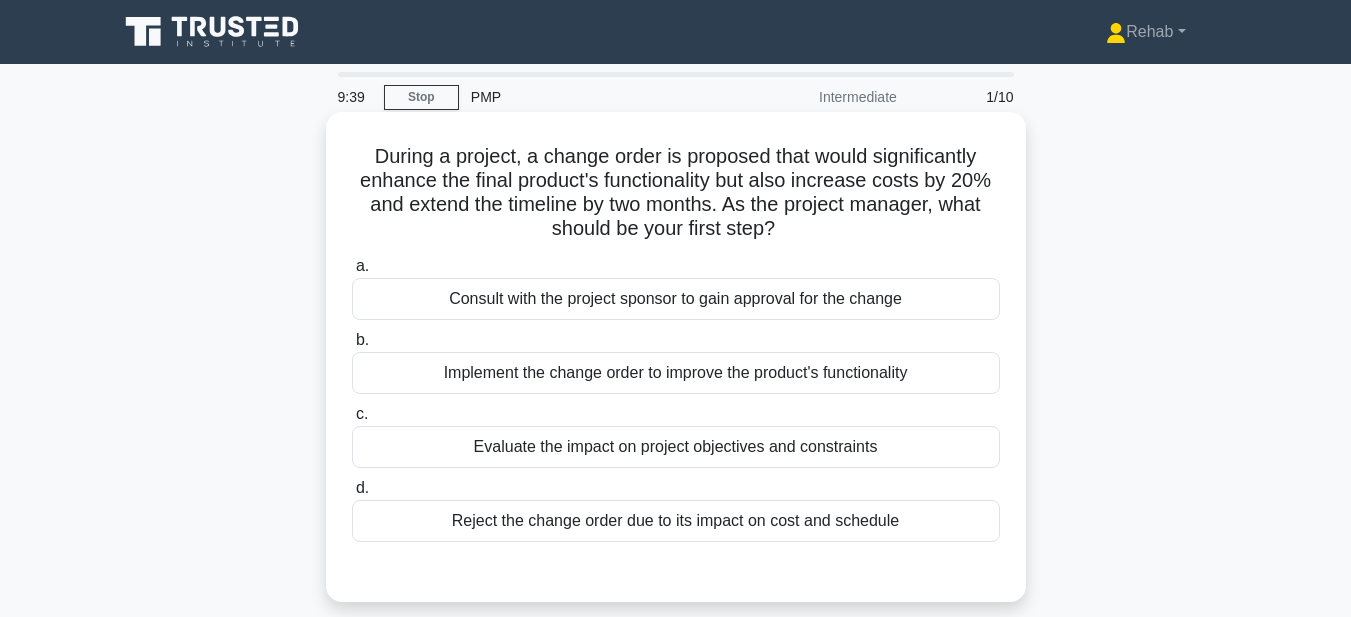 click on "Evaluate the impact on project objectives and constraints" at bounding box center [676, 447] 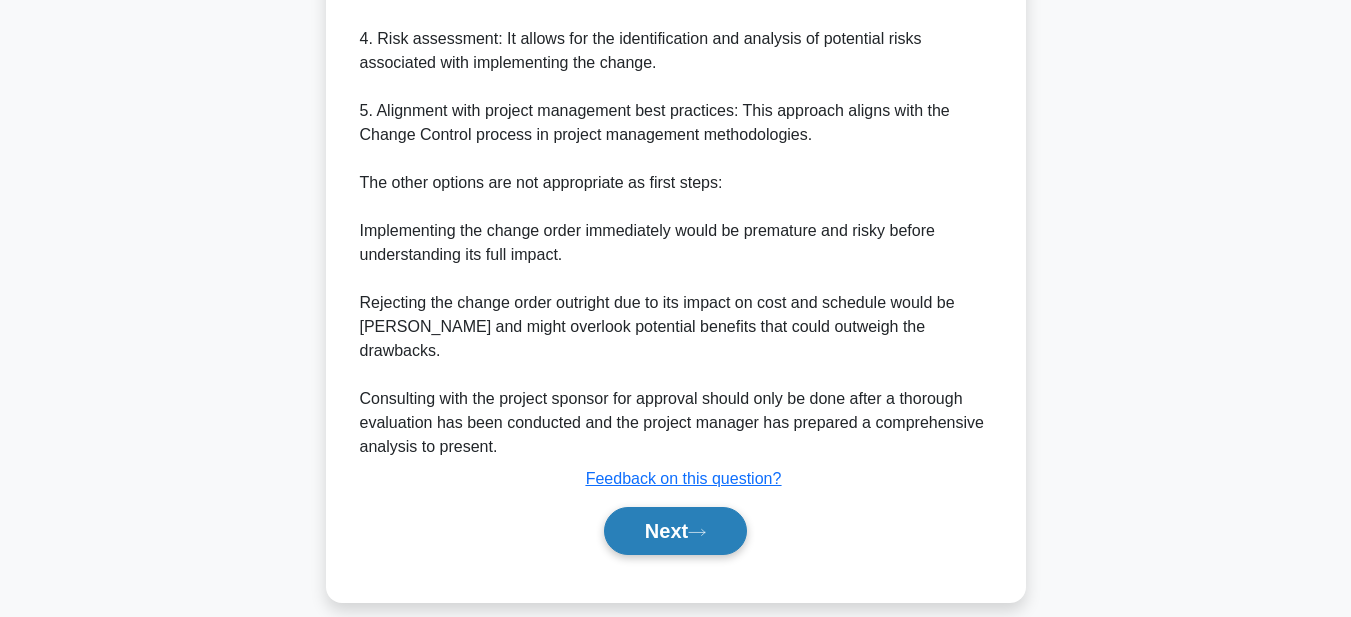 click on "Next" at bounding box center [675, 531] 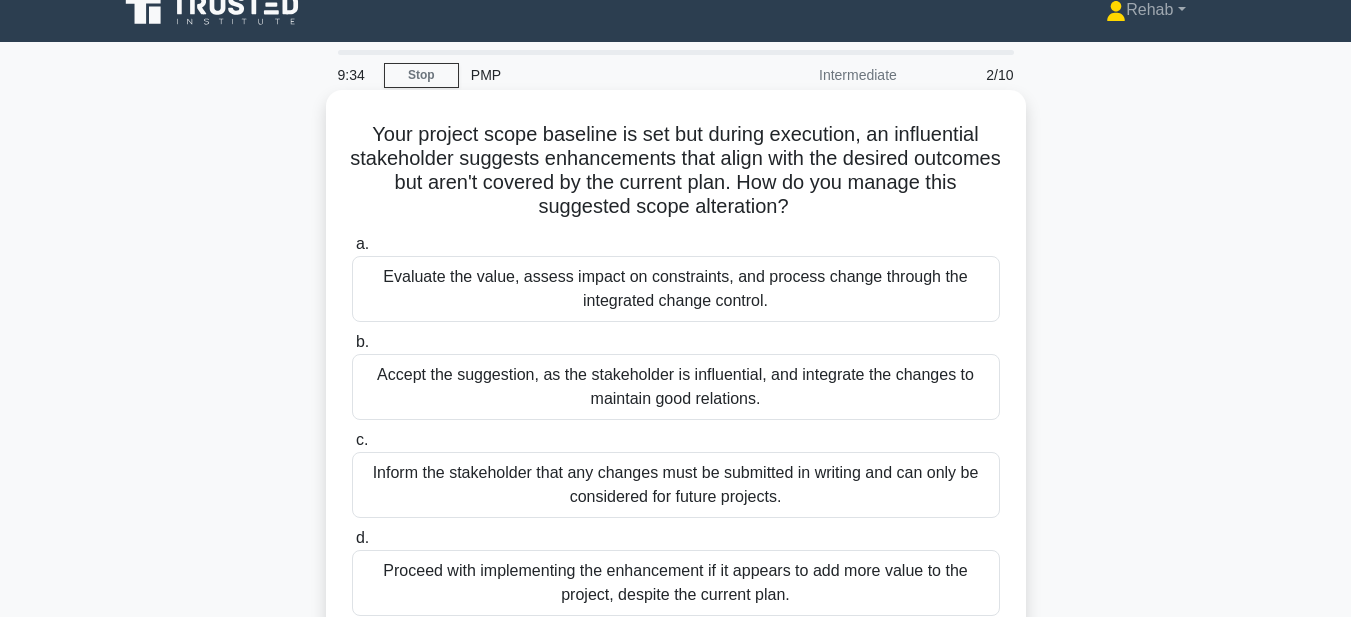 scroll, scrollTop: 0, scrollLeft: 0, axis: both 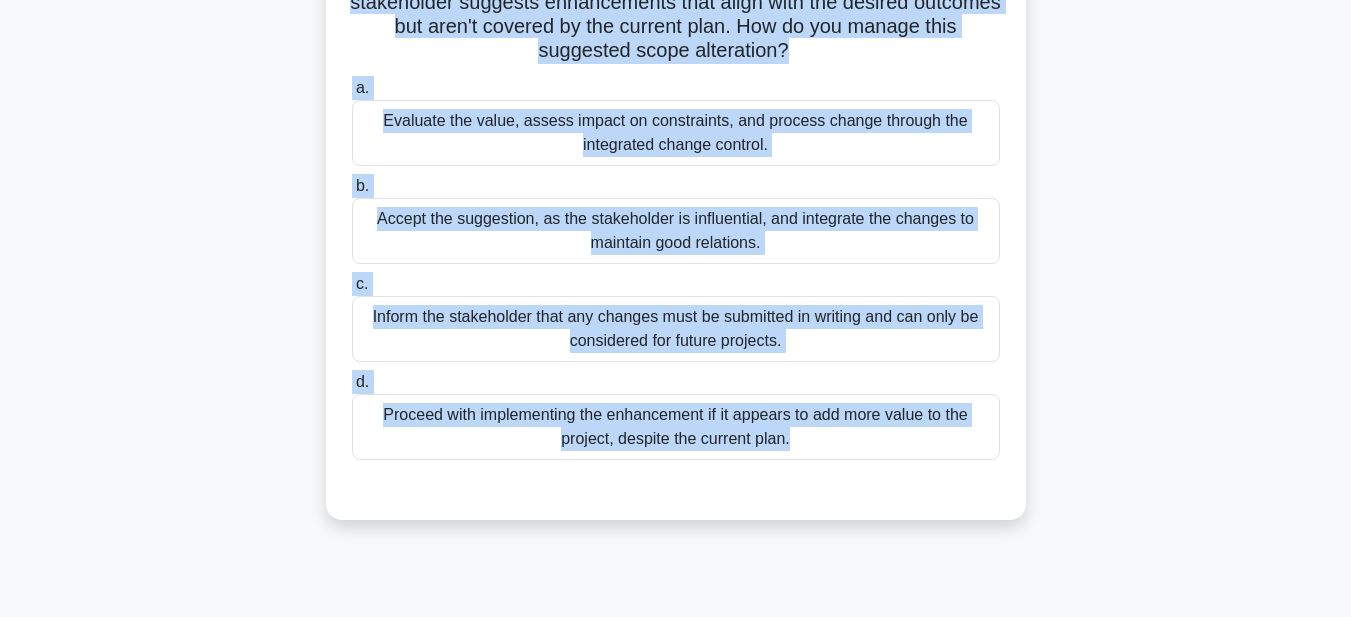 drag, startPoint x: 360, startPoint y: 162, endPoint x: 935, endPoint y: 602, distance: 724.0338 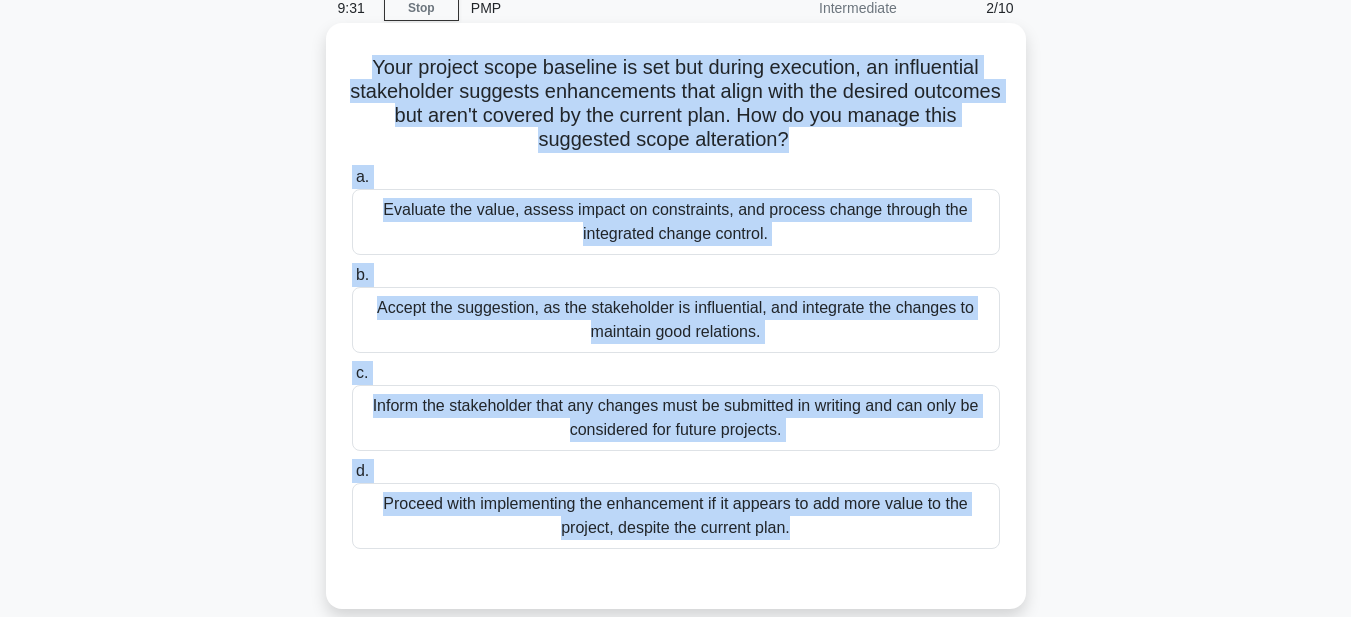 scroll, scrollTop: 0, scrollLeft: 0, axis: both 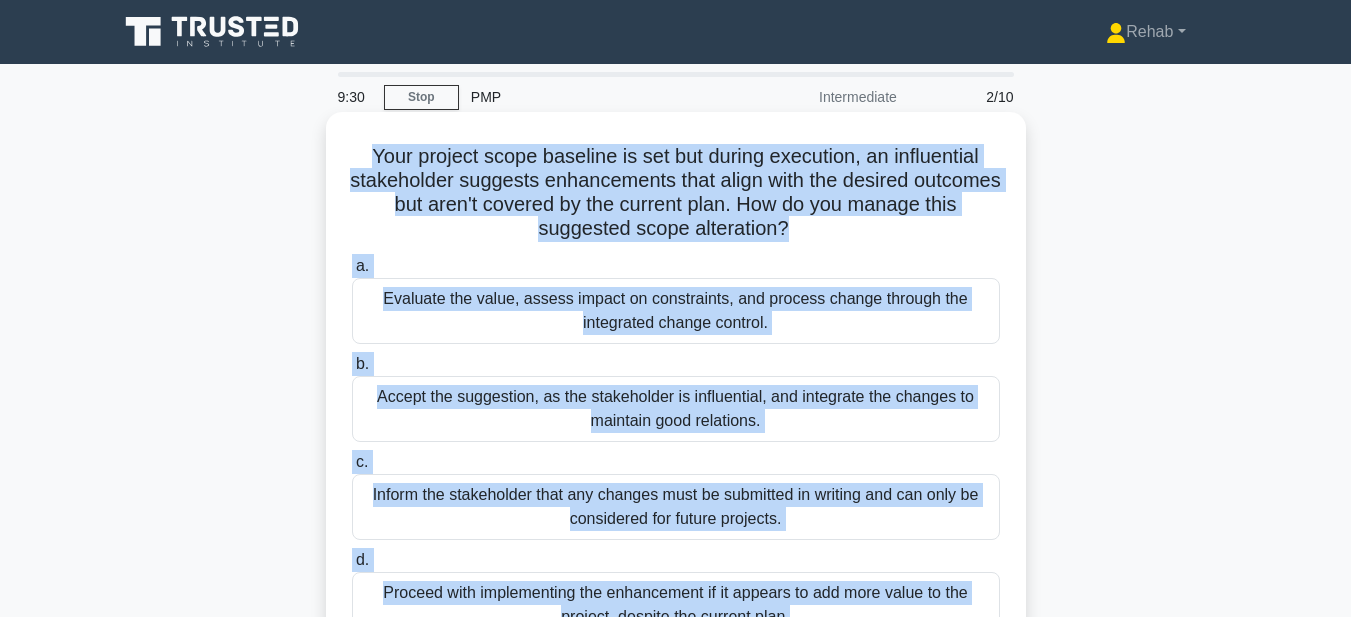copy on "Your project scope baseline is set but during execution, an influential stakeholder suggests enhancements that align with the desired outcomes but aren't covered by the current plan. How do you manage this suggested scope alteration?
.spinner_0XTQ{transform-origin:center;animation:spinner_y6GP .75s linear infinite}@keyframes spinner_y6GP{100%{transform:rotate(360deg)}}
a.
Evaluate the value, assess impact on constraints, and process change through the integrated change control.
b.
Accept the suggestion, as the stakeholder is influential, and integrate the changes to maintain good relations.
c.
Inform the stakeholder that any changes must be submitted in writing and can only be considered for future projects.
d.
..." 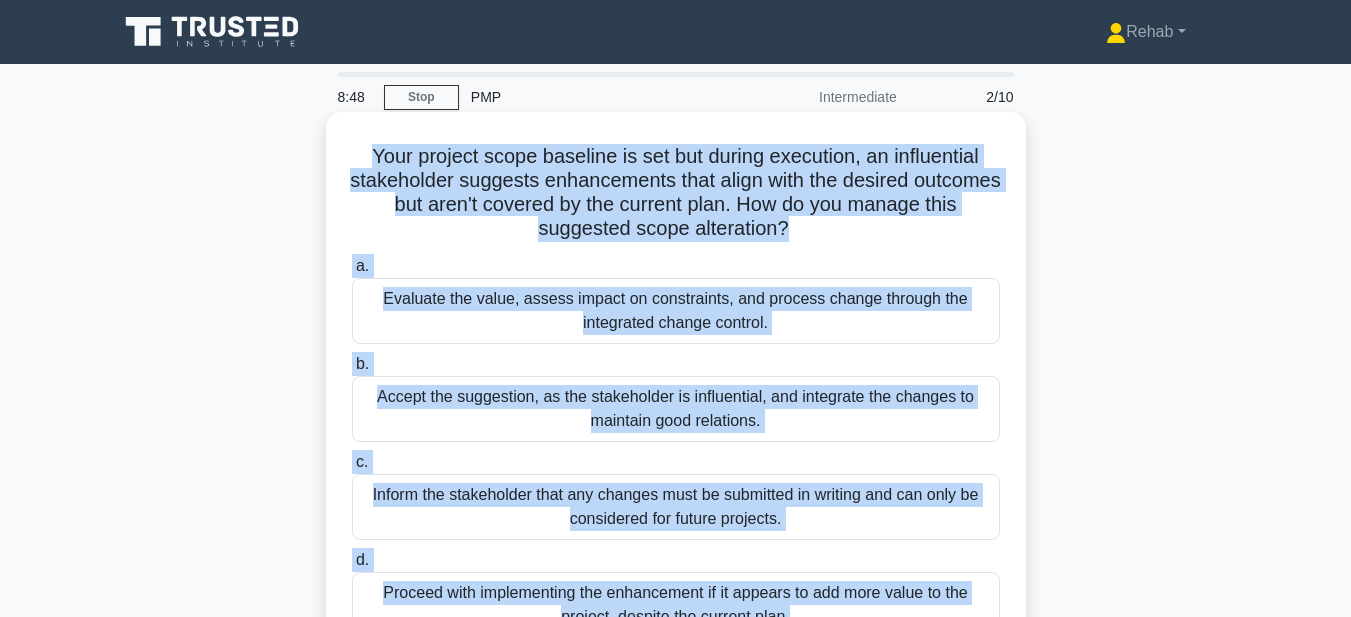 click on "Evaluate the value, assess impact on constraints, and process change through the integrated change control." at bounding box center [676, 311] 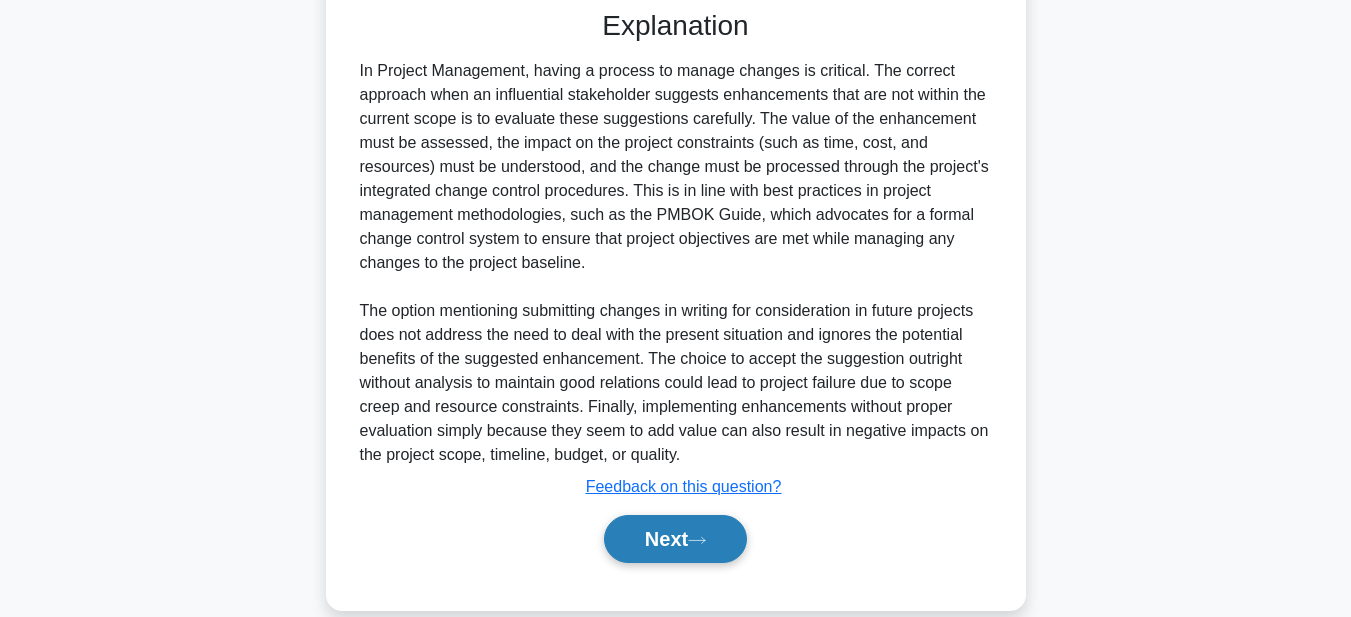 scroll, scrollTop: 689, scrollLeft: 0, axis: vertical 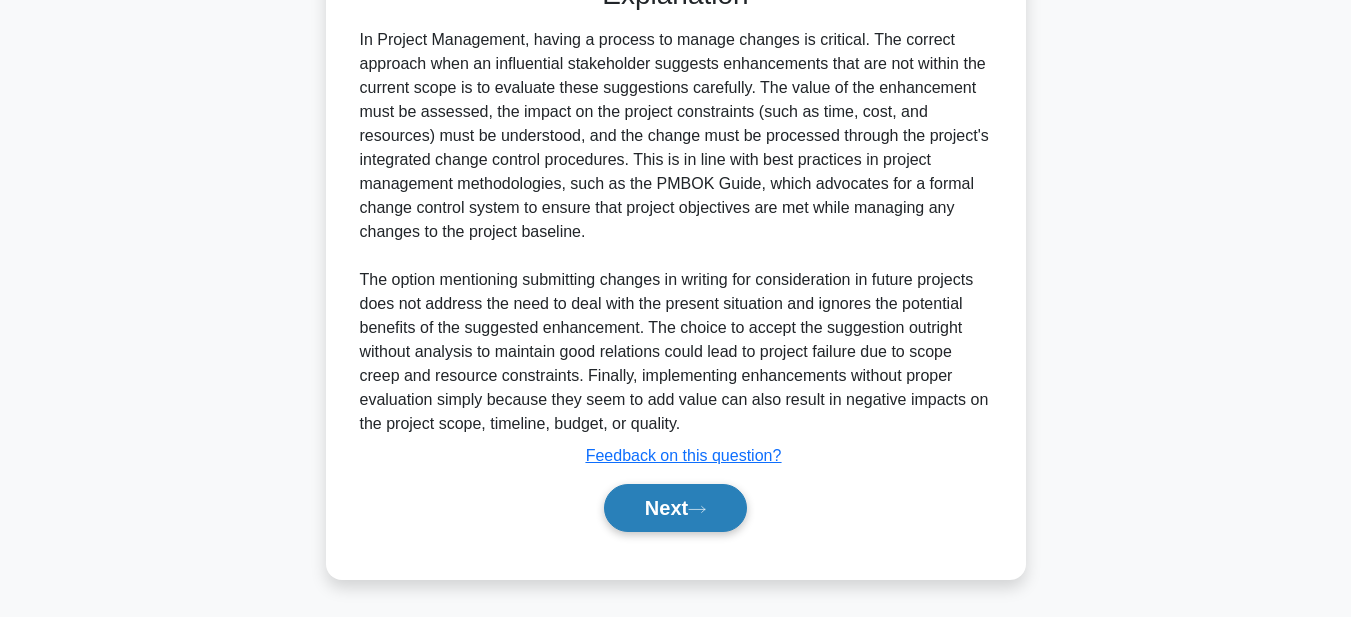 click on "Next" at bounding box center (675, 508) 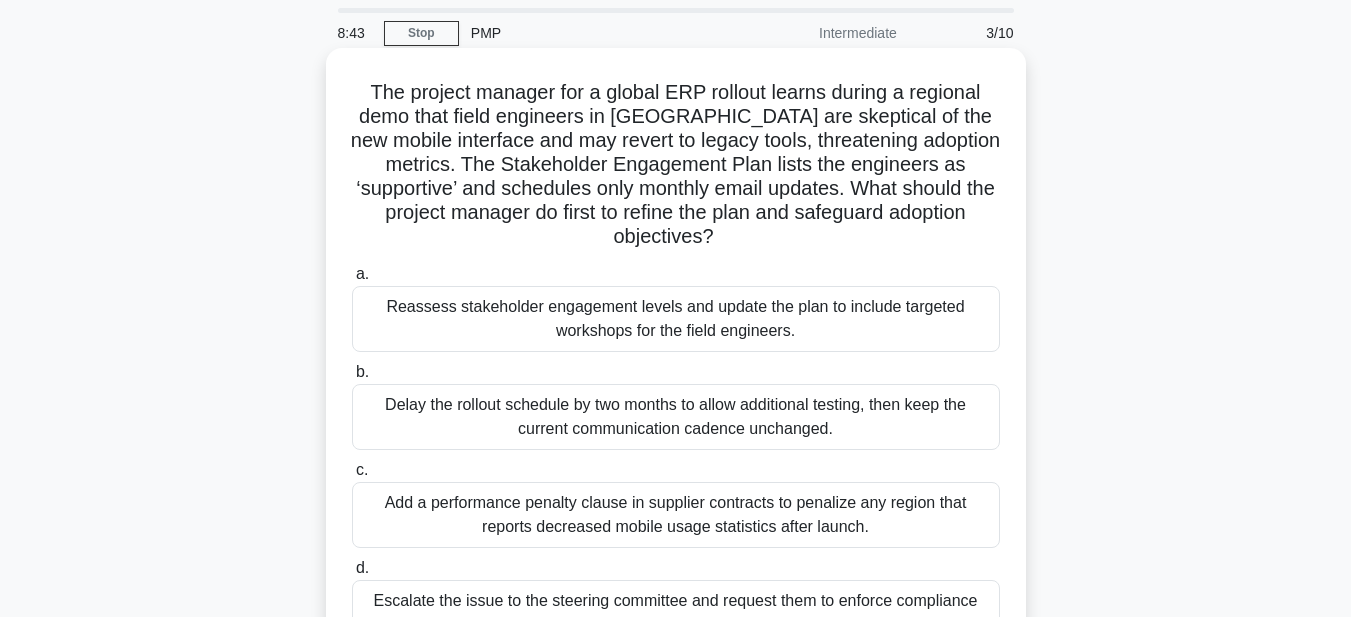 scroll, scrollTop: 63, scrollLeft: 0, axis: vertical 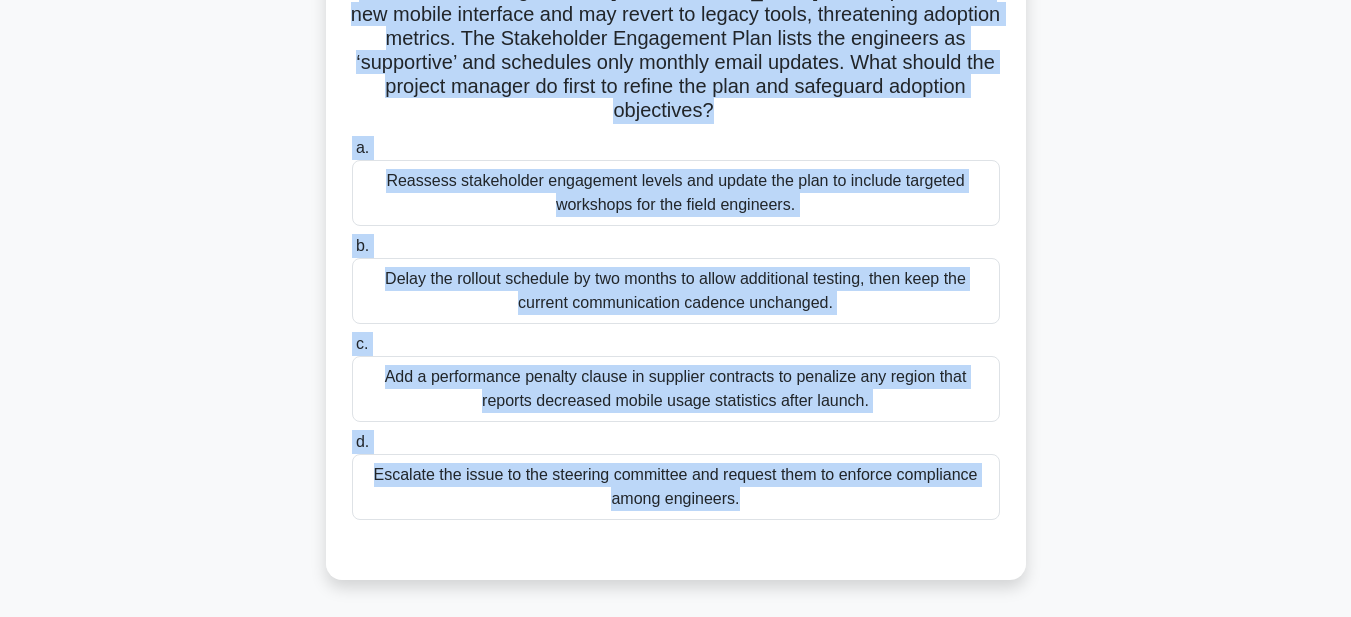 drag, startPoint x: 358, startPoint y: 95, endPoint x: 980, endPoint y: 587, distance: 793.06244 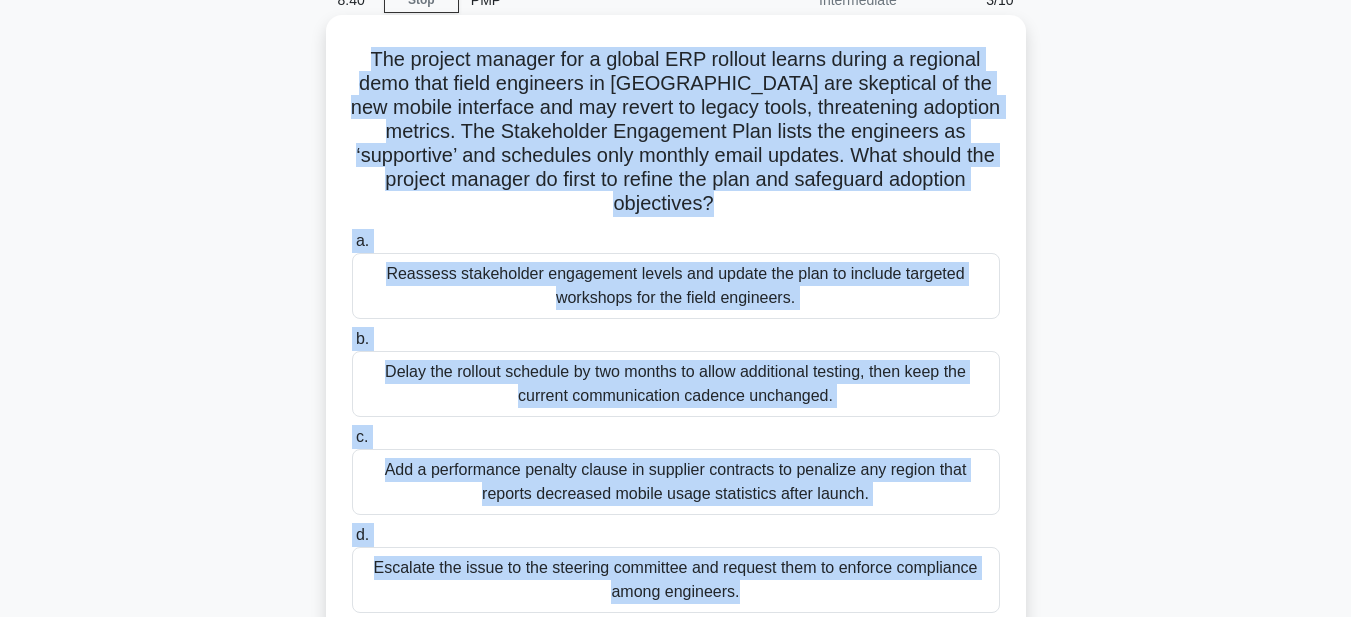 scroll, scrollTop: 0, scrollLeft: 0, axis: both 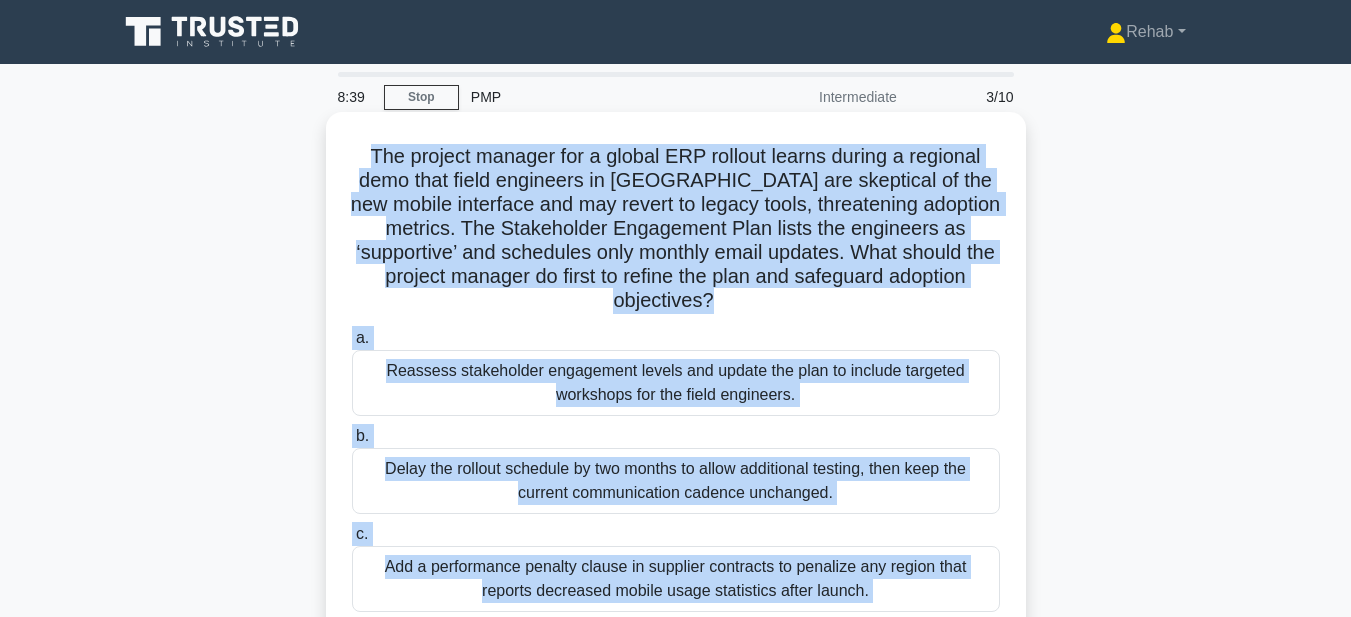 copy on "The project manager for a global ERP rollout learns during a regional demo that field engineers in South America are skeptical of the new mobile interface and may revert to legacy tools, threatening adoption metrics. The Stakeholder Engagement Plan lists the engineers as ‘supportive’ and schedules only monthly email updates. What should the project manager do first to refine the plan and safeguard adoption objectives?
.spinner_0XTQ{transform-origin:center;animation:spinner_y6GP .75s linear infinite}@keyframes spinner_y6GP{100%{transform:rotate(360deg)}}
a.
Reassess stakeholder engagement levels and update the plan to include targeted workshops for the field engineers.
b.
Delay the rollout schedule by two months to allow additional testing, then keep the current communication cadence unchanged.
c.
..." 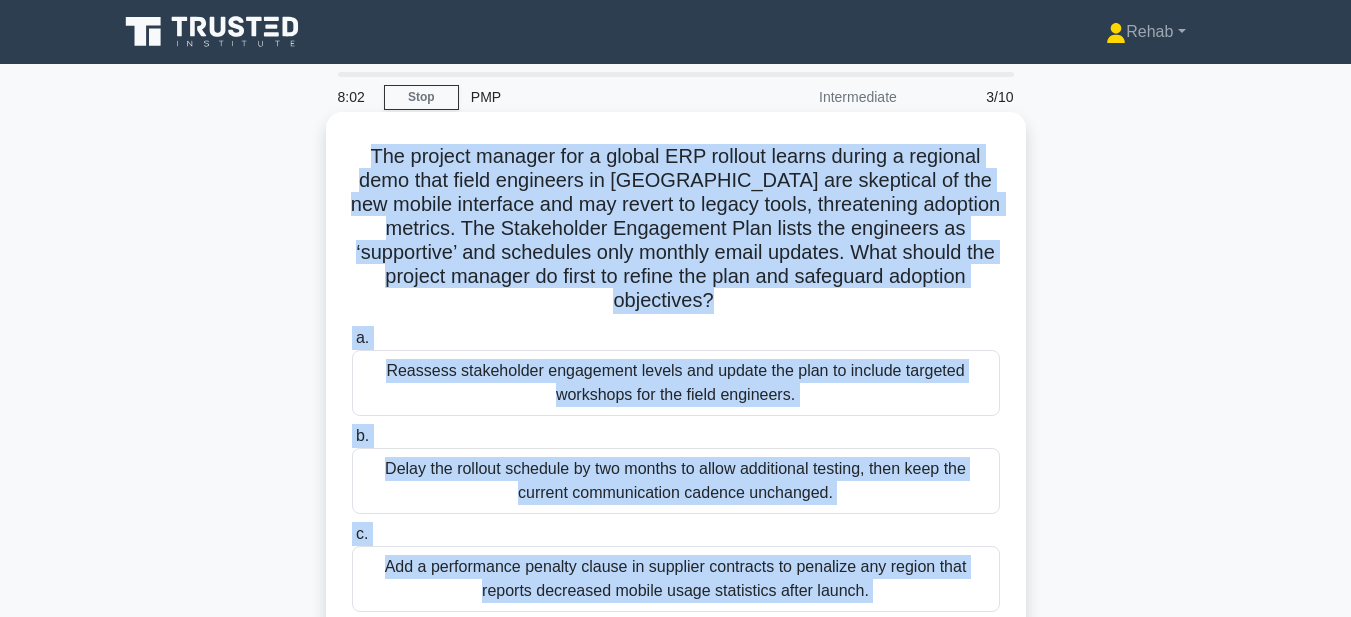 click on "Reassess stakeholder engagement levels and update the plan to include targeted workshops for the field engineers." at bounding box center (676, 383) 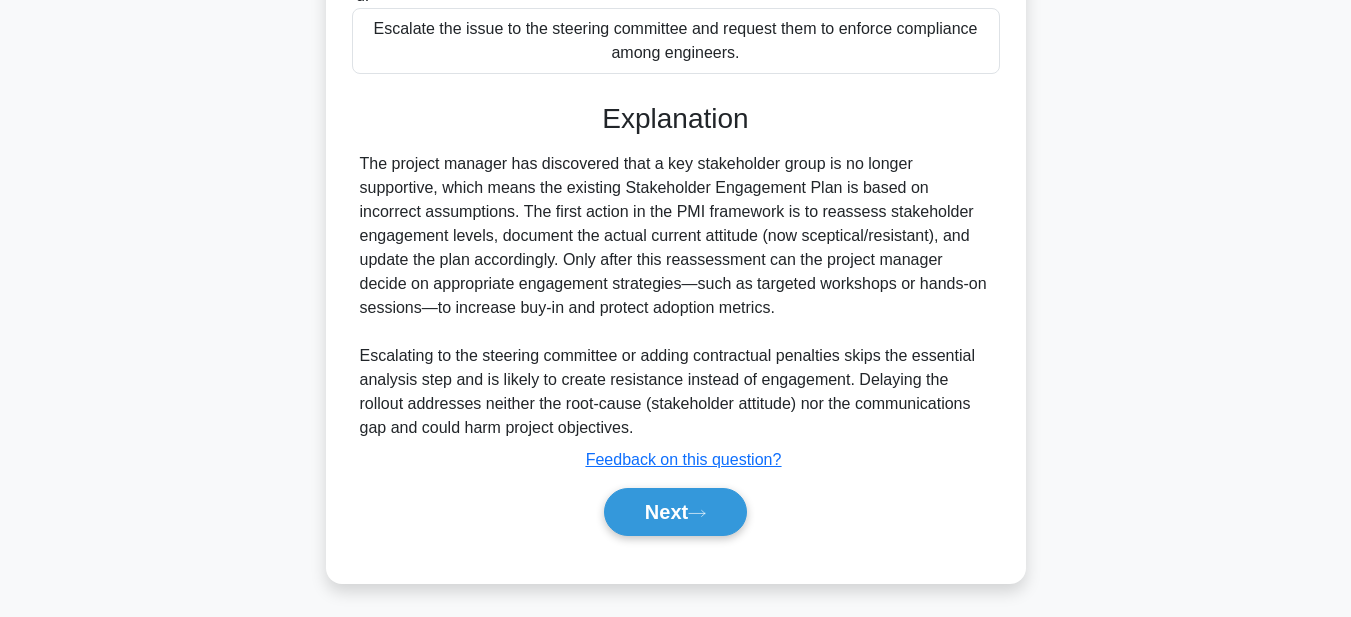 scroll, scrollTop: 641, scrollLeft: 0, axis: vertical 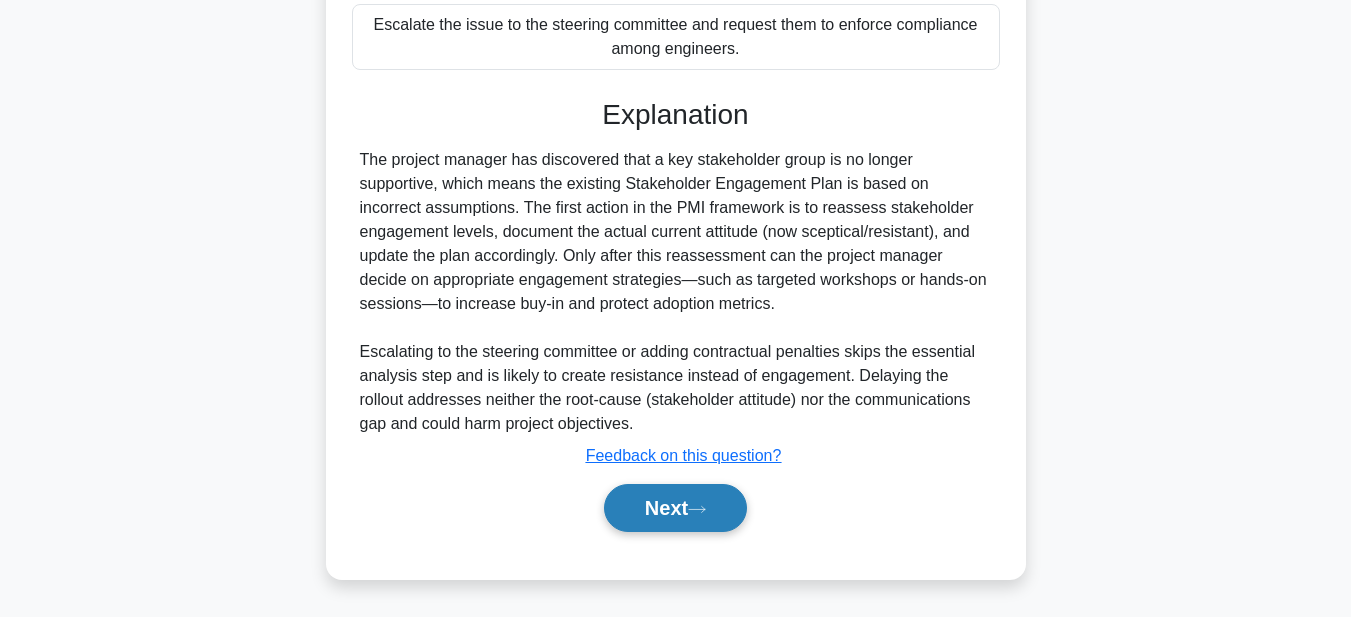 click on "Next" at bounding box center [675, 508] 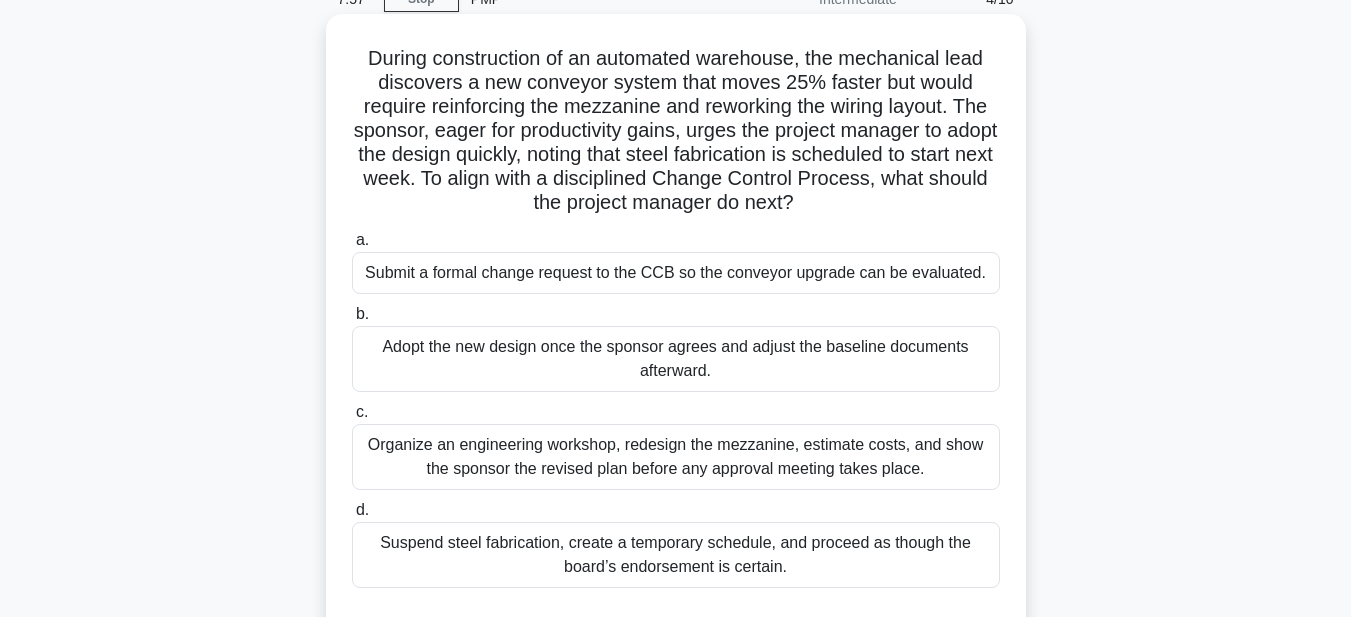 scroll, scrollTop: 63, scrollLeft: 0, axis: vertical 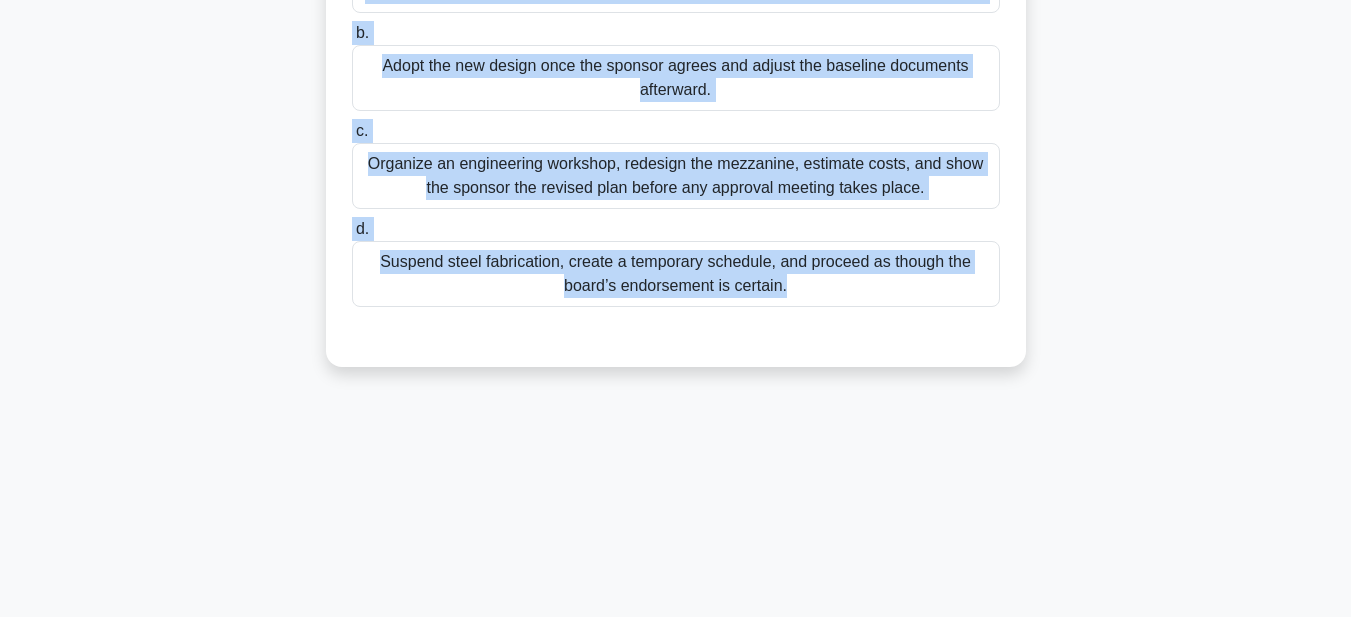 drag, startPoint x: 358, startPoint y: 89, endPoint x: 990, endPoint y: 587, distance: 804.6291 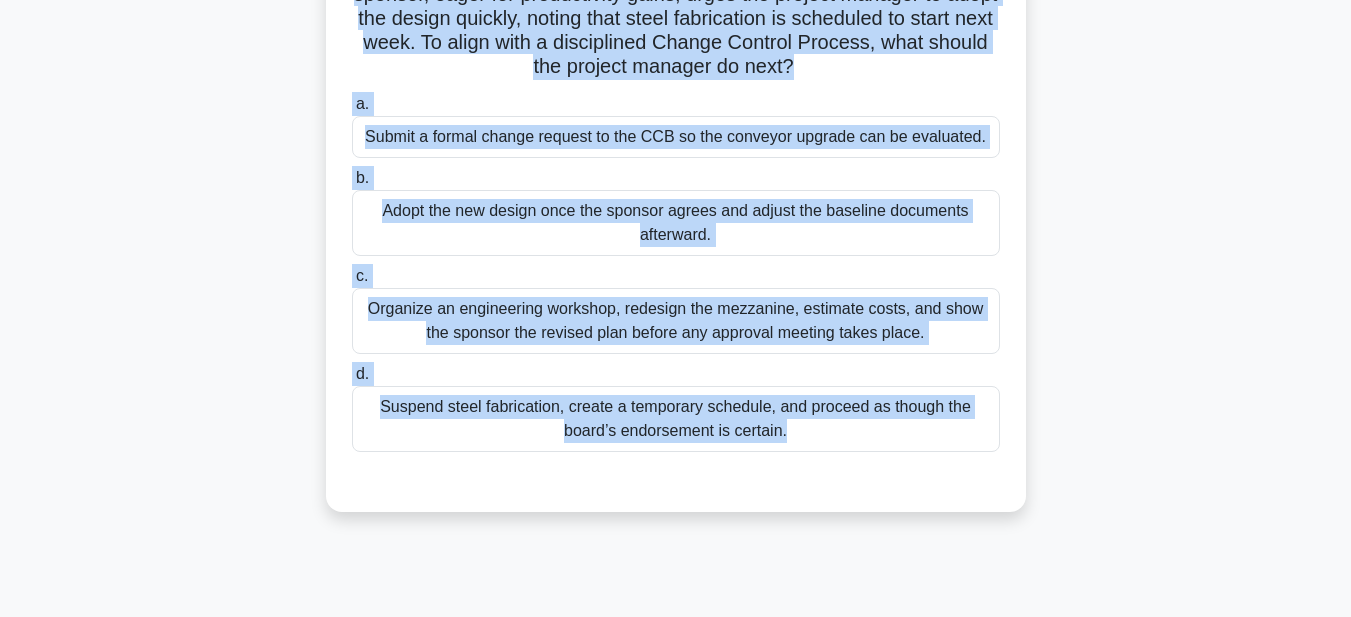 scroll, scrollTop: 0, scrollLeft: 0, axis: both 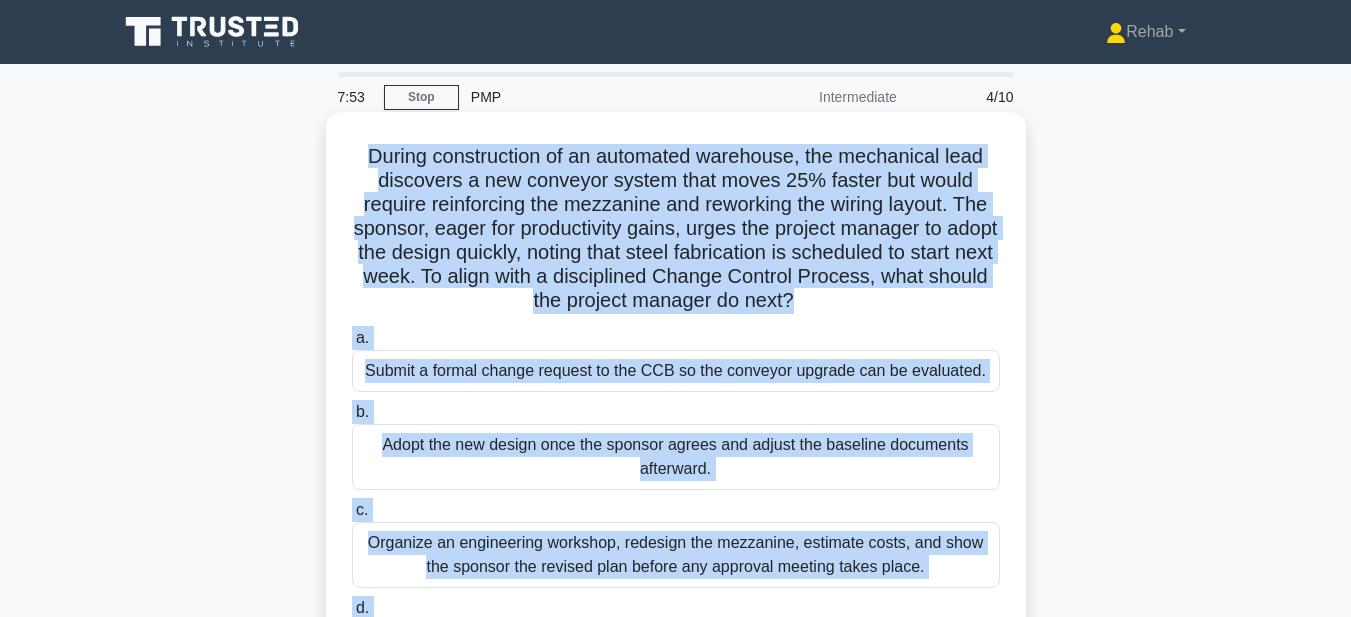 copy on "During construction of an automated warehouse, the mechanical lead discovers a new conveyor system that moves 25% faster but would require reinforcing the mezzanine and reworking the wiring layout. The sponsor, eager for productivity gains, urges the project manager to adopt the design quickly, noting that steel fabrication is scheduled to start next week. To align with a disciplined Change Control Process, what should the project manager do next?
.spinner_0XTQ{transform-origin:center;animation:spinner_y6GP .75s linear infinite}@keyframes spinner_y6GP{100%{transform:rotate(360deg)}}
a.
Submit a formal change request to the CCB so the conveyor upgrade can be evaluated.
b.
Adopt the new design once the sponsor agrees and adjust the baseline documents afterward.
c.
Organize an ..." 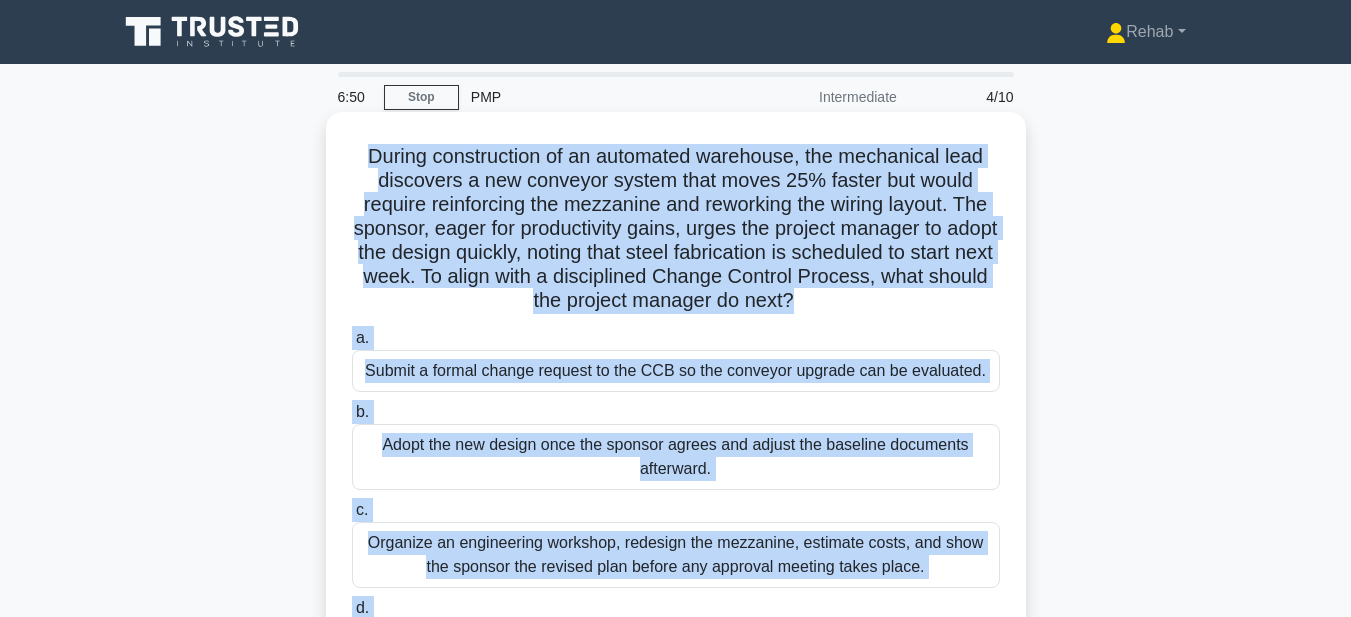 click on "Submit a formal change request to the CCB so the conveyor upgrade can be evaluated." at bounding box center [676, 371] 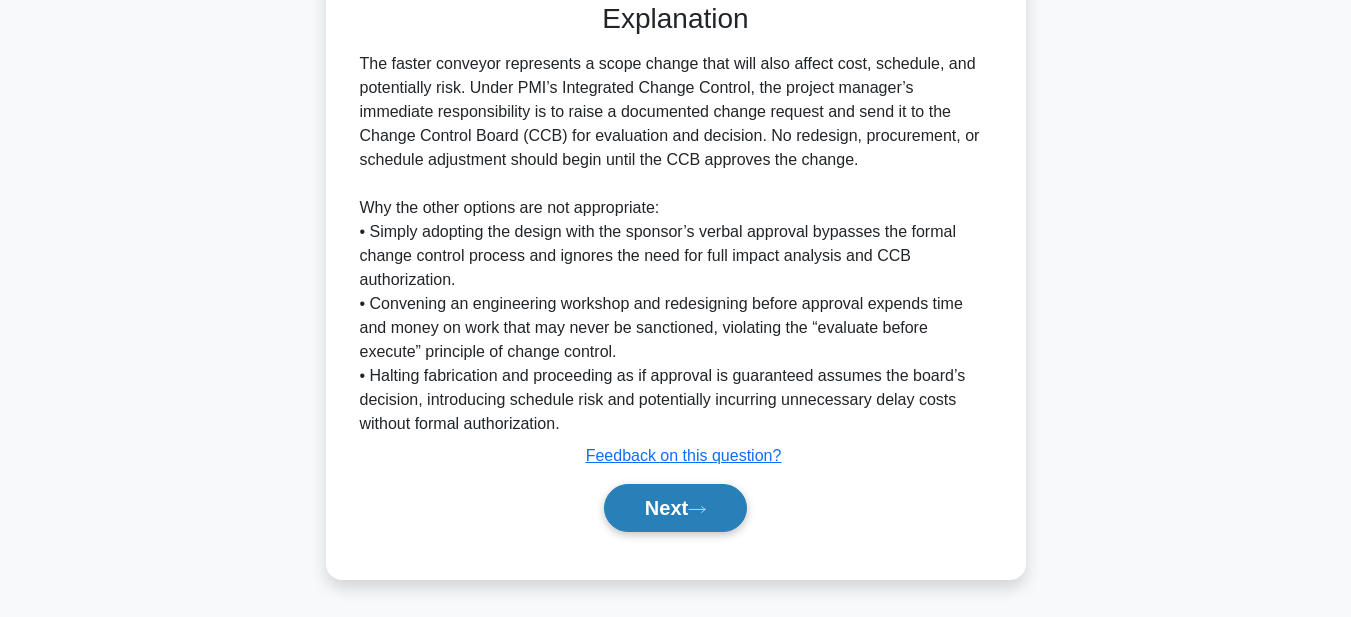 click on "Next" at bounding box center (675, 508) 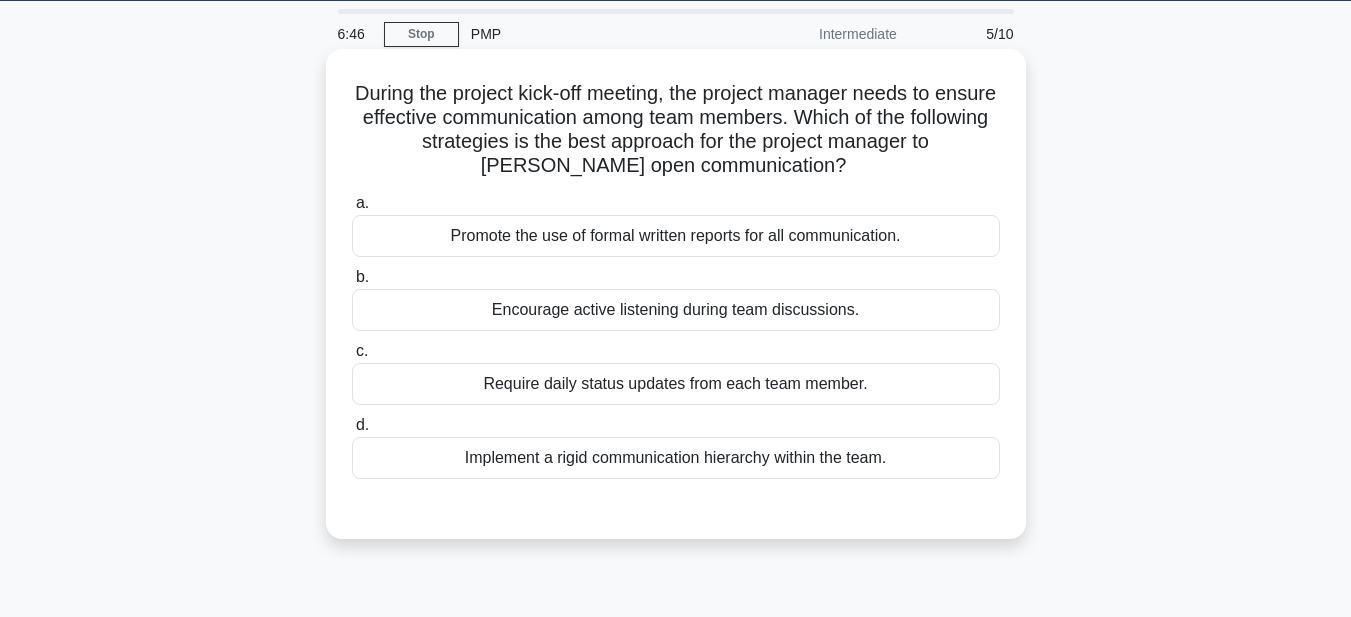scroll, scrollTop: 0, scrollLeft: 0, axis: both 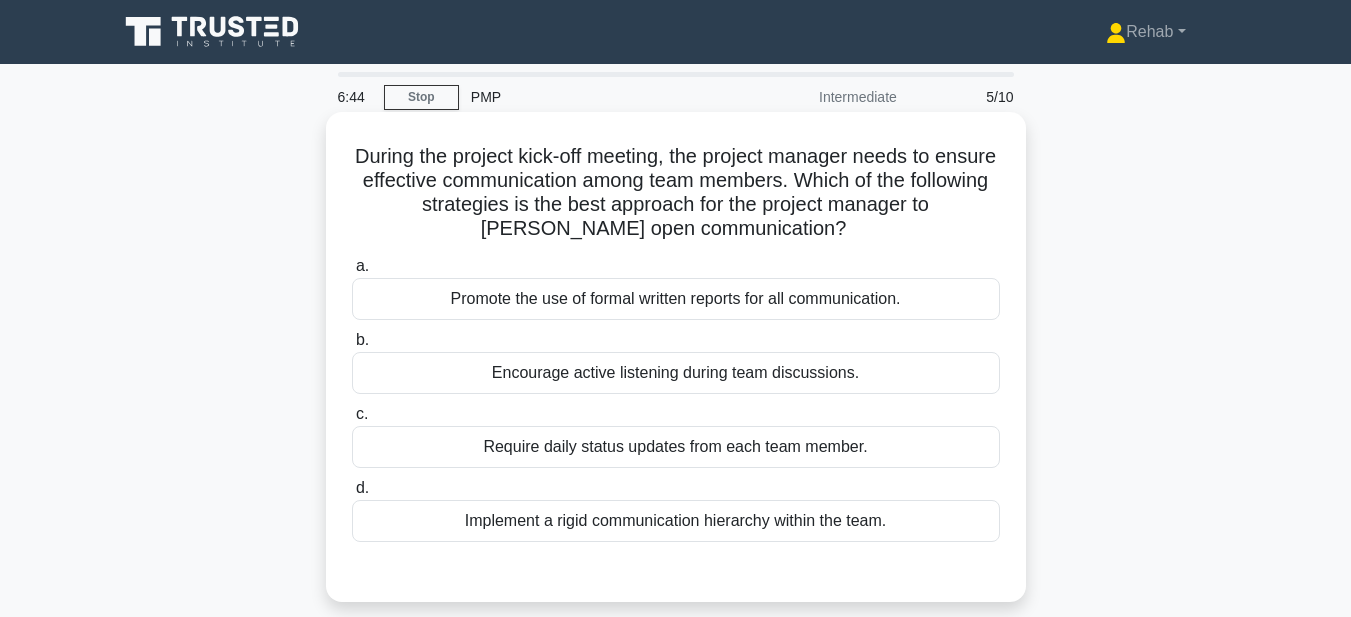 drag, startPoint x: 371, startPoint y: 151, endPoint x: 902, endPoint y: 515, distance: 643.7833 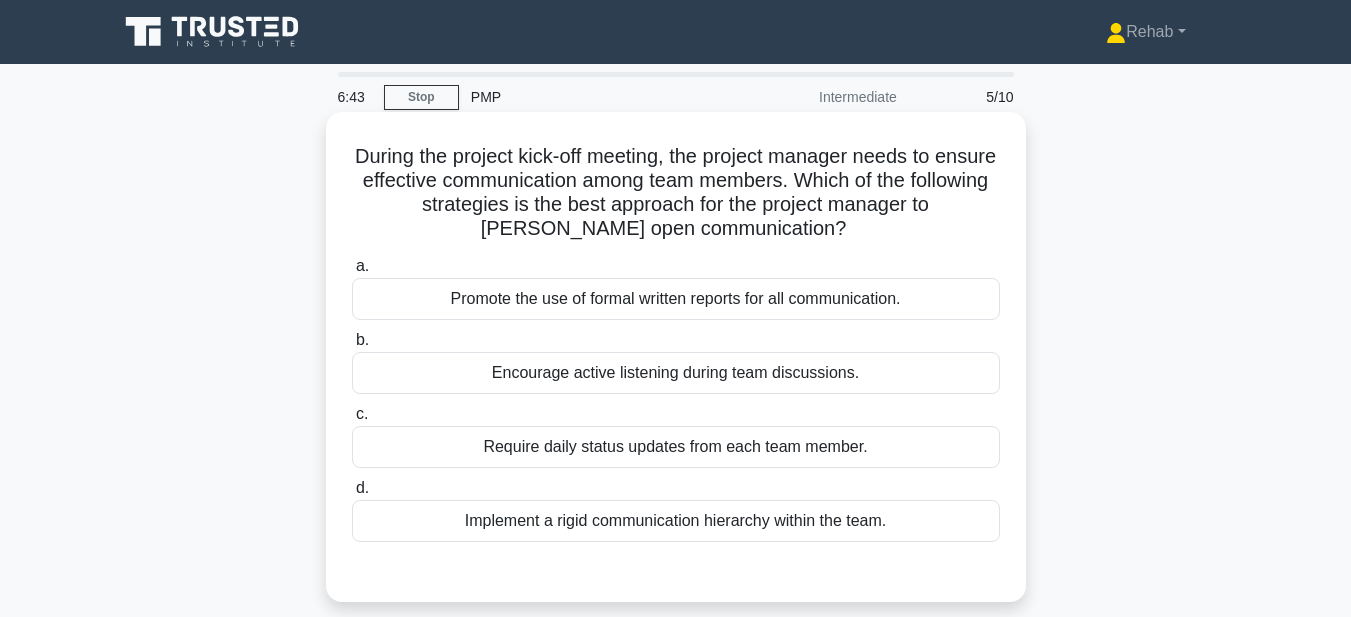copy on "During the project kick-off meeting, the project manager needs to ensure effective communication among team members. Which of the following strategies is the best approach for the project manager to foster open communication?
.spinner_0XTQ{transform-origin:center;animation:spinner_y6GP .75s linear infinite}@keyframes spinner_y6GP{100%{transform:rotate(360deg)}}
a.
Promote the use of formal written reports for all communication.
b.
Encourage active listening during team discussions.
c.
Require daily status updates from each team member.
d.
Implement a rigid communication hierarchy within the team." 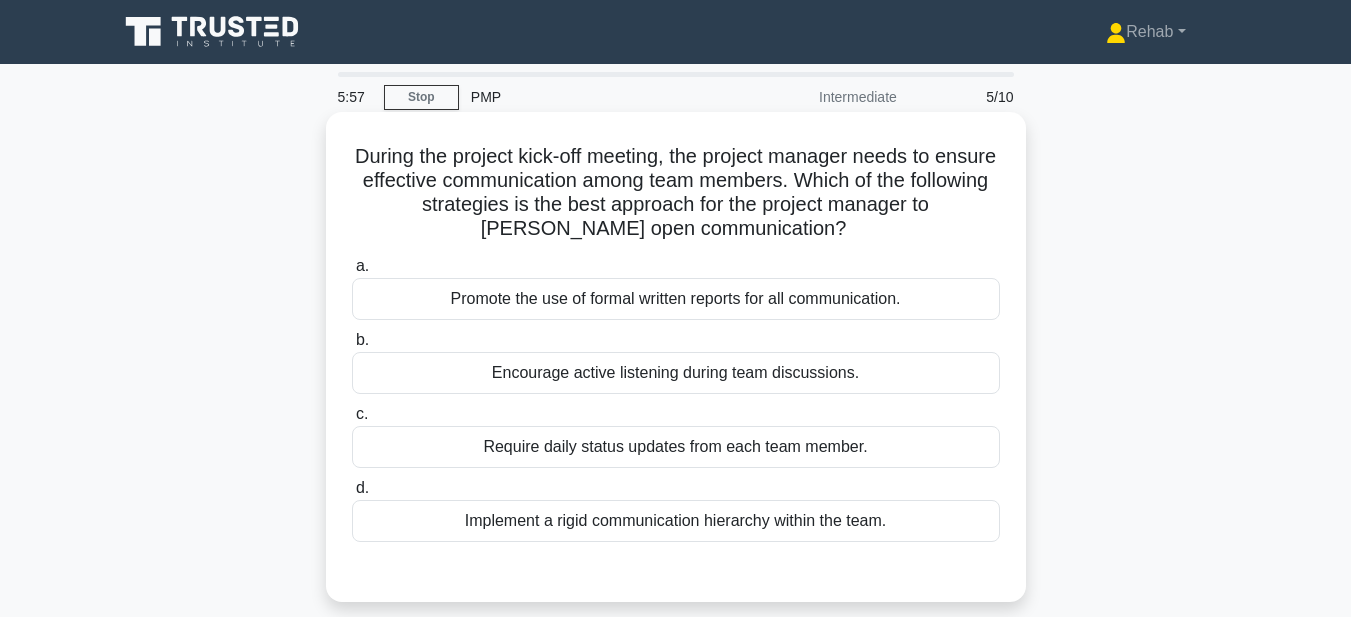 click on "Encourage active listening during team discussions." at bounding box center (676, 373) 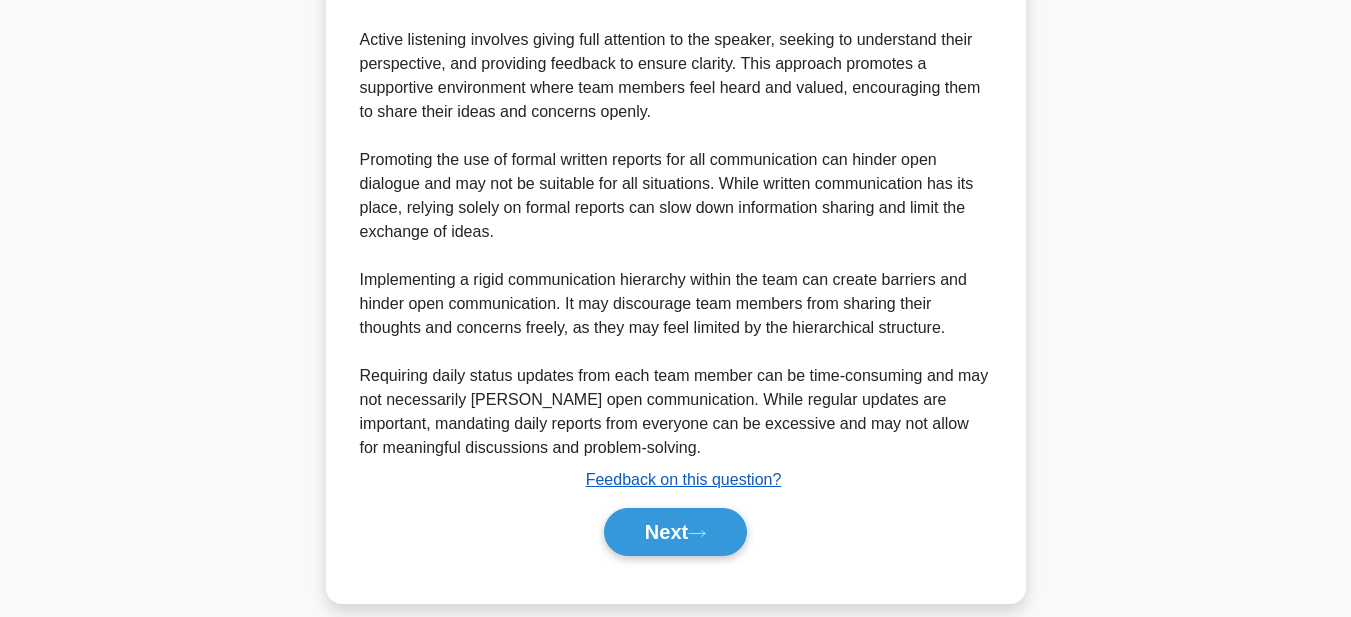 scroll, scrollTop: 689, scrollLeft: 0, axis: vertical 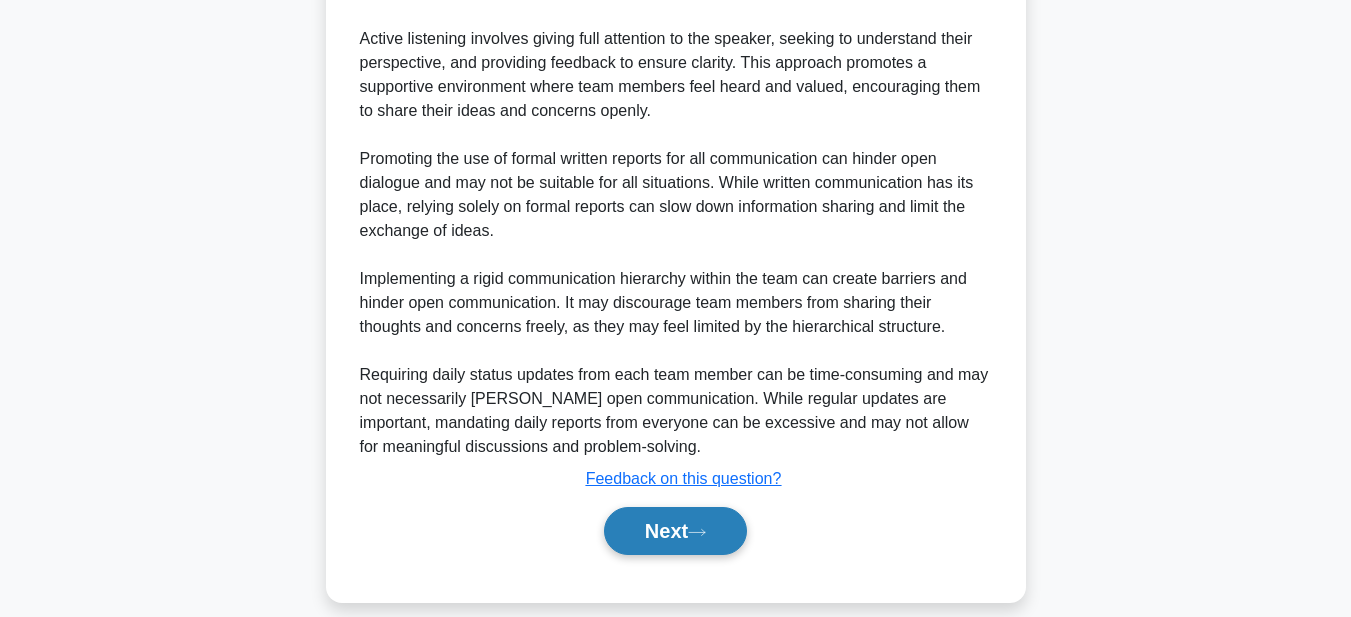 click on "Next" at bounding box center [675, 531] 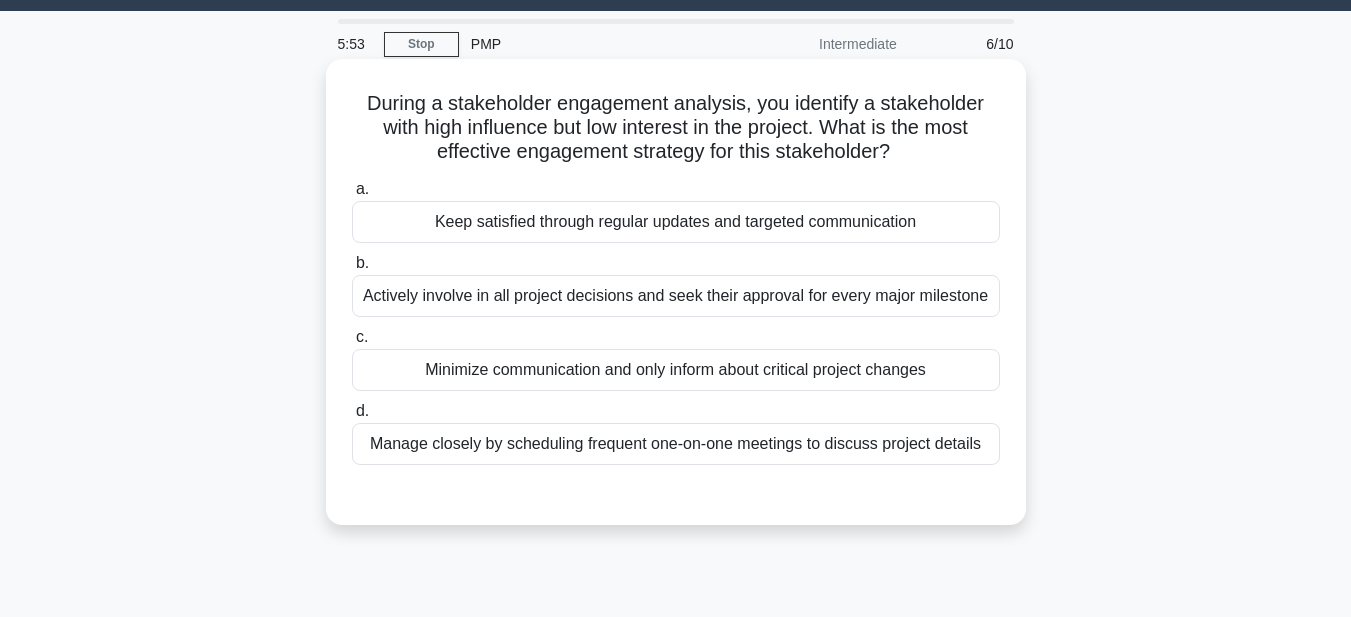 scroll, scrollTop: 0, scrollLeft: 0, axis: both 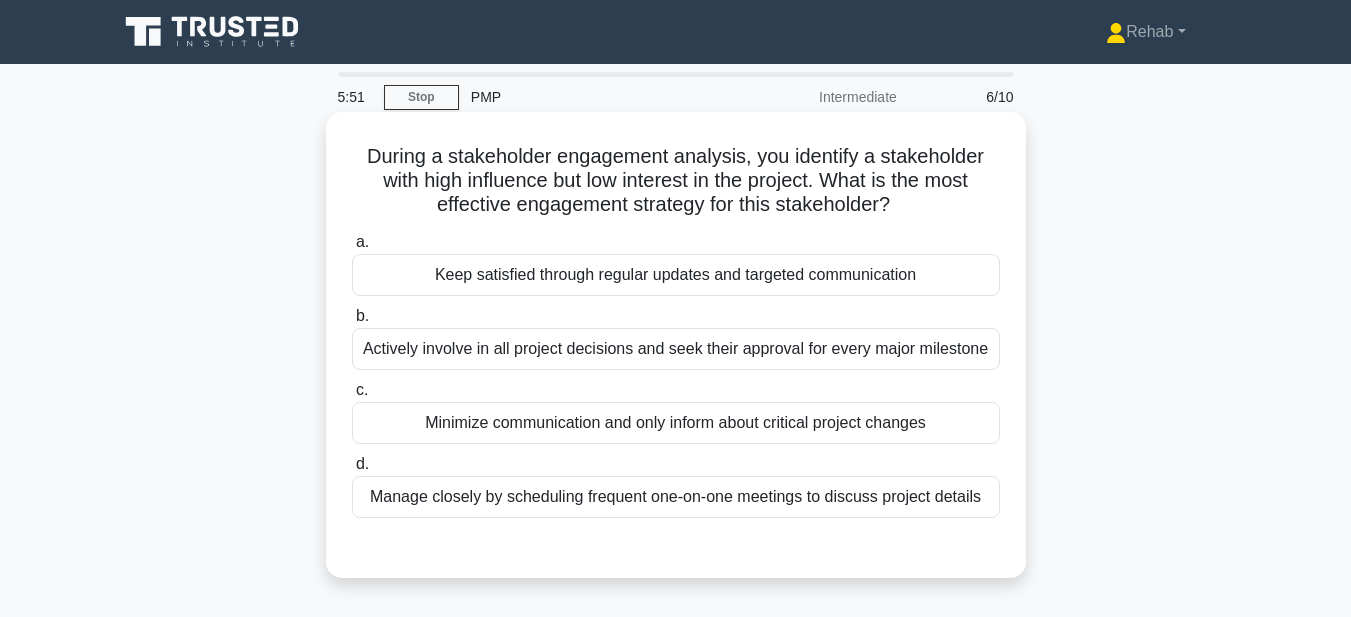drag, startPoint x: 362, startPoint y: 166, endPoint x: 985, endPoint y: 514, distance: 713.60565 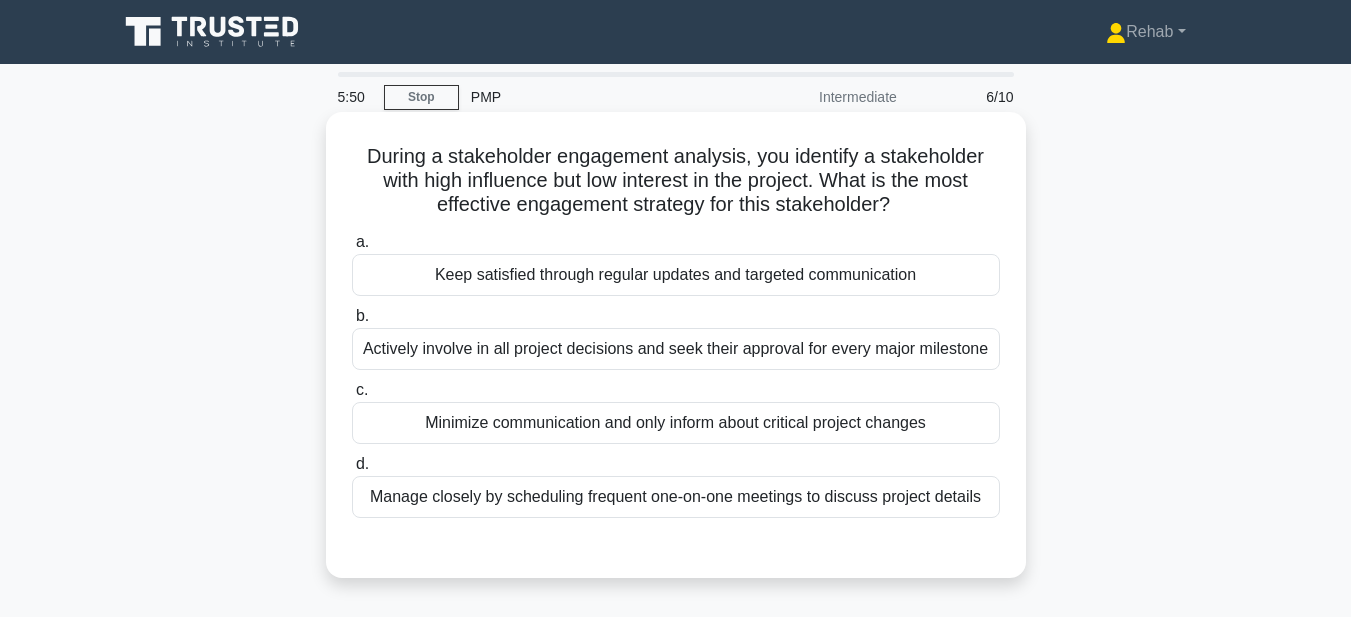 copy on "During a stakeholder engagement analysis, you identify a stakeholder with high influence but low interest in the project. What is the most effective engagement strategy for this stakeholder?
.spinner_0XTQ{transform-origin:center;animation:spinner_y6GP .75s linear infinite}@keyframes spinner_y6GP{100%{transform:rotate(360deg)}}
a.
Keep satisfied through regular updates and targeted communication
b.
Actively involve in all project decisions and seek their approval for every major milestone
c.
Minimize communication and only inform about critical project changes
d.
Manage closely by scheduling frequent one-on-one meetings to discuss project details" 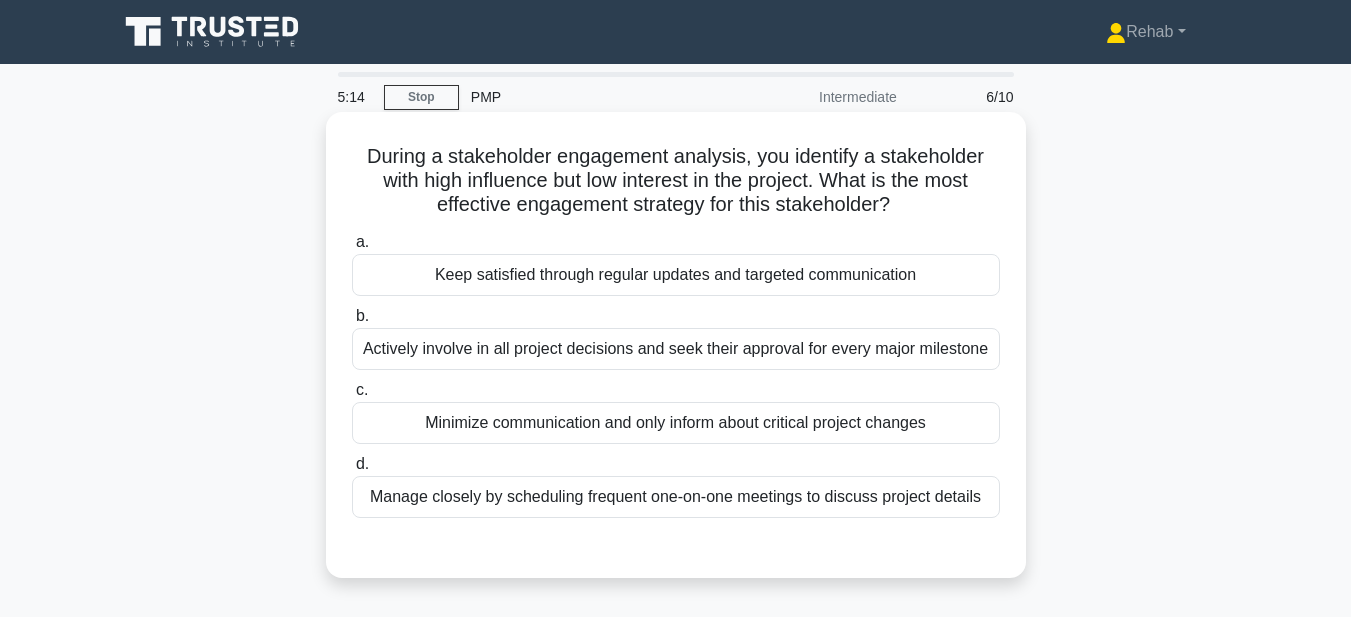 click on "Keep satisfied through regular updates and targeted communication" at bounding box center [676, 275] 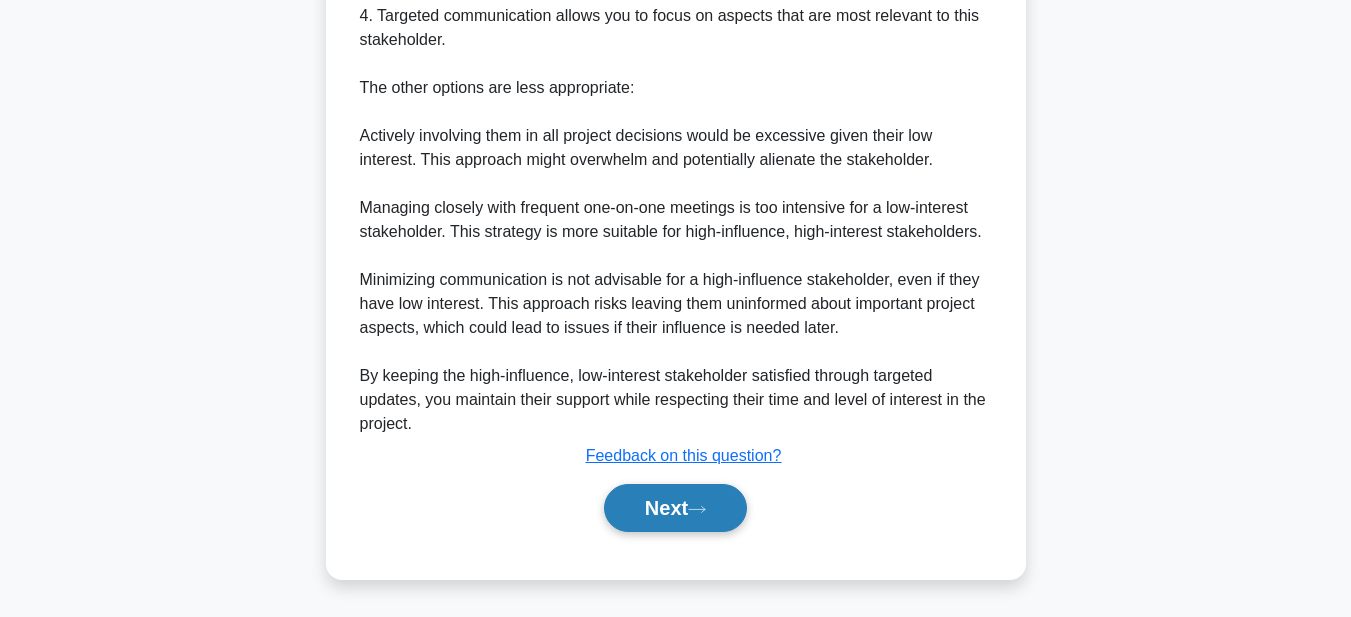 click on "Next" at bounding box center (675, 508) 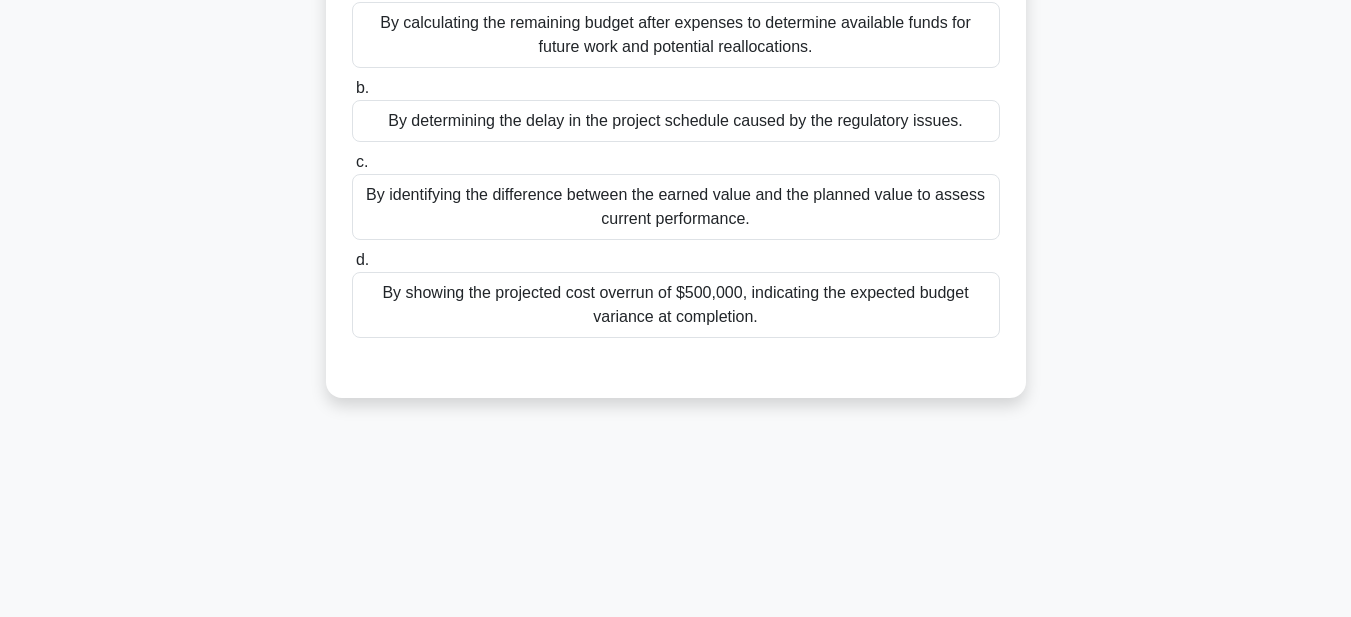 scroll, scrollTop: 63, scrollLeft: 0, axis: vertical 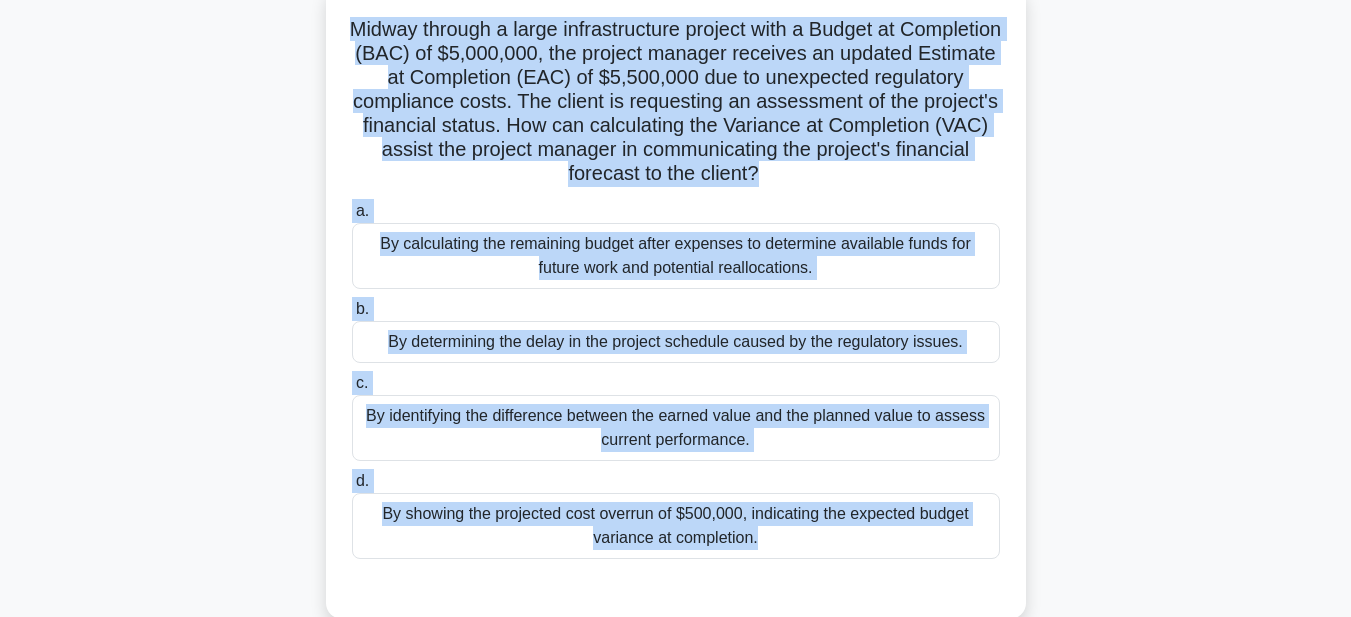 drag, startPoint x: 386, startPoint y: 93, endPoint x: 865, endPoint y: 513, distance: 637.0565 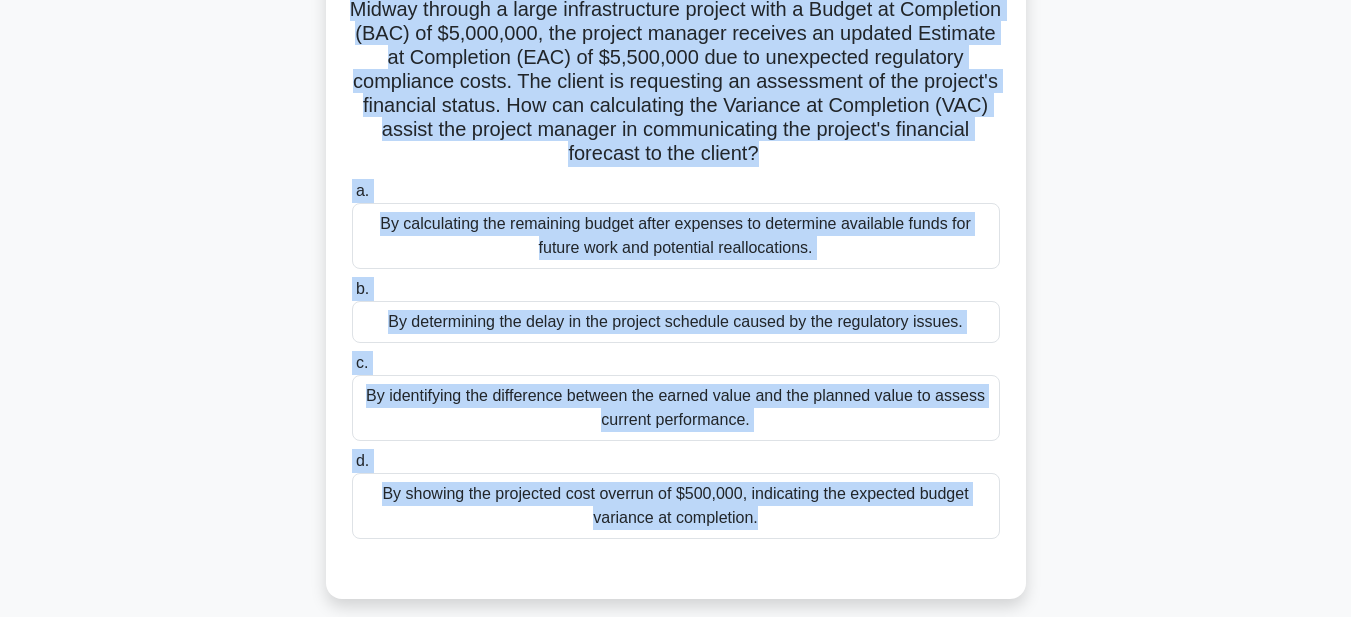 copy on "Midway through a large infrastructure project with a Budget at Completion (BAC) of $5,000,000, the project manager receives an updated Estimate at Completion (EAC) of $5,500,000 due to unexpected regulatory compliance costs. The client is requesting an assessment of the project's financial status. How can calculating the Variance at Completion (VAC) assist the project manager in communicating the project's financial forecast to the client?
.spinner_0XTQ{transform-origin:center;animation:spinner_y6GP .75s linear infinite}@keyframes spinner_y6GP{100%{transform:rotate(360deg)}}
a.
By calculating the remaining budget after expenses to determine available funds for future work and potential reallocations.
b.
By determining the delay in the project schedule caused by the regulatory issues.
c.
..." 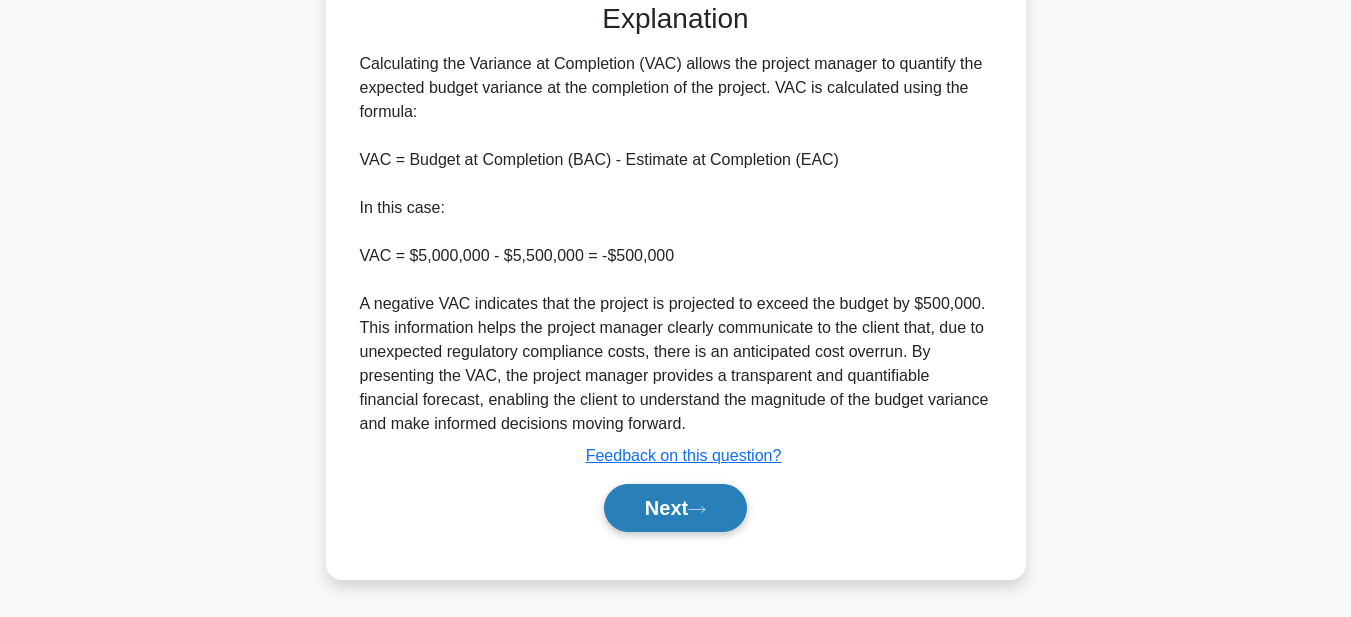 click on "Next" at bounding box center (675, 508) 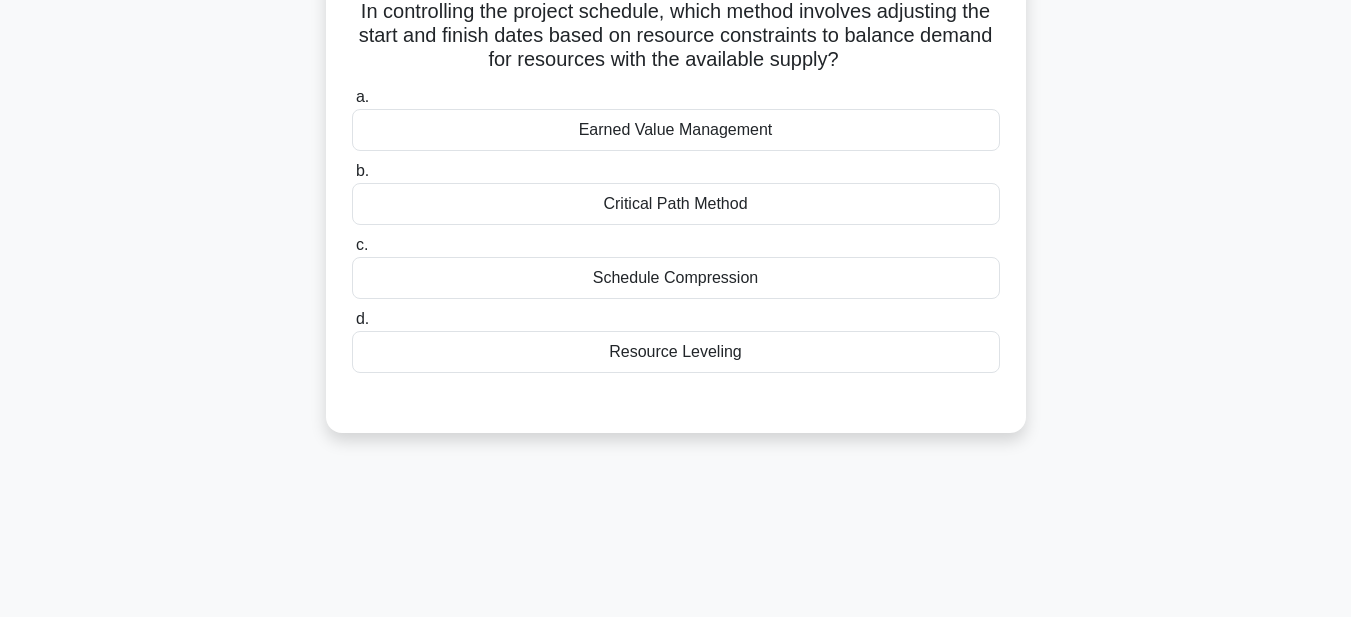 scroll, scrollTop: 63, scrollLeft: 0, axis: vertical 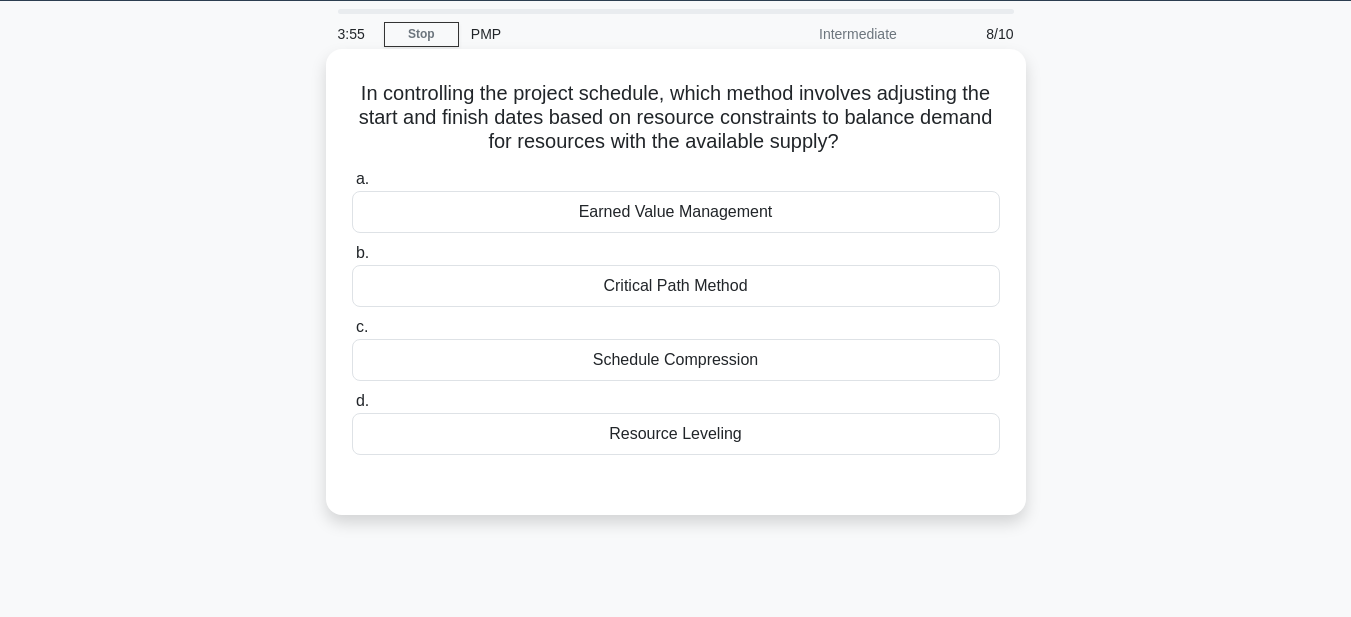 drag, startPoint x: 356, startPoint y: 95, endPoint x: 854, endPoint y: 445, distance: 608.69037 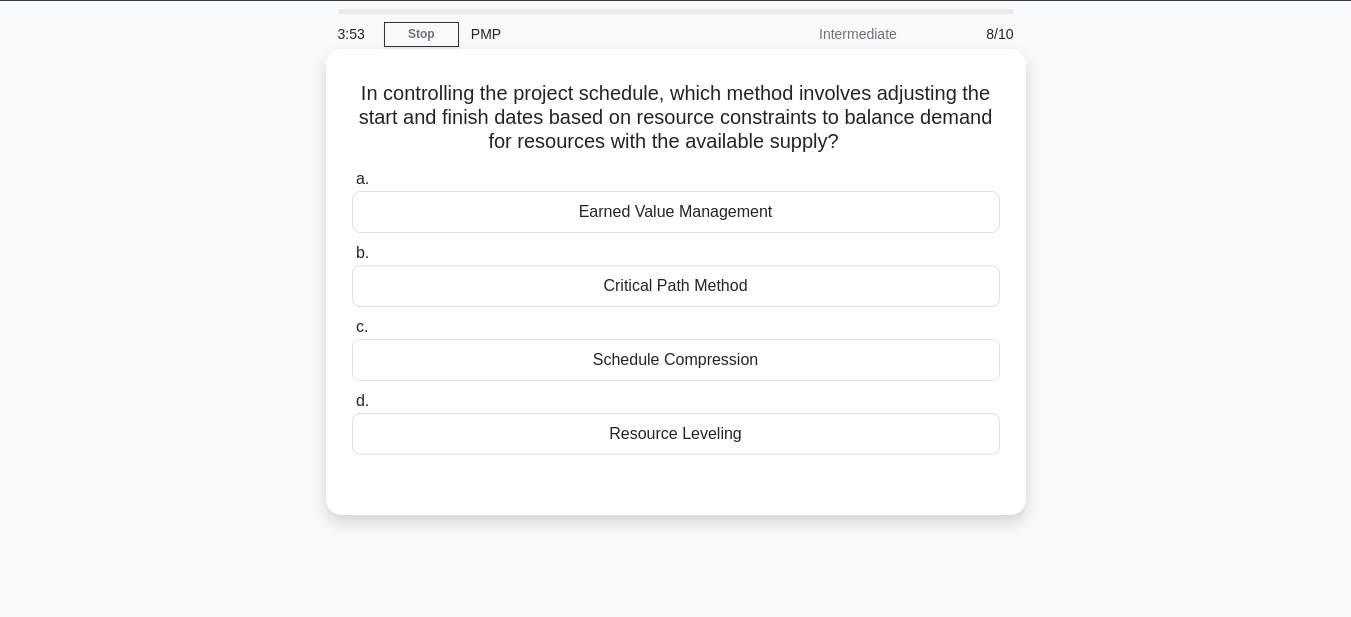 copy on "In controlling the project schedule, which method involves adjusting the start and finish dates based on resource constraints to balance demand for resources with the available supply?
.spinner_0XTQ{transform-origin:center;animation:spinner_y6GP .75s linear infinite}@keyframes spinner_y6GP{100%{transform:rotate(360deg)}}
a.
Earned Value Management
b.
Critical Path Method
c.
Schedule Compression
d.
Resource Leveling" 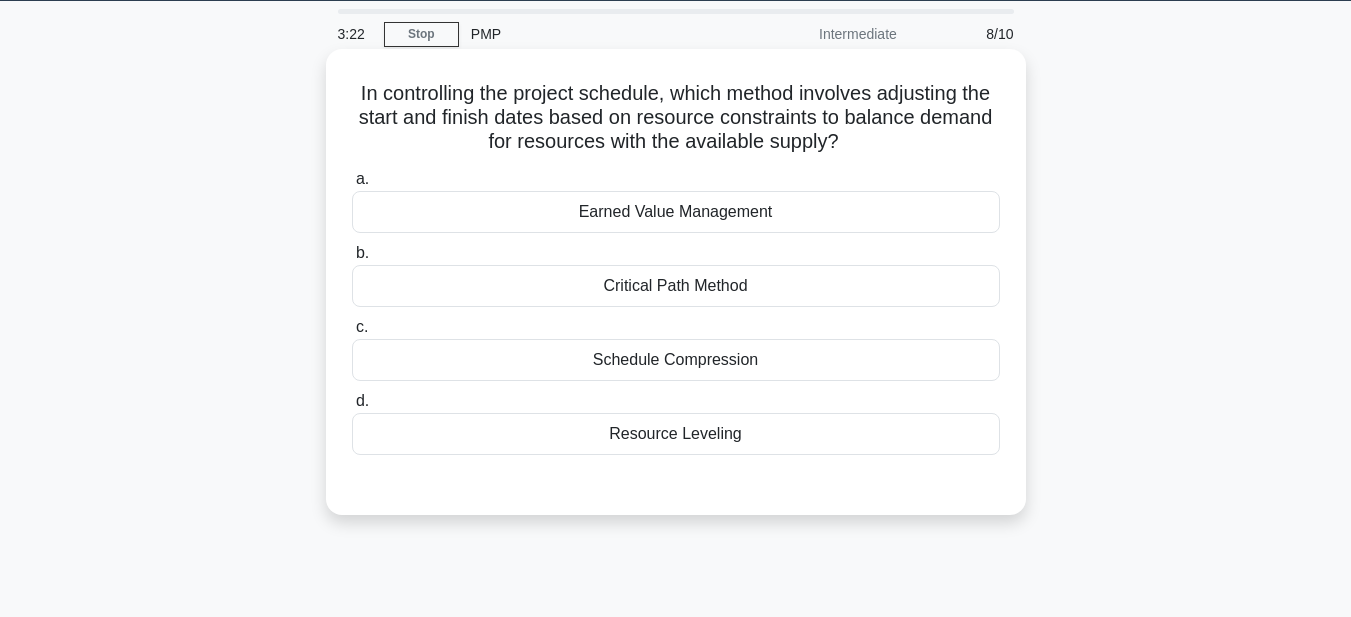 click on "Resource Leveling" at bounding box center (676, 434) 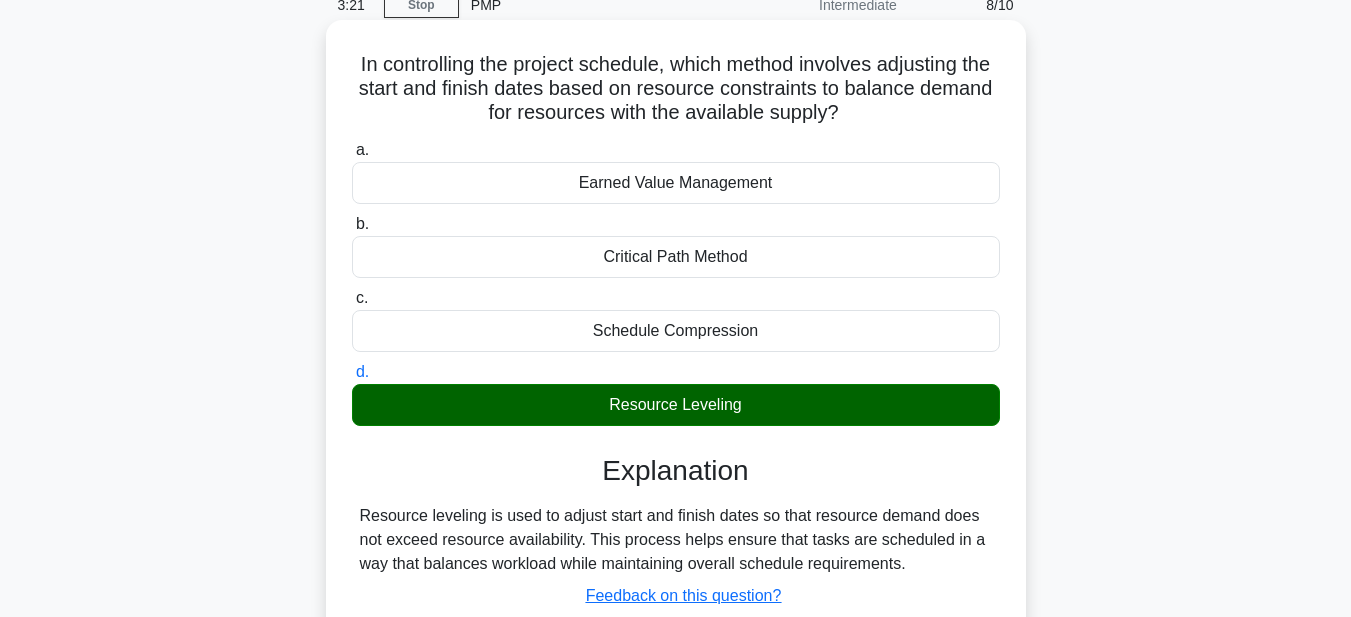 scroll, scrollTop: 463, scrollLeft: 0, axis: vertical 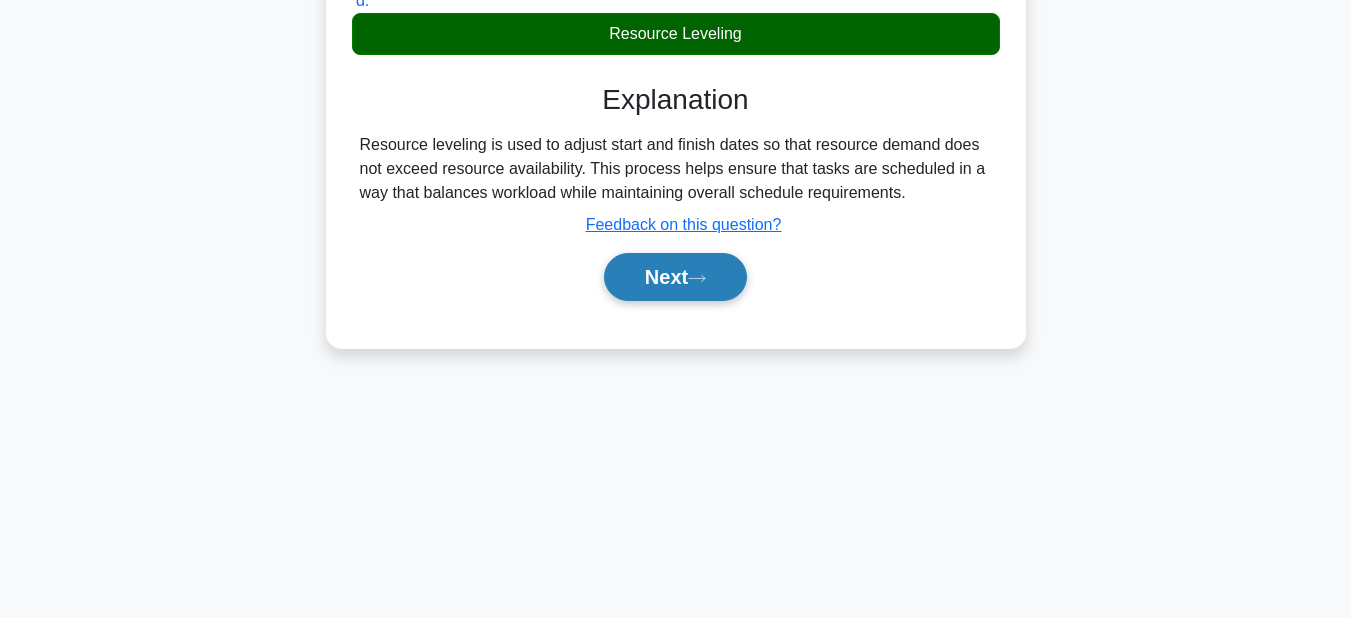 click on "Next" at bounding box center (675, 277) 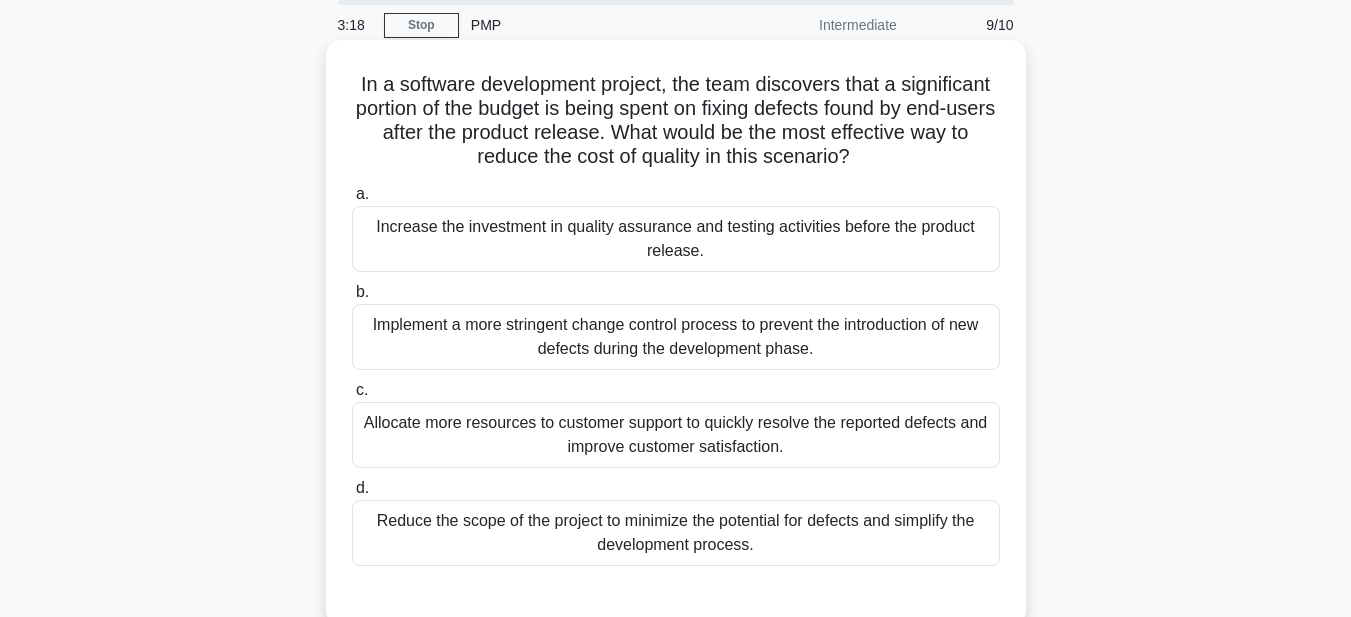 scroll, scrollTop: 63, scrollLeft: 0, axis: vertical 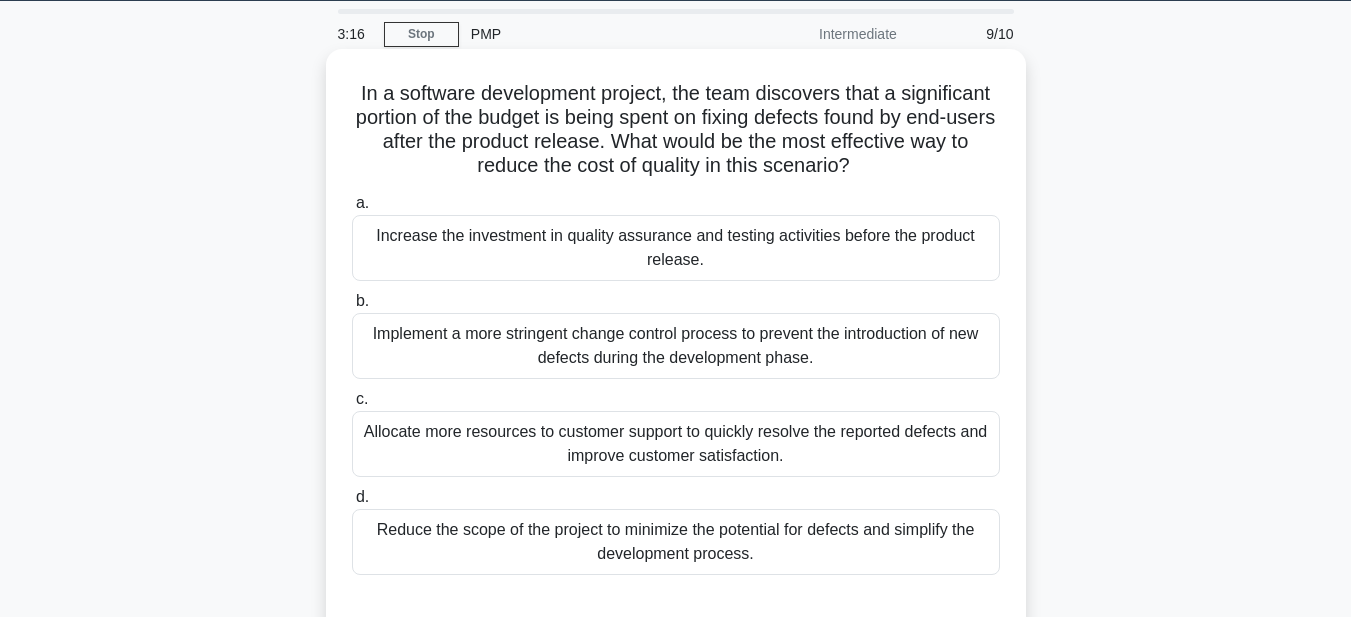 drag, startPoint x: 345, startPoint y: 93, endPoint x: 863, endPoint y: 398, distance: 601.1231 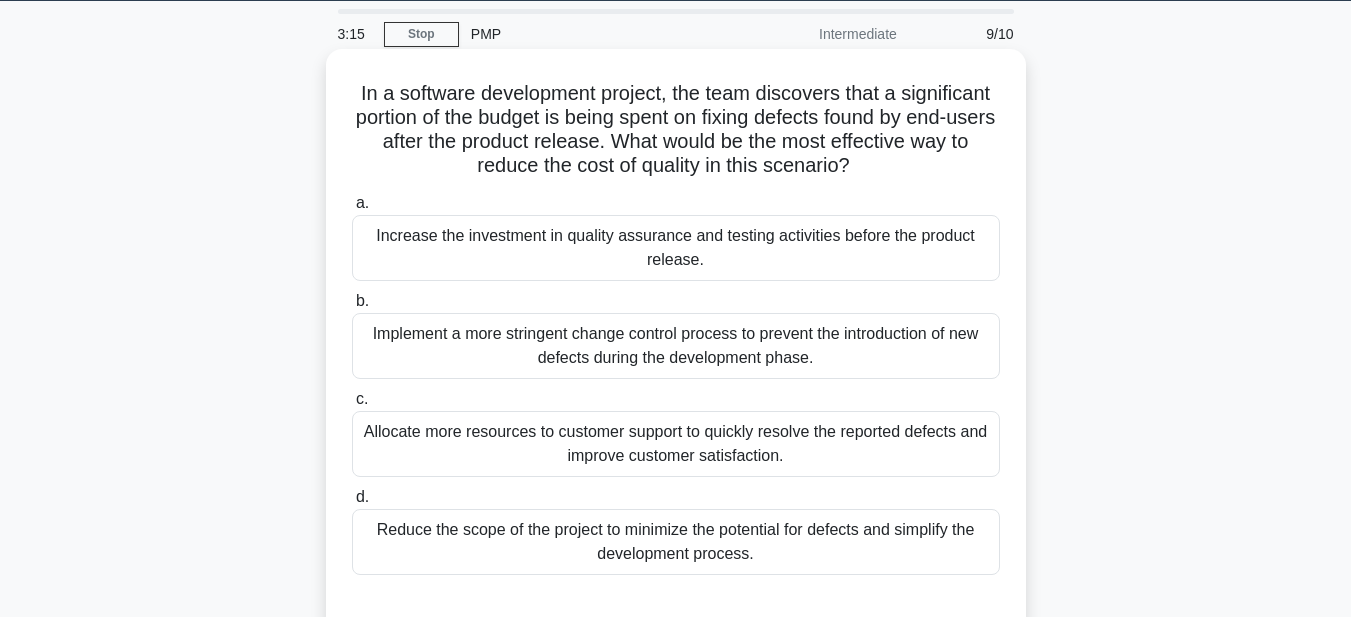 copy on "In a software development project, the team discovers that a significant portion of the budget is being spent on fixing defects found by end-users after the product release. What would be the most effective way to reduce the cost of quality in this scenario?
.spinner_0XTQ{transform-origin:center;animation:spinner_y6GP .75s linear infinite}@keyframes spinner_y6GP{100%{transform:rotate(360deg)}}
a.
Increase the investment in quality assurance and testing activities before the product release.
b.
Implement a more stringent change control process to prevent the introduction of new defects during the development phase.
c.
Allocate more resources to customer support to quickly resolve the reported defects and improve customer satisfaction.
d.
..." 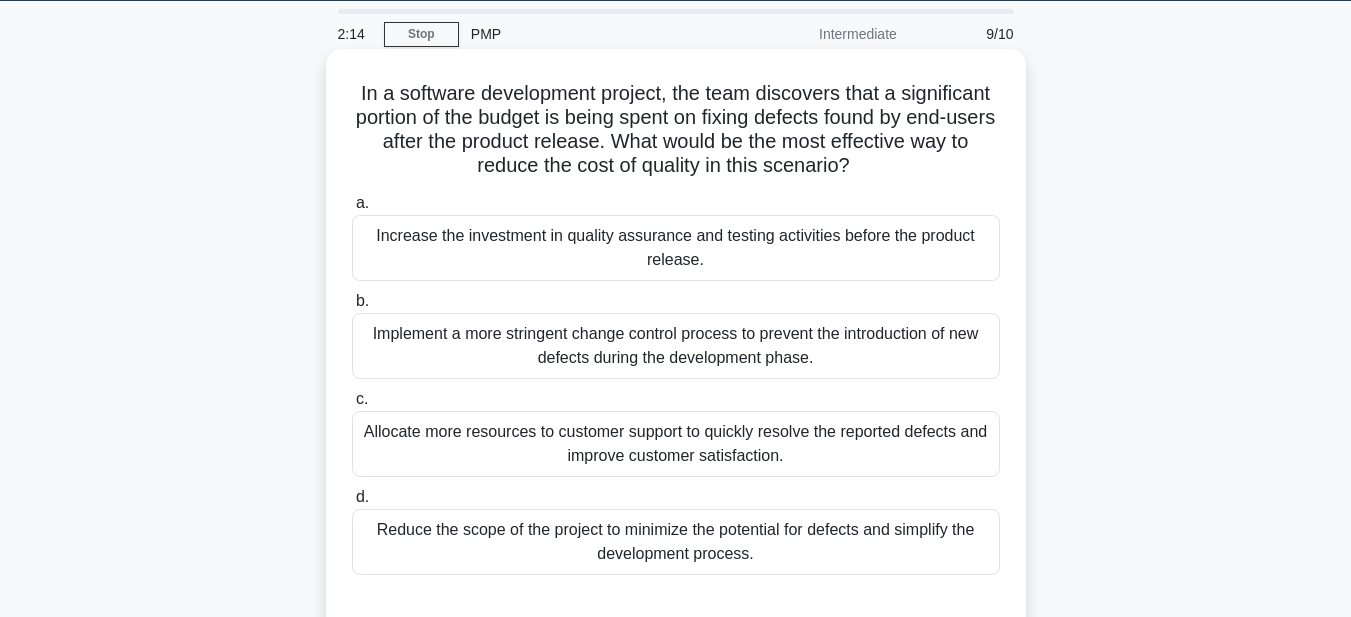 click on "Increase the investment in quality assurance and testing activities before the product release." at bounding box center (676, 248) 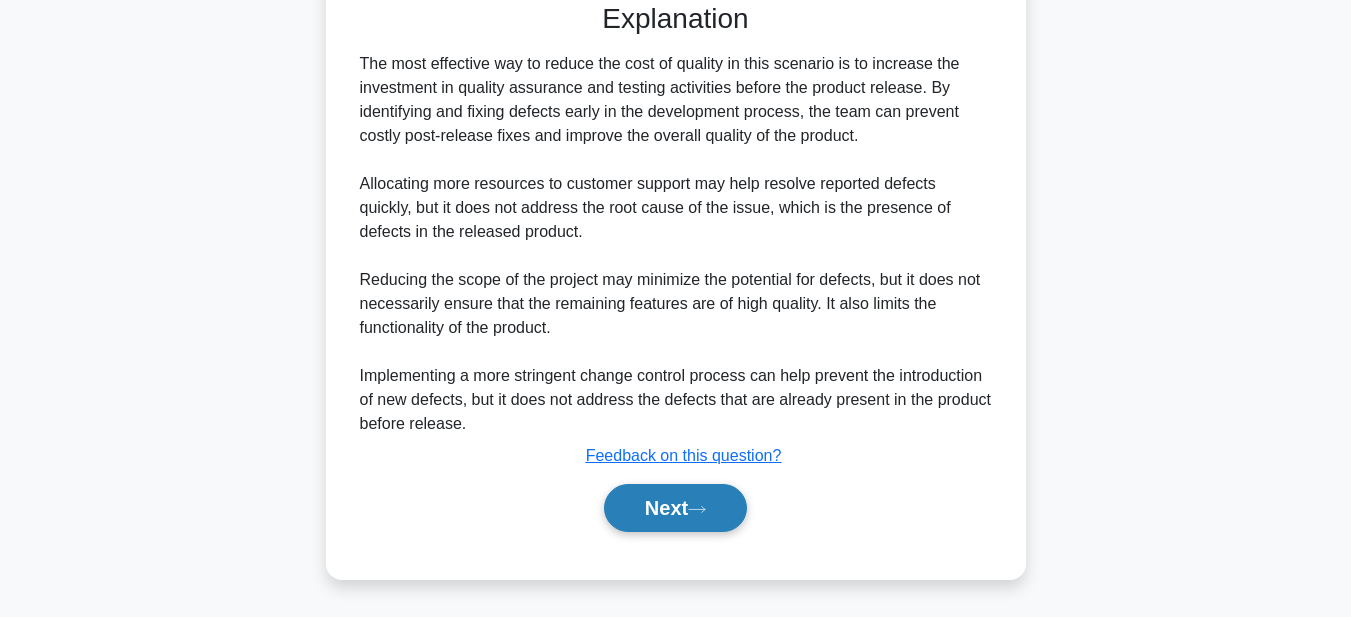 click on "Next" at bounding box center (675, 508) 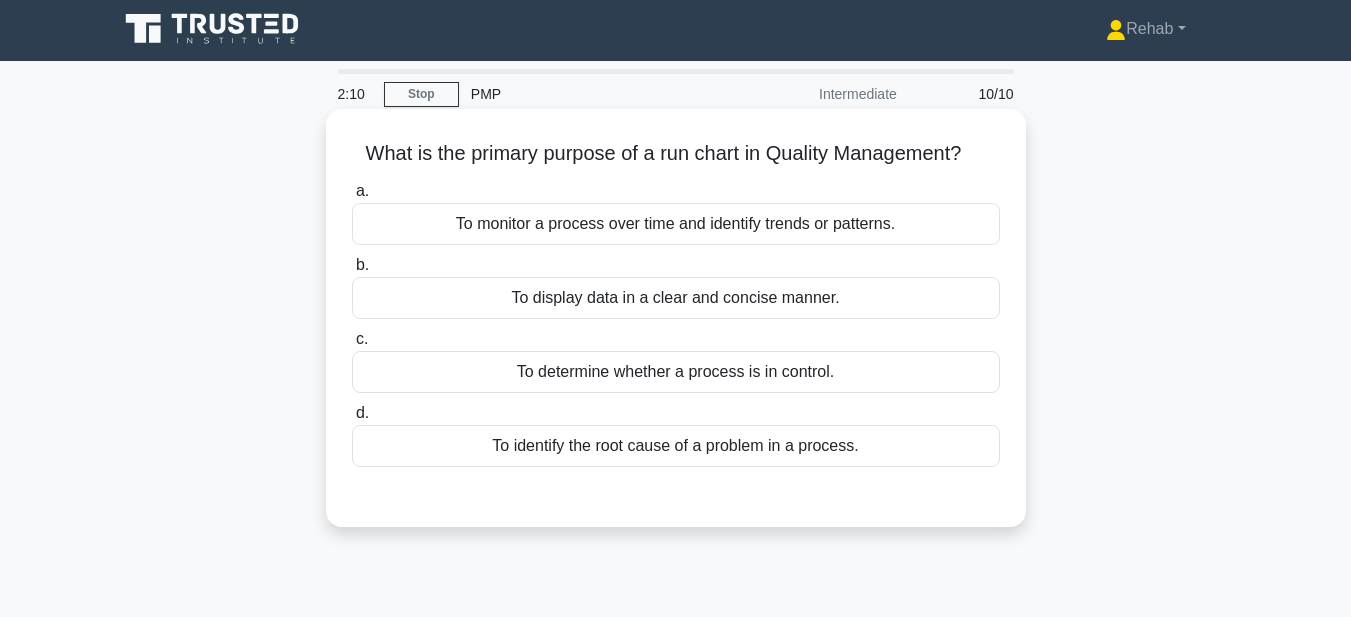 scroll, scrollTop: 0, scrollLeft: 0, axis: both 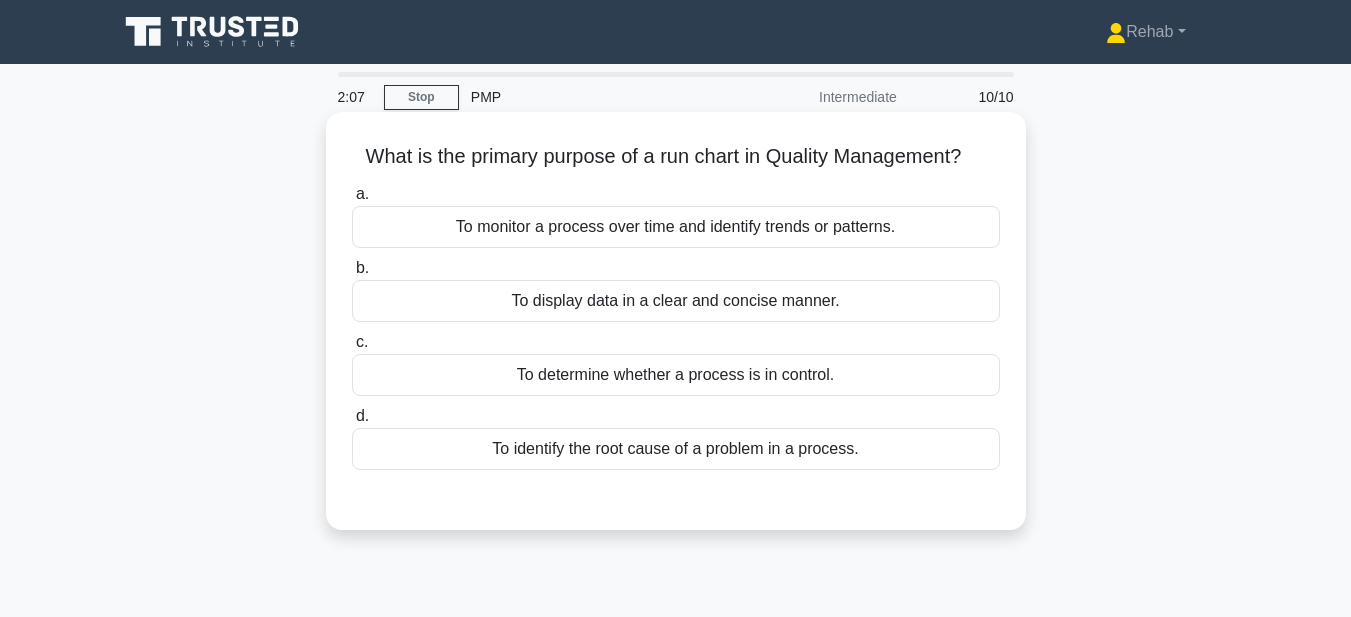 drag, startPoint x: 361, startPoint y: 155, endPoint x: 944, endPoint y: 461, distance: 658.42615 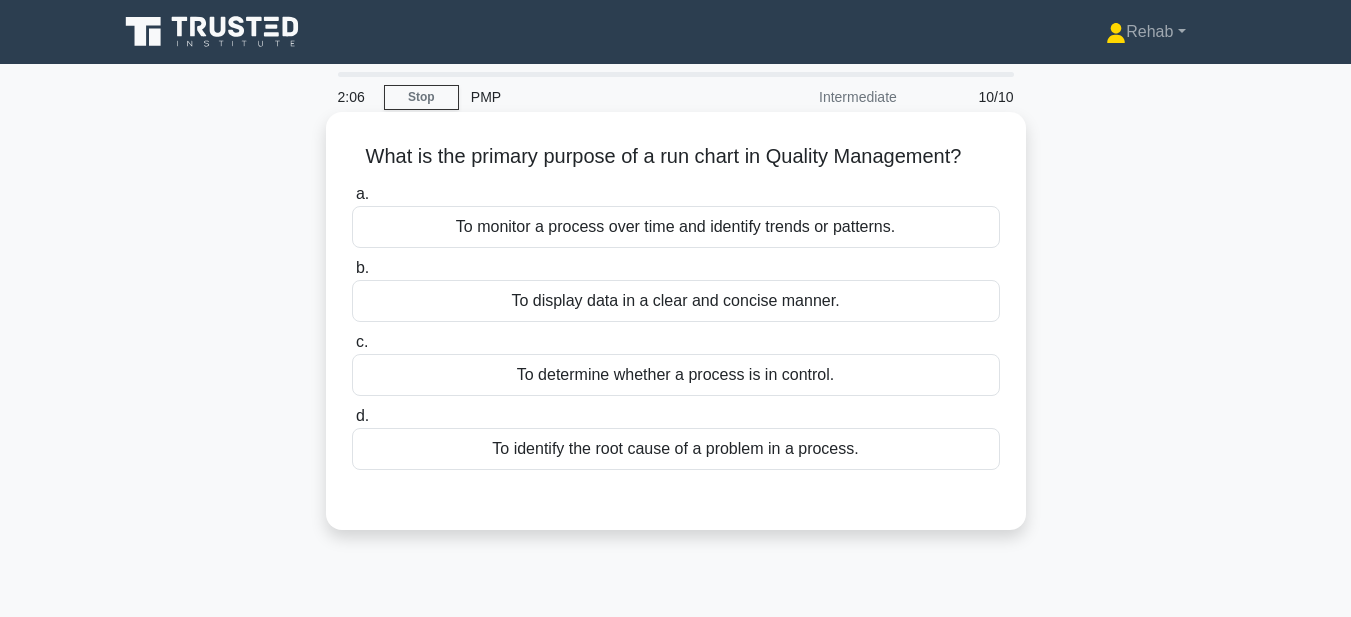 copy on "What is the primary purpose of a run chart in Quality Management?
.spinner_0XTQ{transform-origin:center;animation:spinner_y6GP .75s linear infinite}@keyframes spinner_y6GP{100%{transform:rotate(360deg)}}
a.
To monitor a process over time and identify trends or patterns.
b.
To display data in a clear and concise manner.
c.
To determine whether a process is in control.
d.
To identify the root cause of a problem in a process." 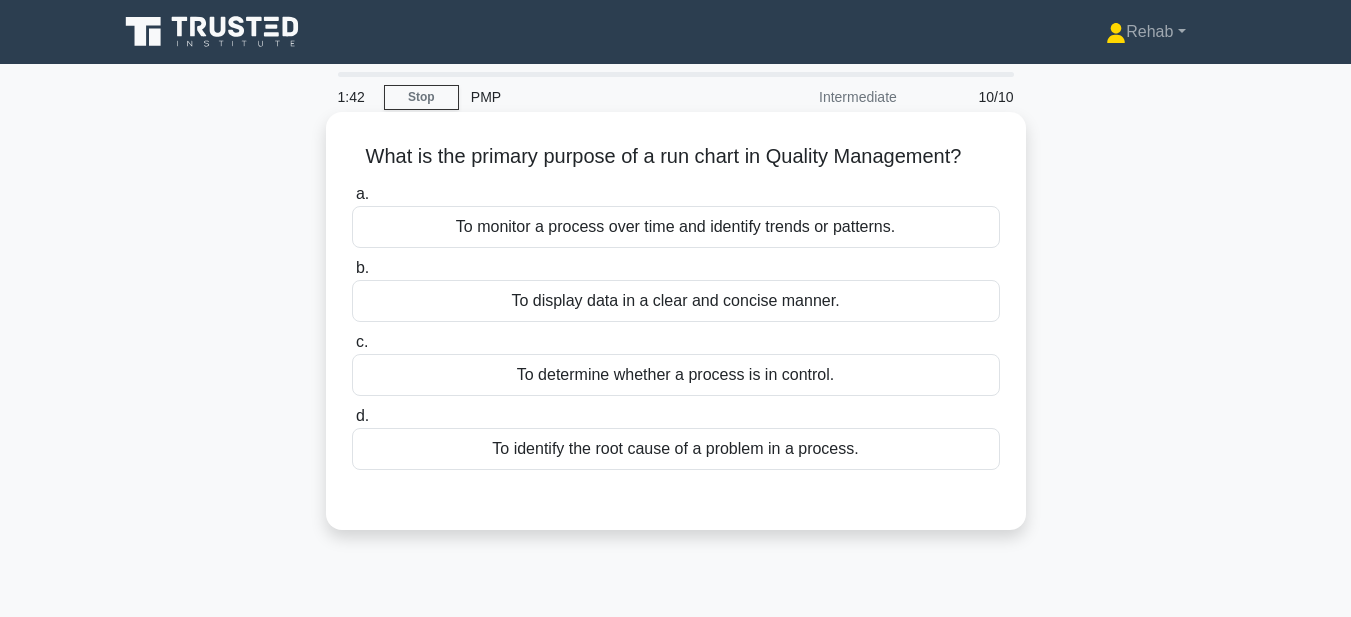 click on "To monitor a process over time and identify trends or patterns." at bounding box center (676, 227) 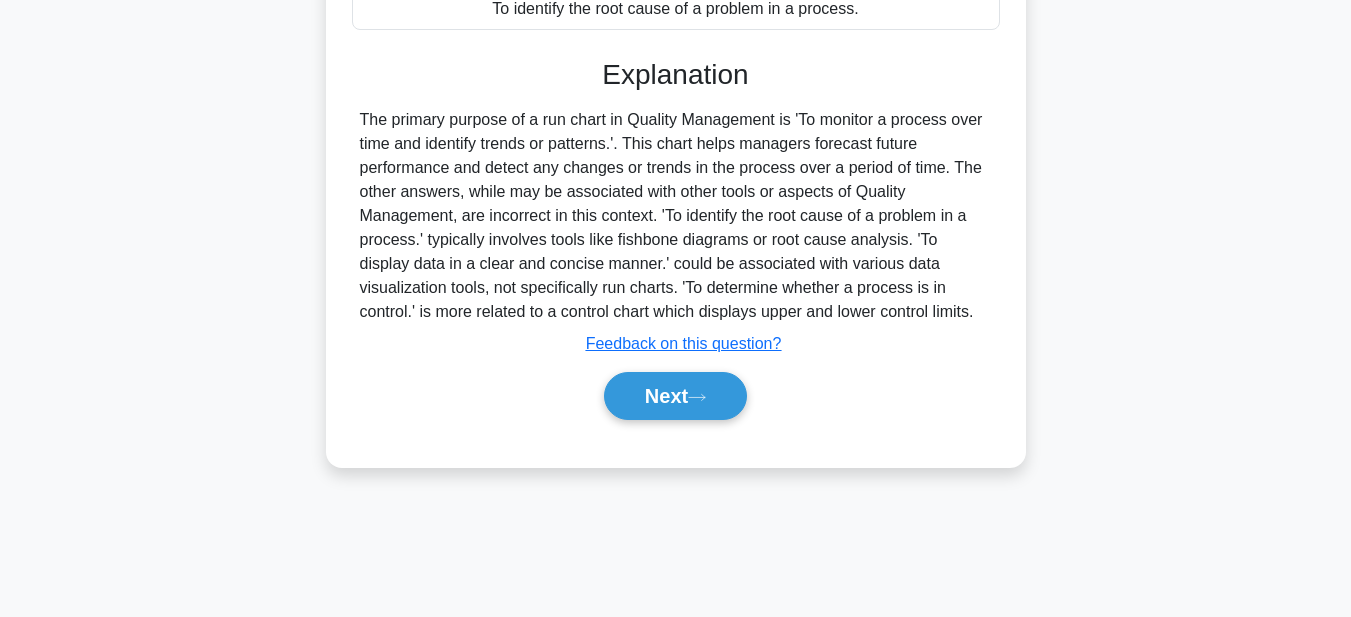 scroll, scrollTop: 463, scrollLeft: 0, axis: vertical 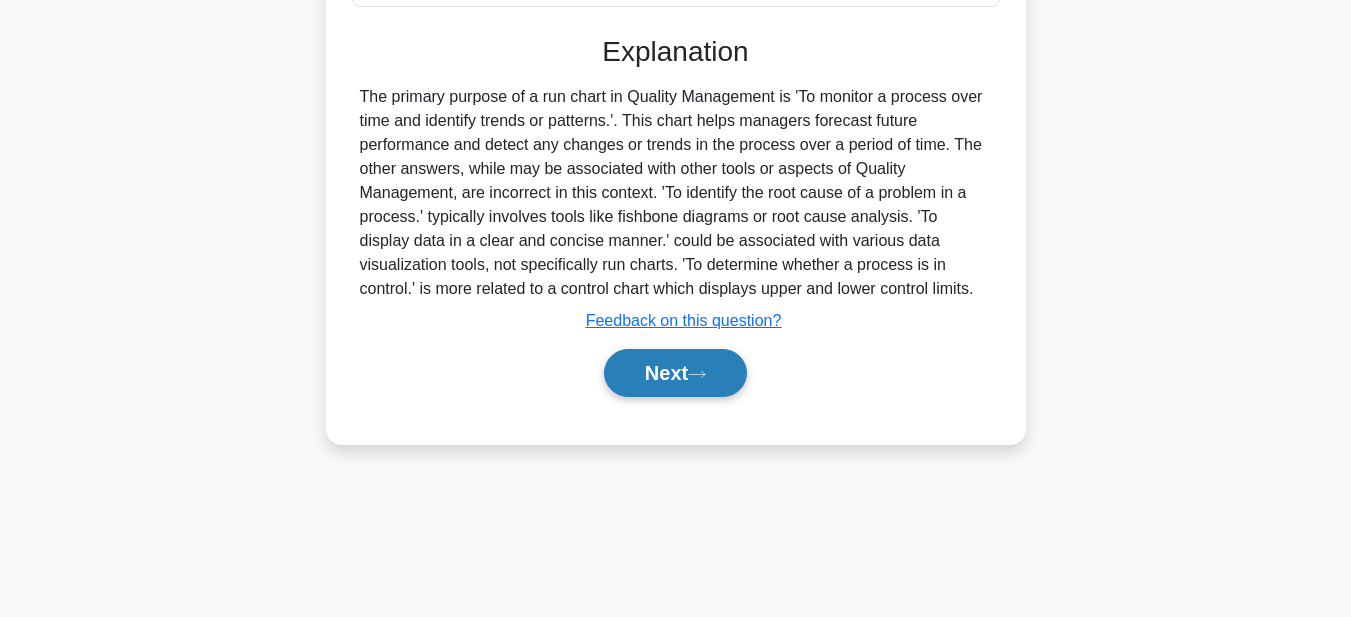 click on "Next" at bounding box center [675, 373] 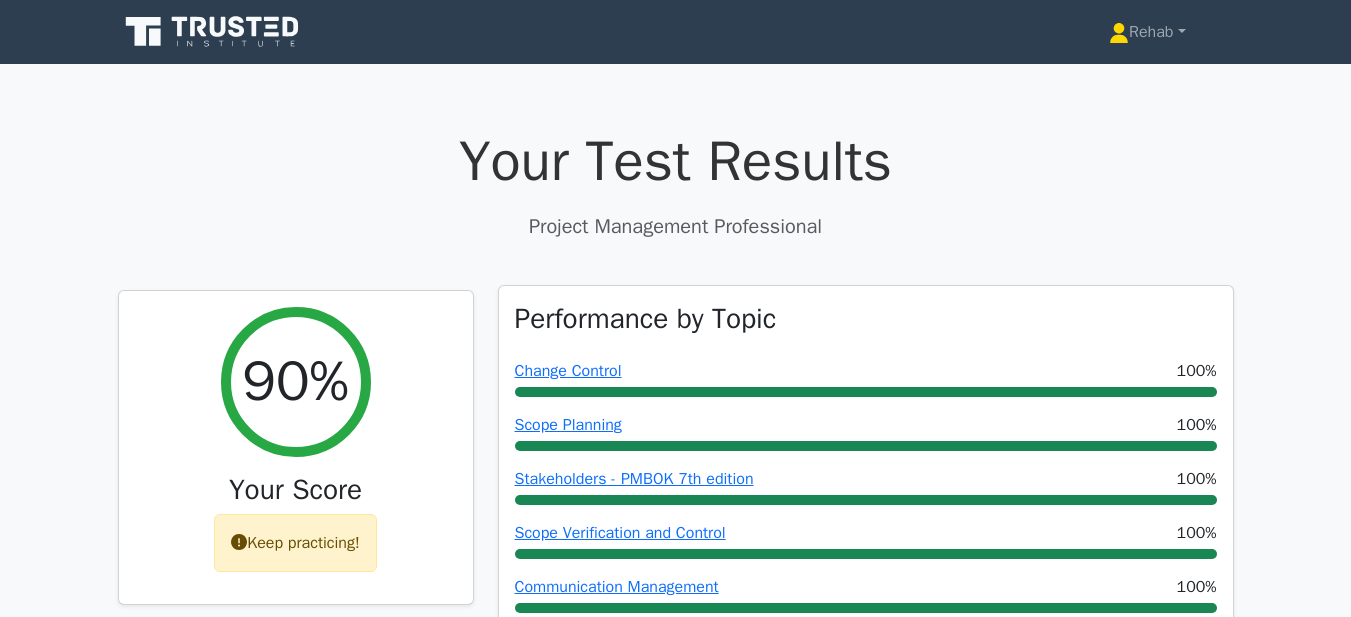 scroll, scrollTop: 0, scrollLeft: 0, axis: both 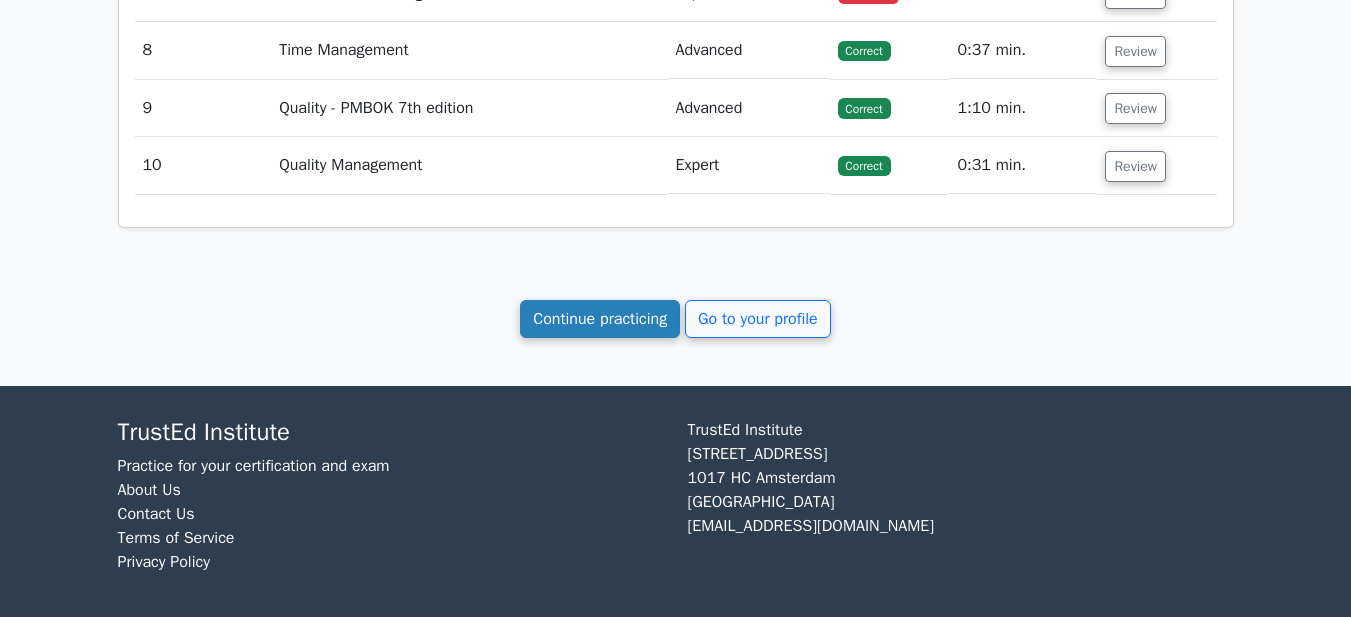 click on "Continue practicing" at bounding box center (600, 319) 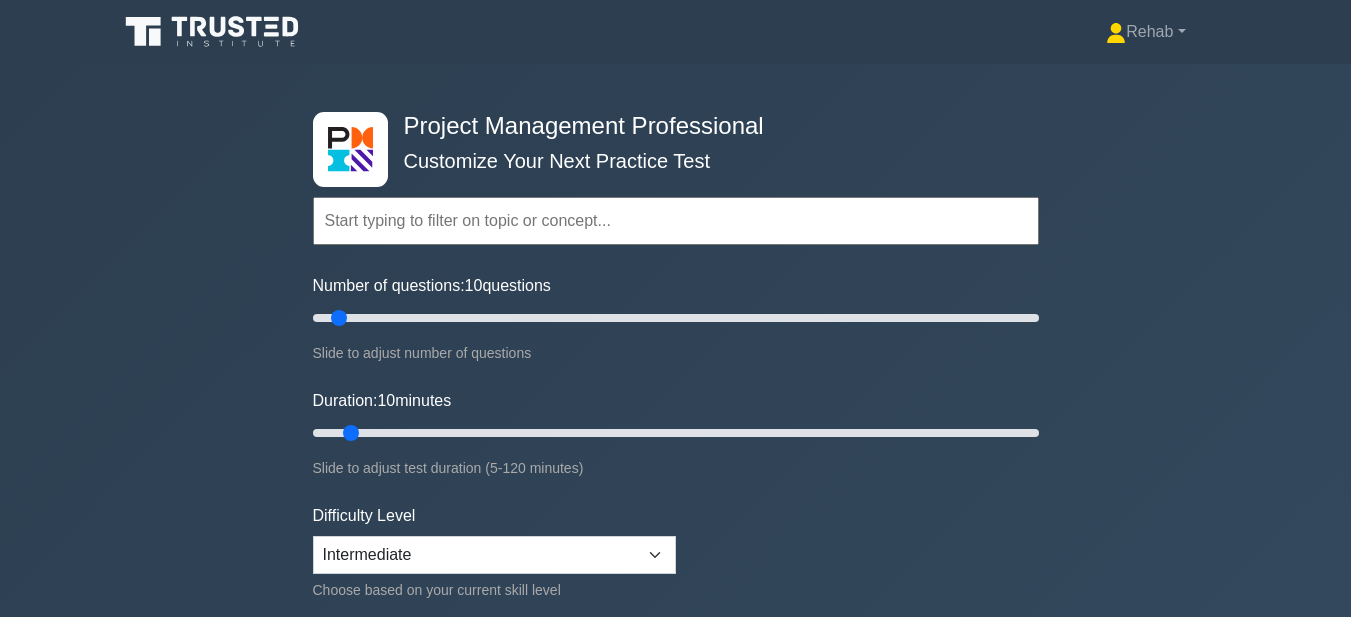 scroll, scrollTop: 0, scrollLeft: 0, axis: both 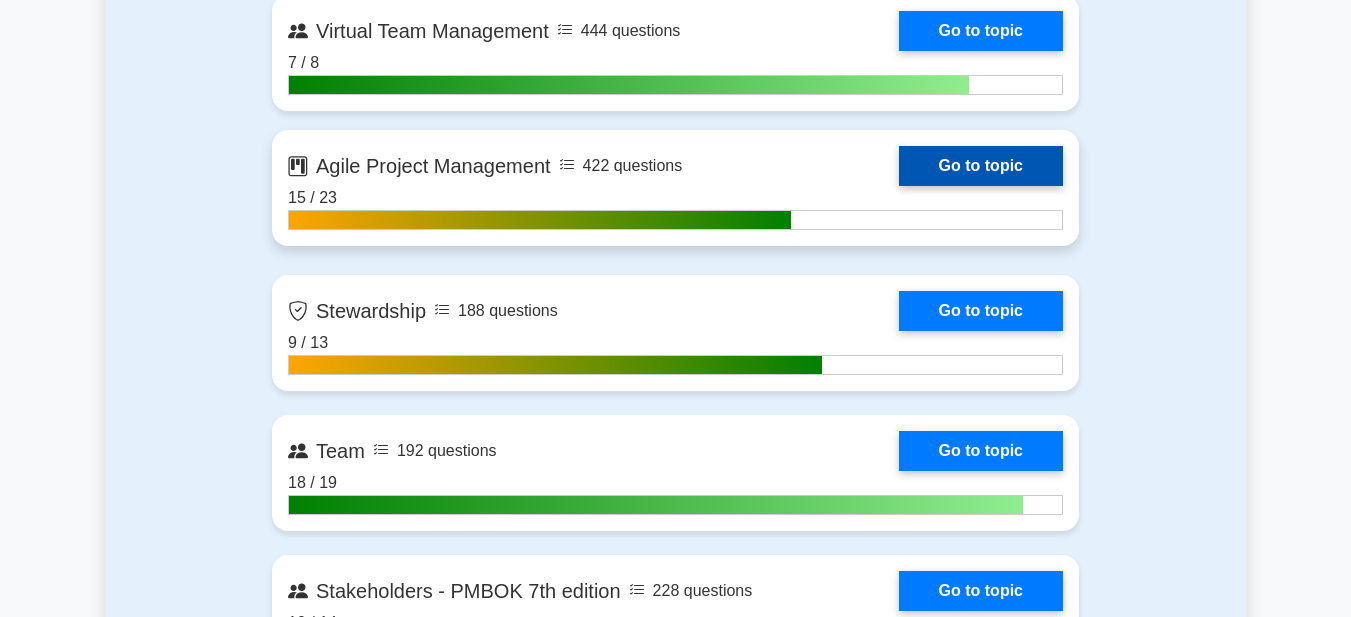click on "Go to topic" at bounding box center (981, 166) 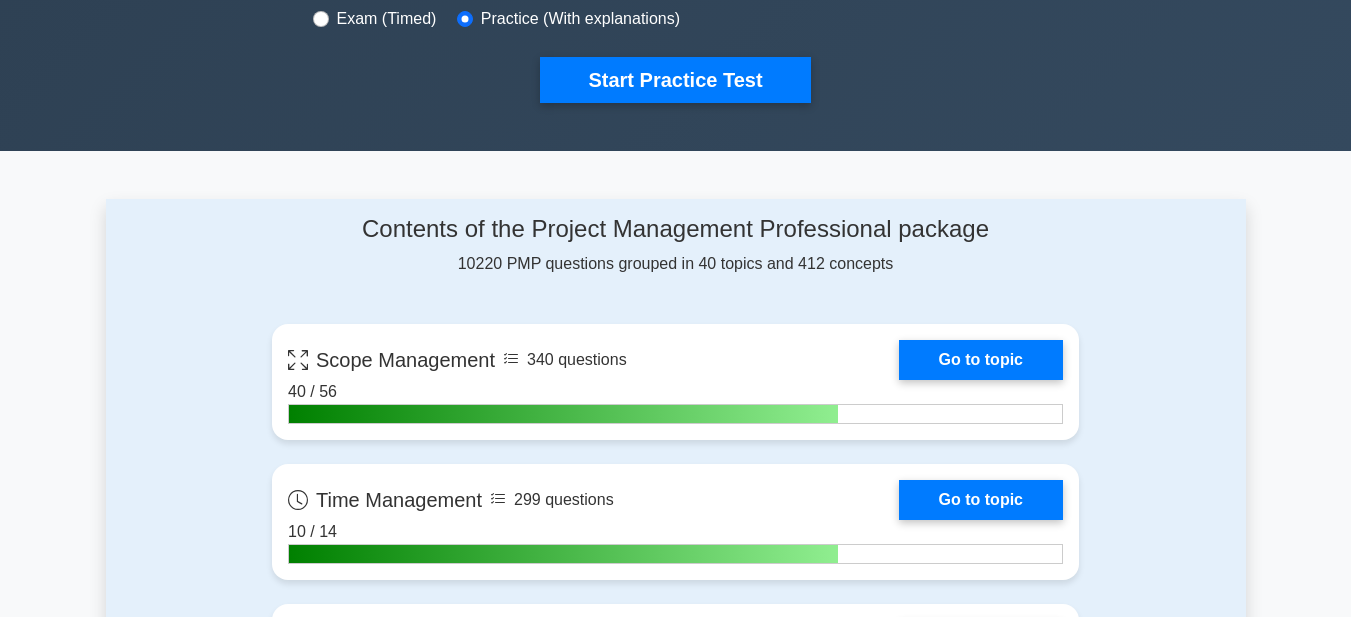 scroll, scrollTop: 400, scrollLeft: 0, axis: vertical 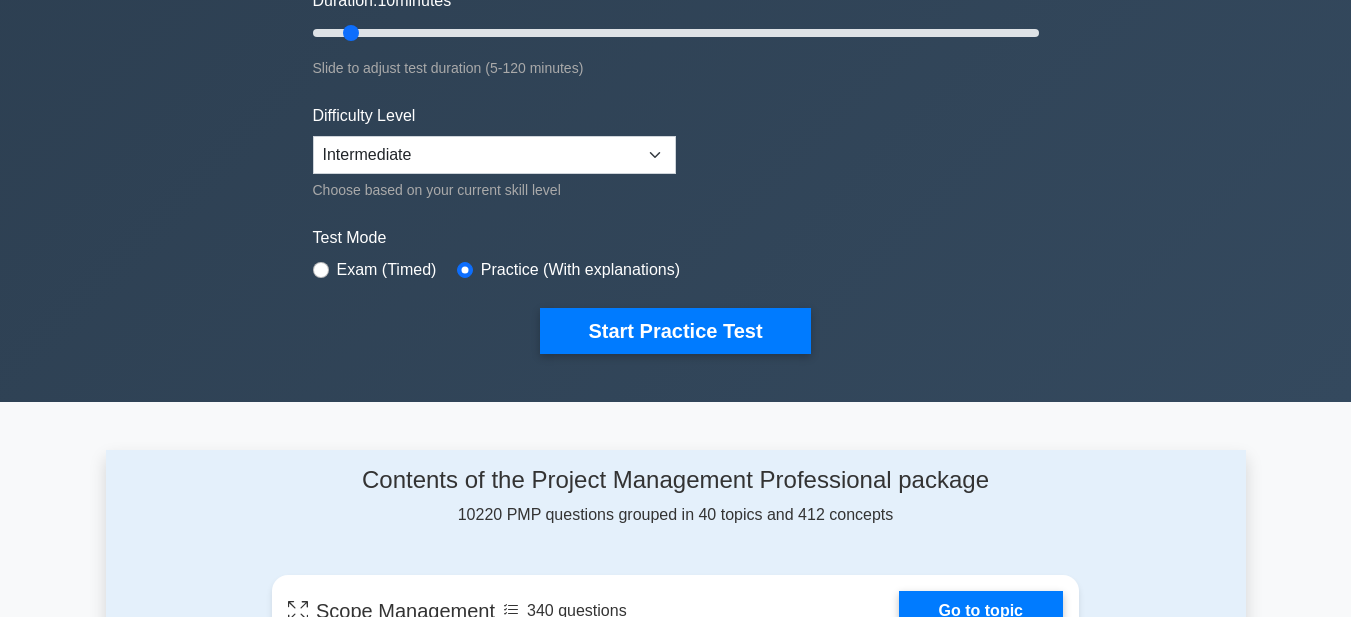 click on "Exam (Timed)" at bounding box center (387, 270) 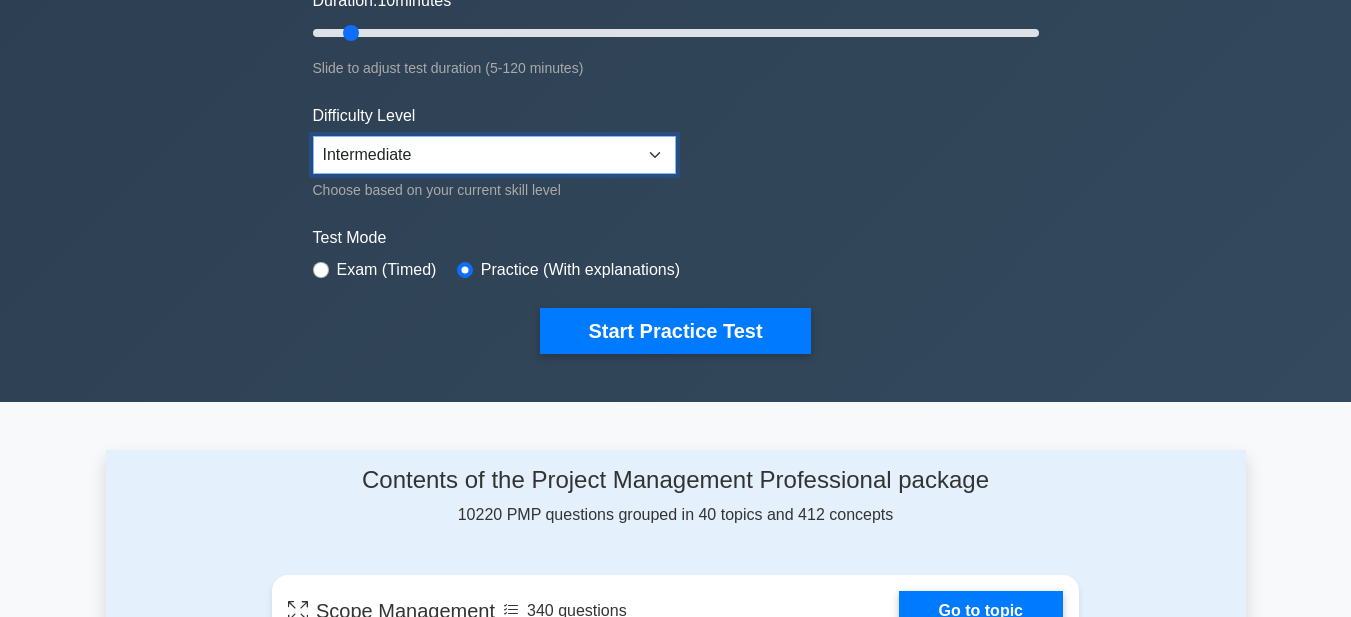 click on "Beginner
Intermediate
Expert" at bounding box center (494, 155) 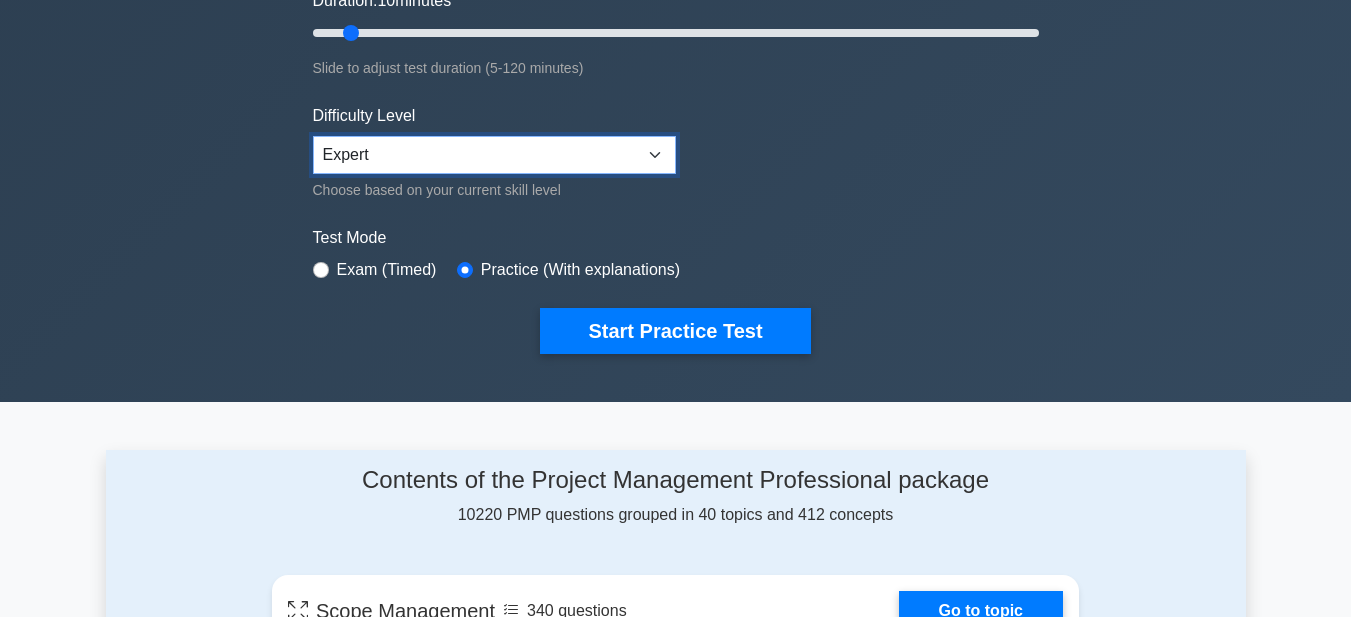 click on "Beginner
Intermediate
Expert" at bounding box center (494, 155) 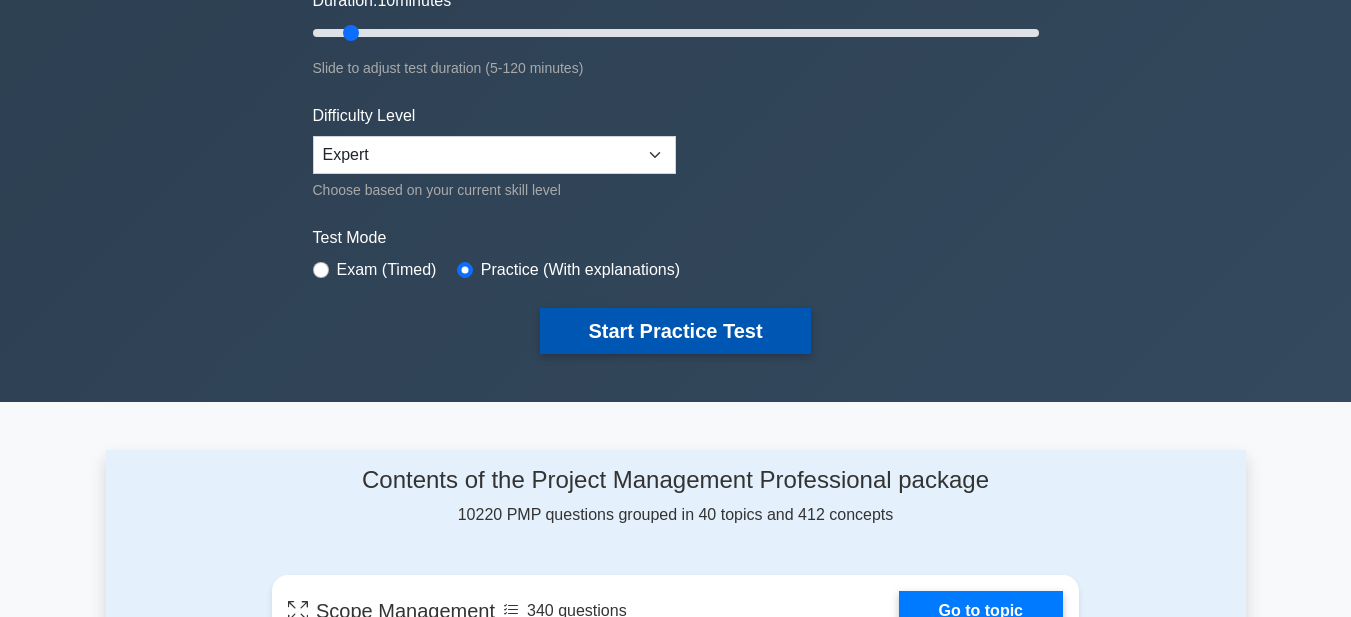 click on "Start Practice Test" at bounding box center (675, 331) 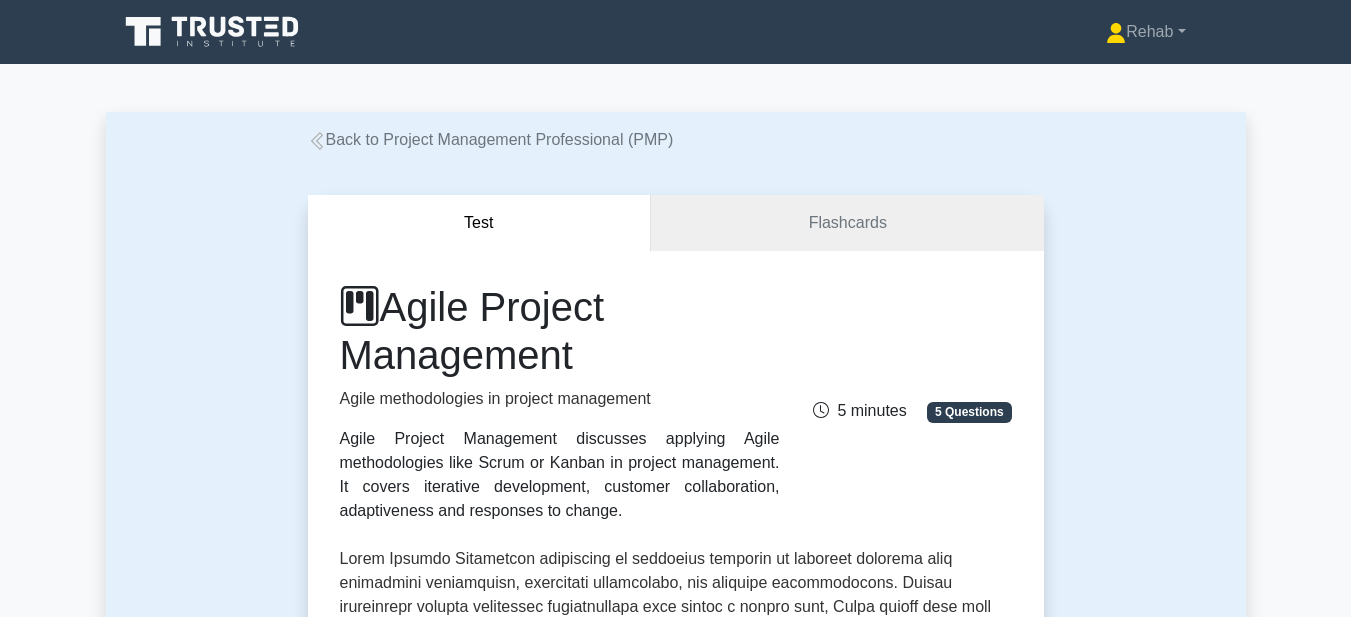 scroll, scrollTop: 0, scrollLeft: 0, axis: both 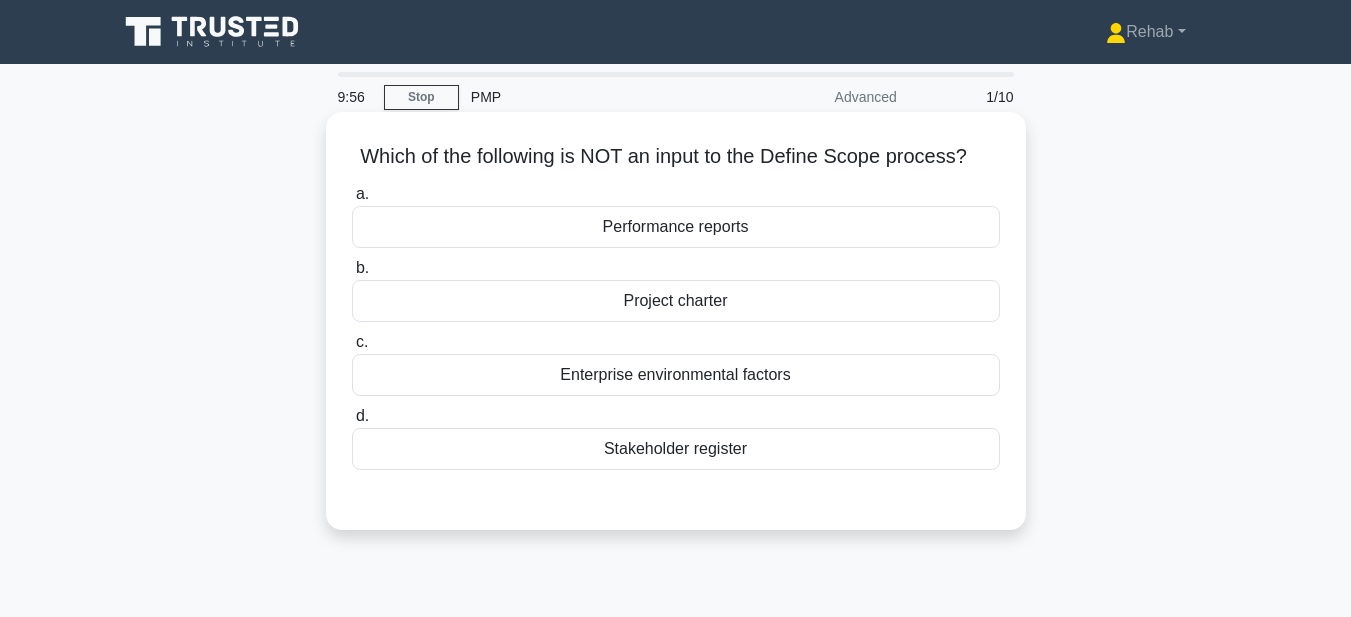 drag, startPoint x: 357, startPoint y: 154, endPoint x: 831, endPoint y: 450, distance: 558.83093 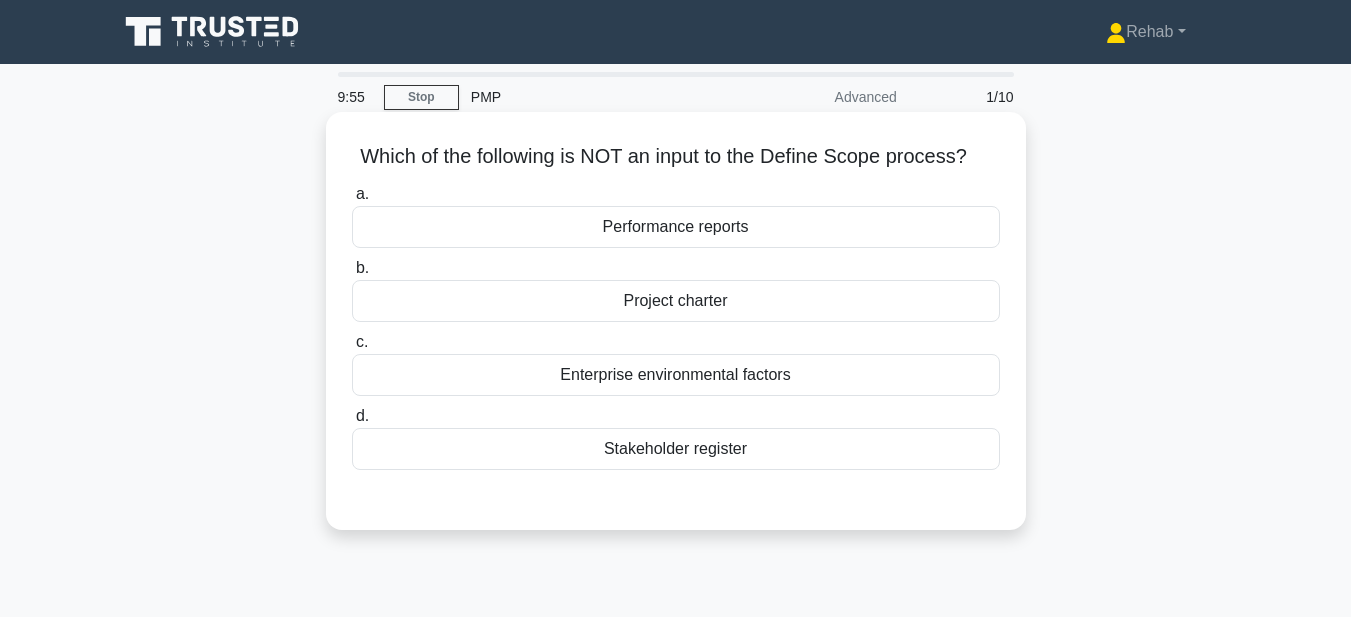 copy on "Which of the following is NOT an input to the Define Scope process?
.spinner_0XTQ{transform-origin:center;animation:spinner_y6GP .75s linear infinite}@keyframes spinner_y6GP{100%{transform:rotate(360deg)}}
a.
Performance reports
b.
Project charter
c.
Enterprise environmental factors
d.
Stakeholder register" 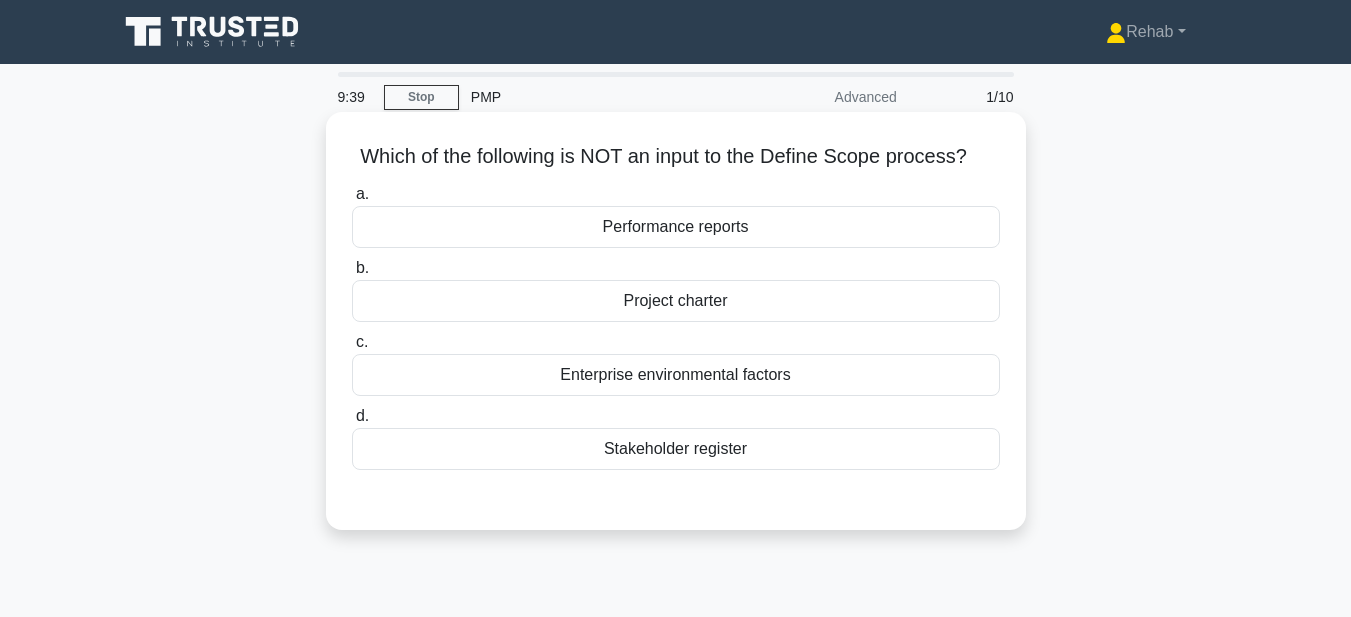 click on "Performance reports" at bounding box center (676, 227) 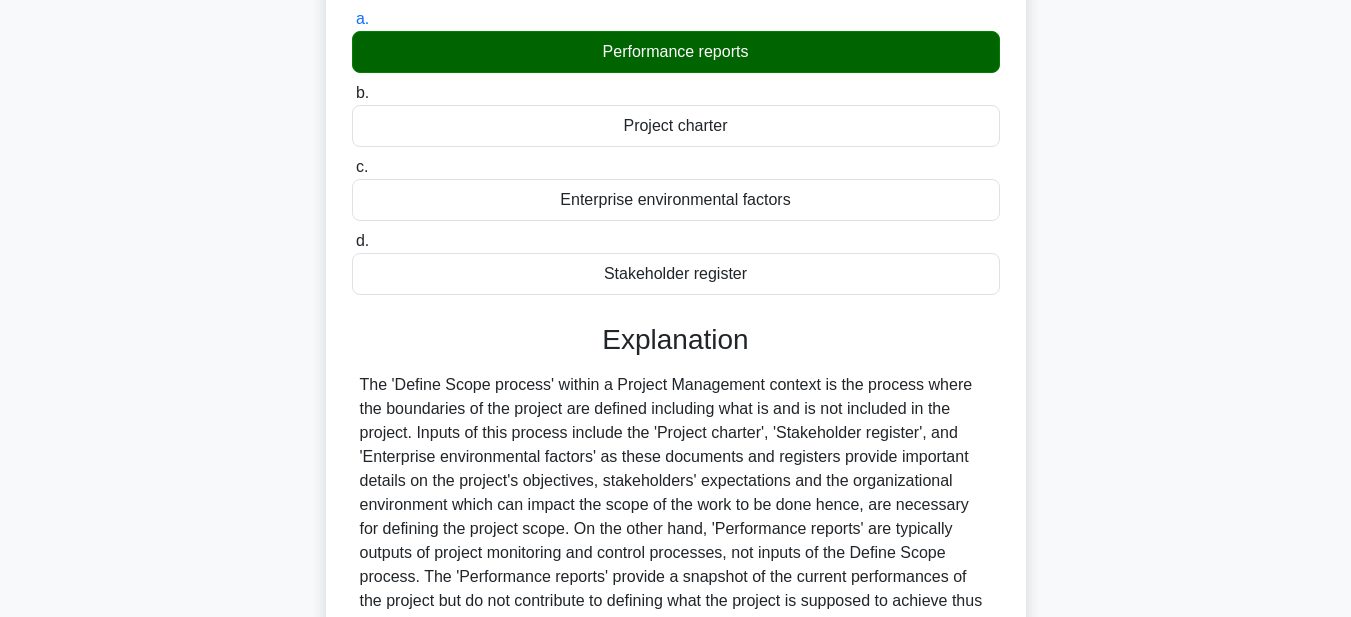 scroll, scrollTop: 463, scrollLeft: 0, axis: vertical 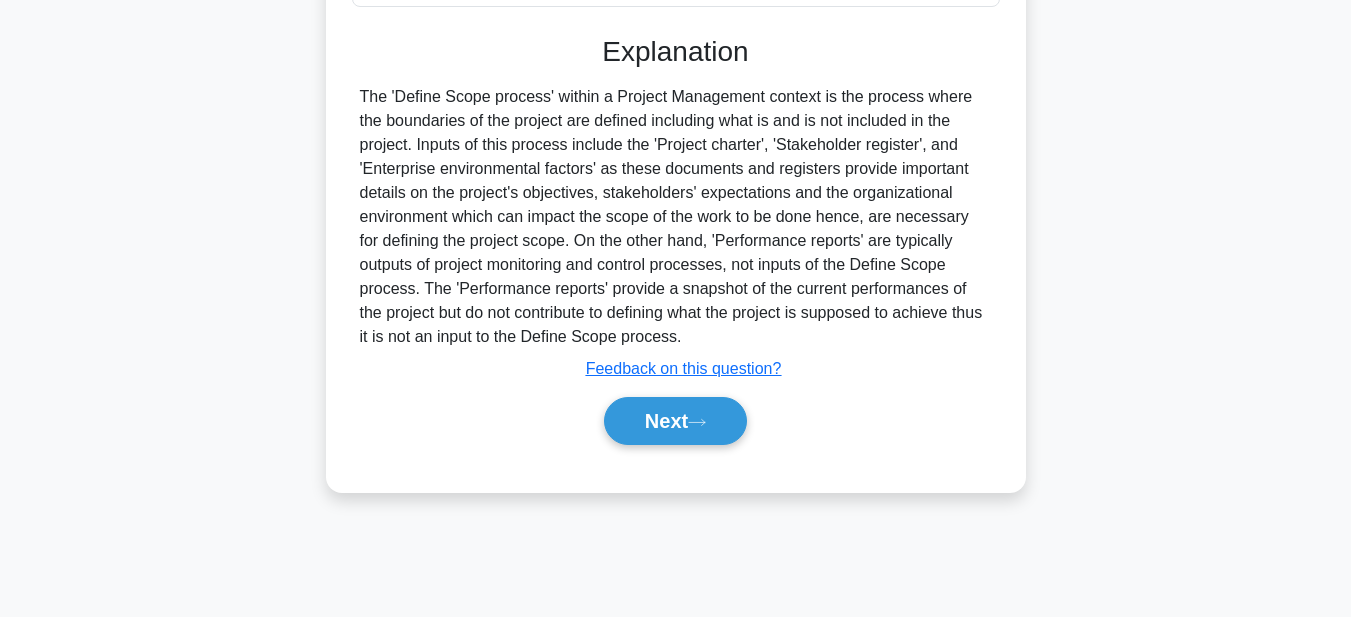 click on "Next" at bounding box center [676, 421] 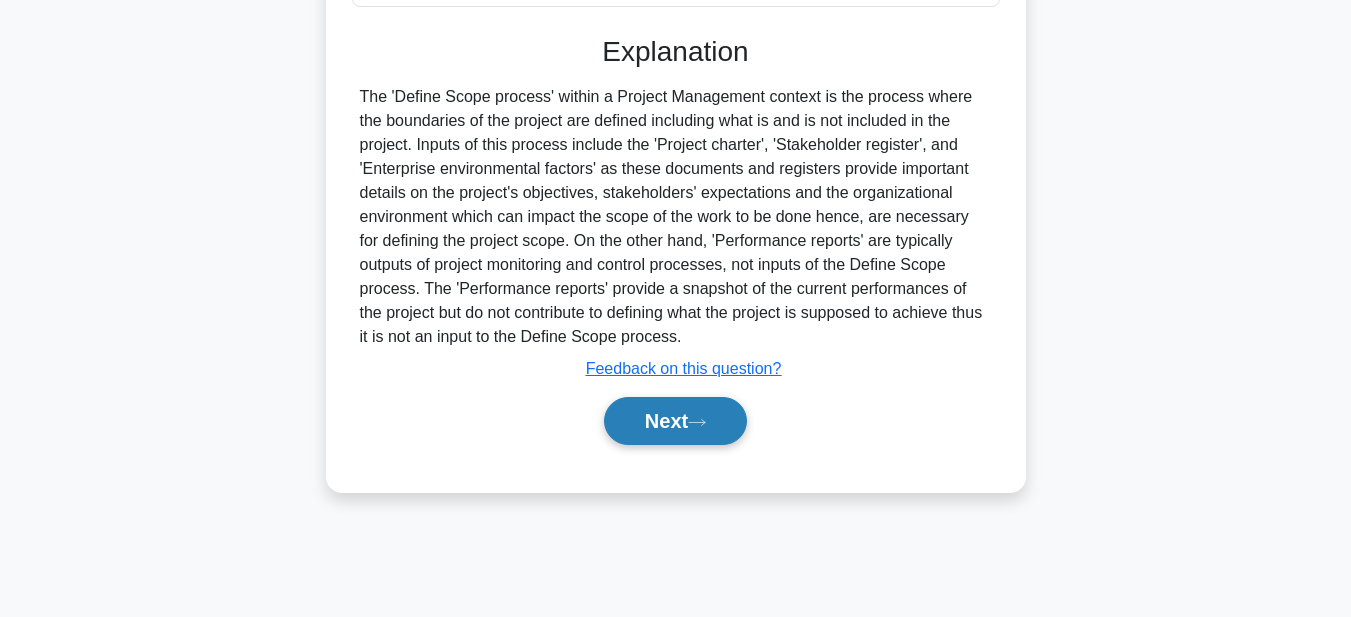 click on "Next" at bounding box center (675, 421) 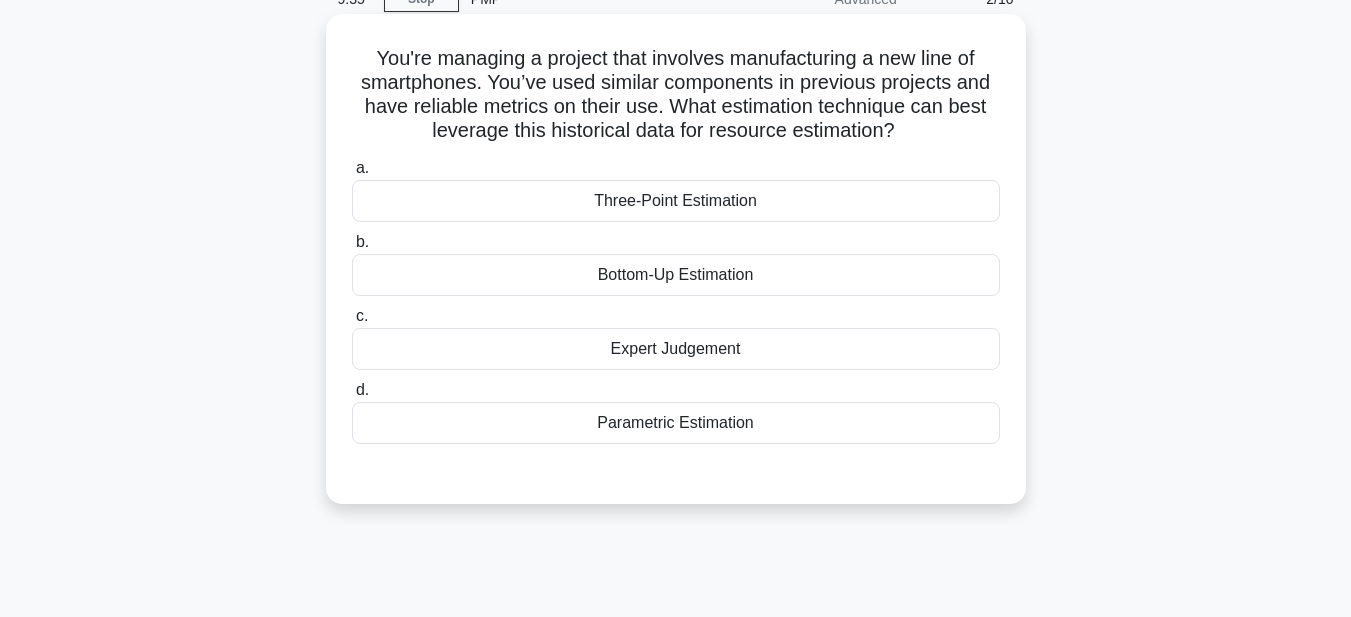 scroll, scrollTop: 63, scrollLeft: 0, axis: vertical 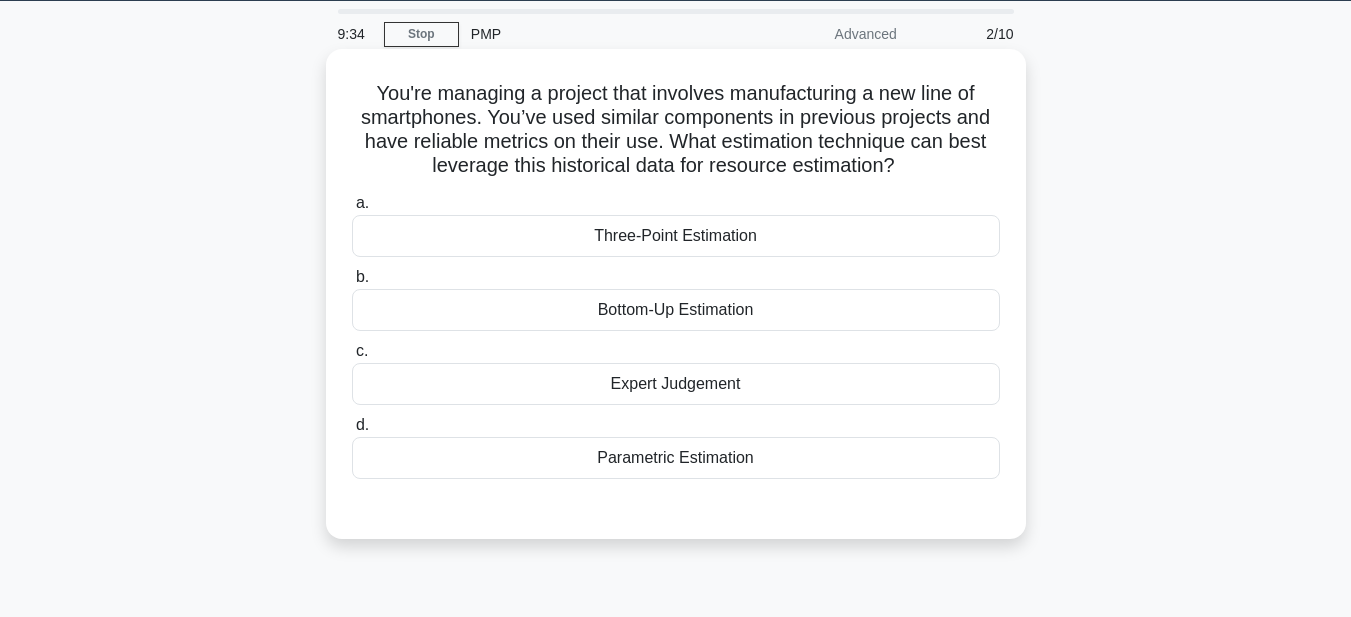 drag, startPoint x: 360, startPoint y: 93, endPoint x: 823, endPoint y: 445, distance: 581.6124 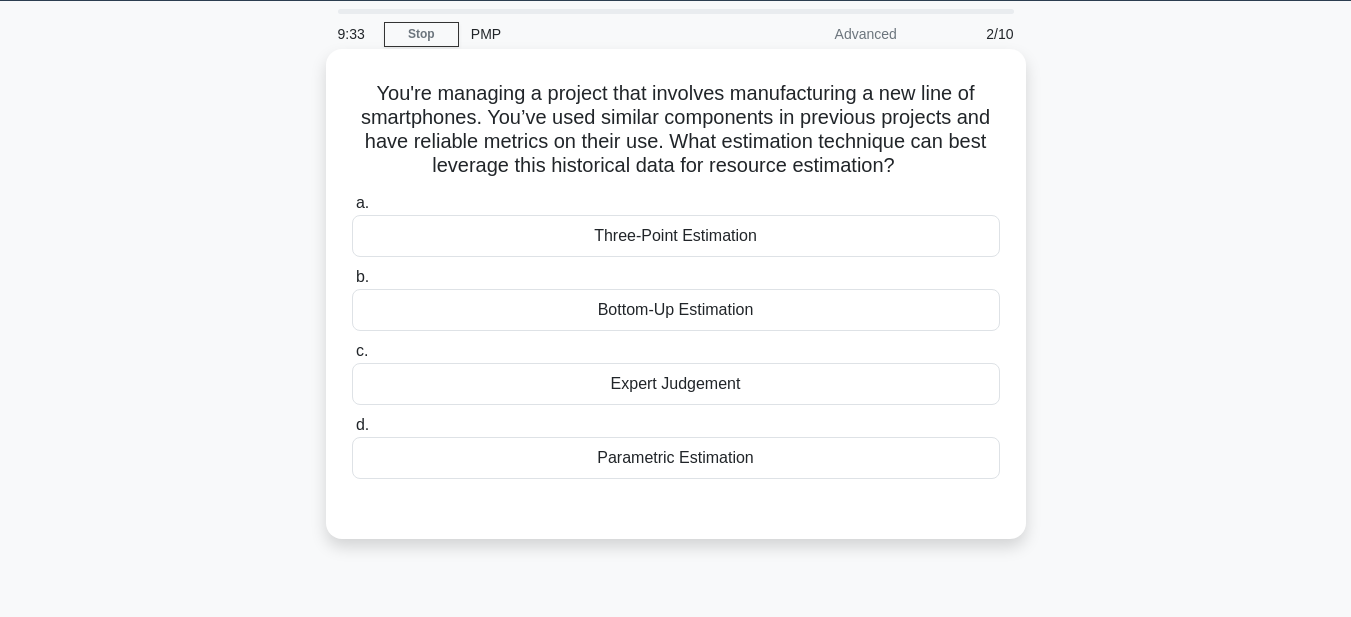 copy on "You're managing a project that involves manufacturing a new line of smartphones. You’ve used similar components in previous projects and have reliable metrics on their use. What estimation technique can best leverage this historical data for resource estimation?
.spinner_0XTQ{transform-origin:center;animation:spinner_y6GP .75s linear infinite}@keyframes spinner_y6GP{100%{transform:rotate(360deg)}}
a.
Three-Point Estimation
b.
Bottom-Up Estimation
c.
Expert Judgement
d.
Parametric Estimation" 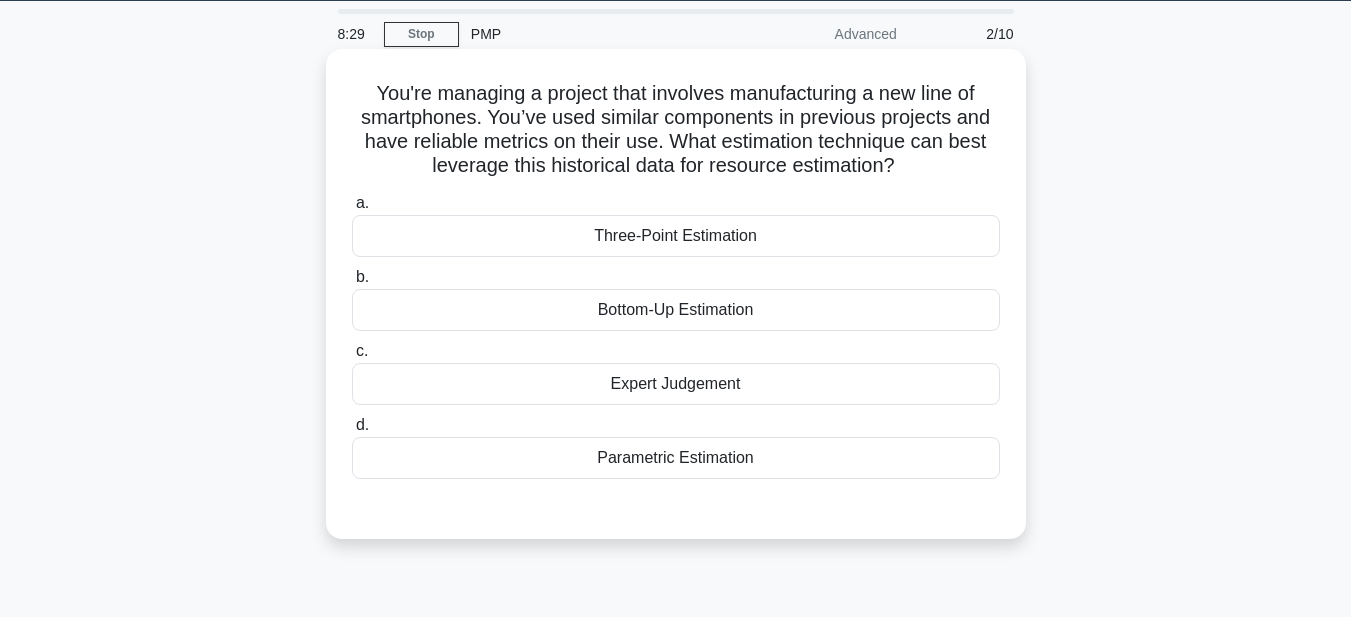 click on "Expert Judgement" at bounding box center [676, 384] 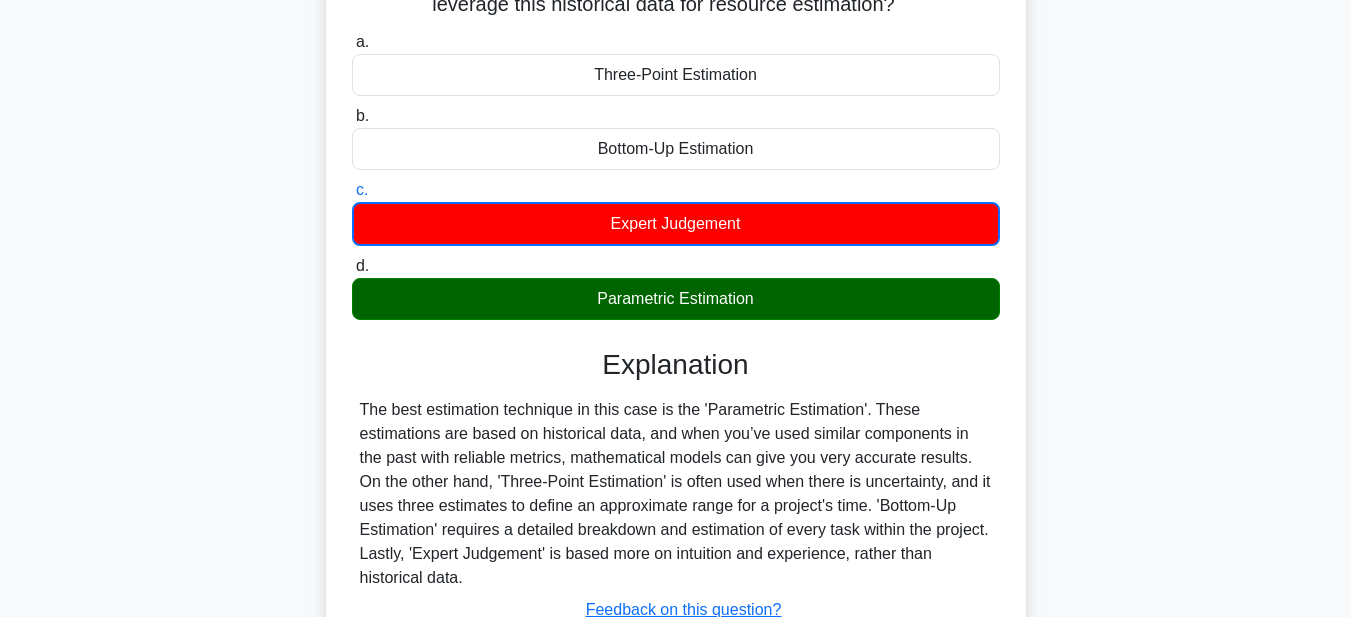 scroll, scrollTop: 463, scrollLeft: 0, axis: vertical 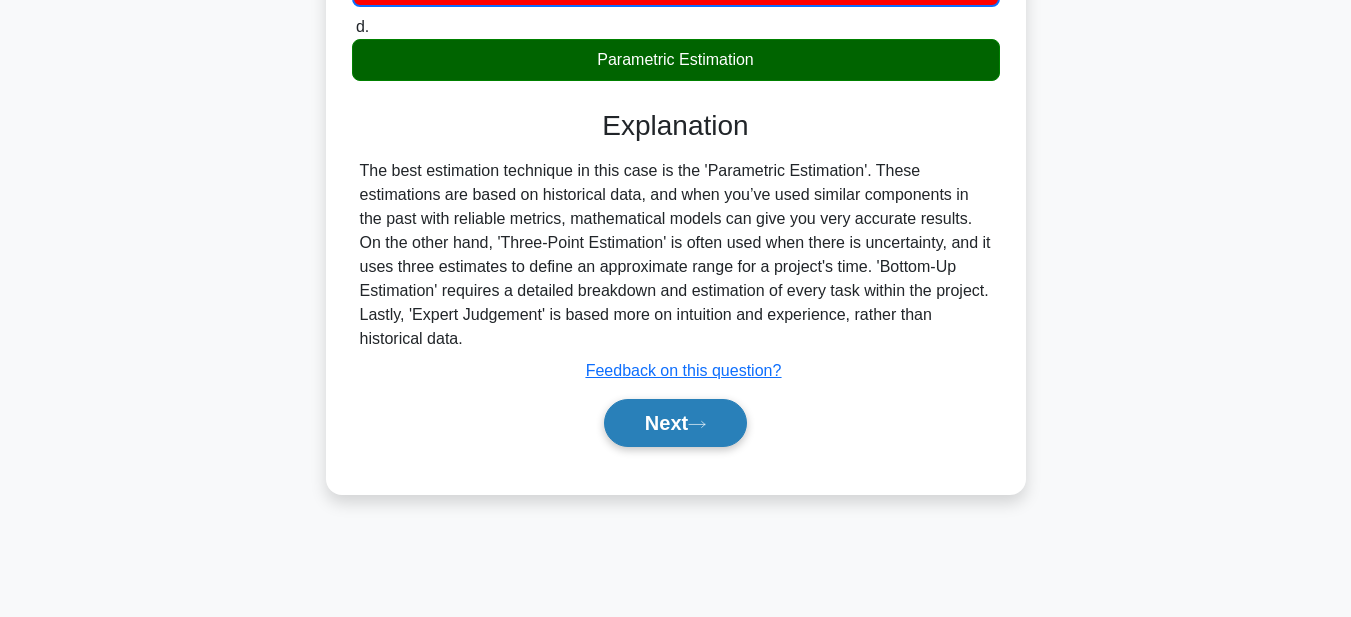 click on "Next" at bounding box center [675, 423] 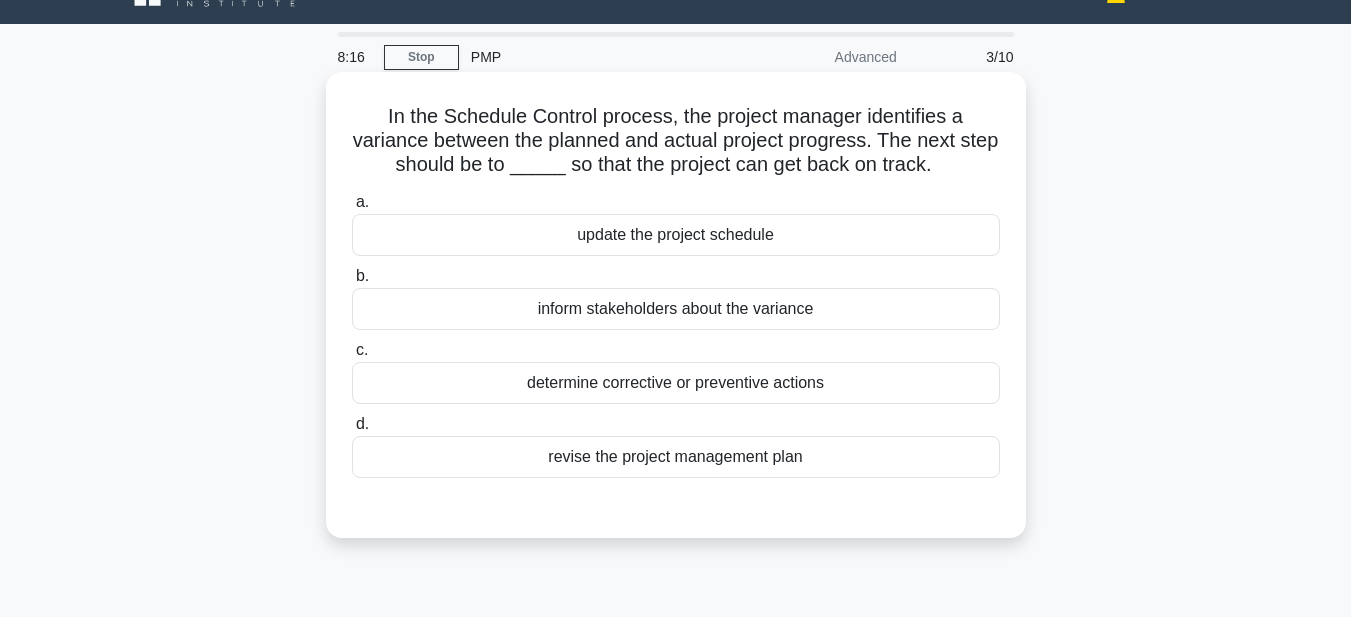 scroll, scrollTop: 0, scrollLeft: 0, axis: both 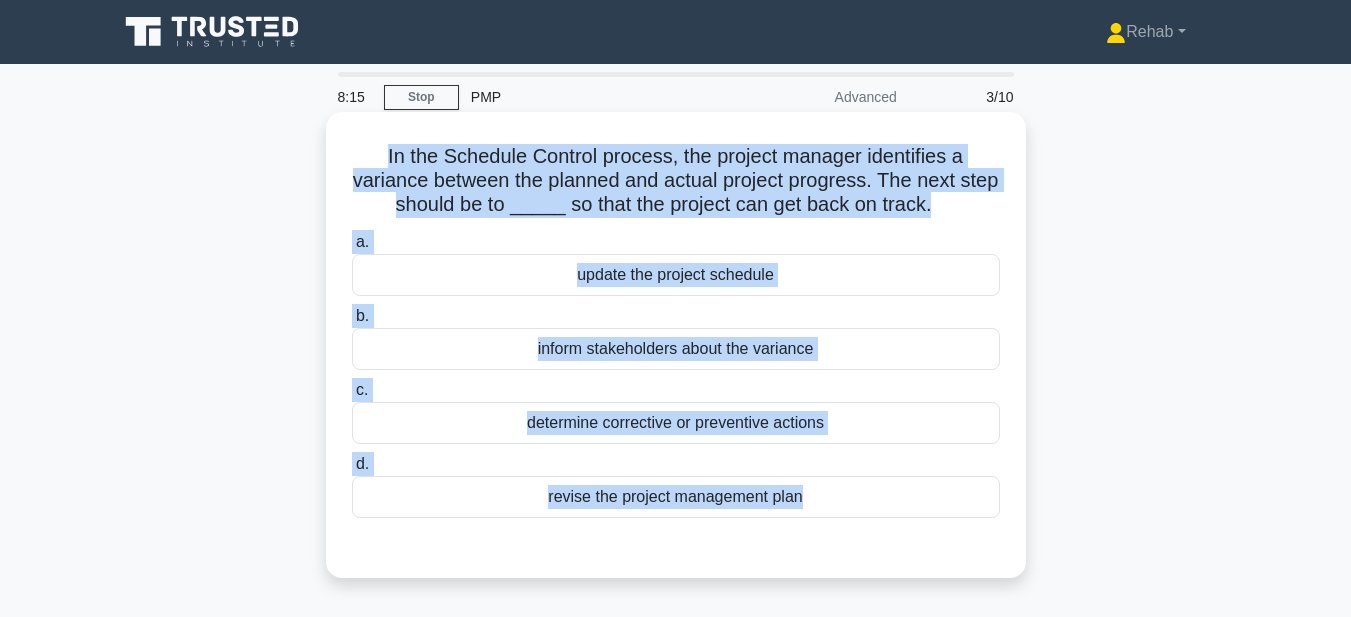 drag, startPoint x: 375, startPoint y: 139, endPoint x: 1005, endPoint y: 548, distance: 751.1198 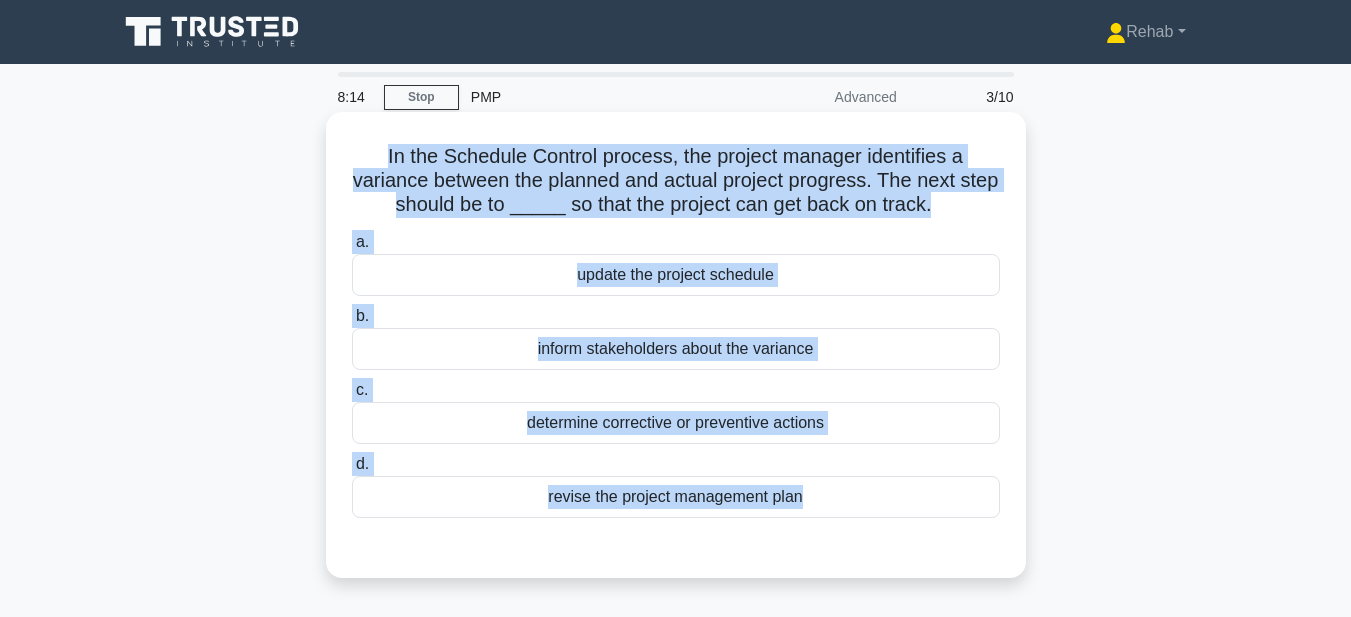 copy on "In the Schedule Control process, the project manager identifies a variance between the planned and actual project progress. The next step should be to _____ so that the project can get back on track.
.spinner_0XTQ{transform-origin:center;animation:spinner_y6GP .75s linear infinite}@keyframes spinner_y6GP{100%{transform:rotate(360deg)}}
a.
update the project schedule
b.
inform stakeholders about the variance
c.
determine corrective or preventive actions
d.
revise the project management plan" 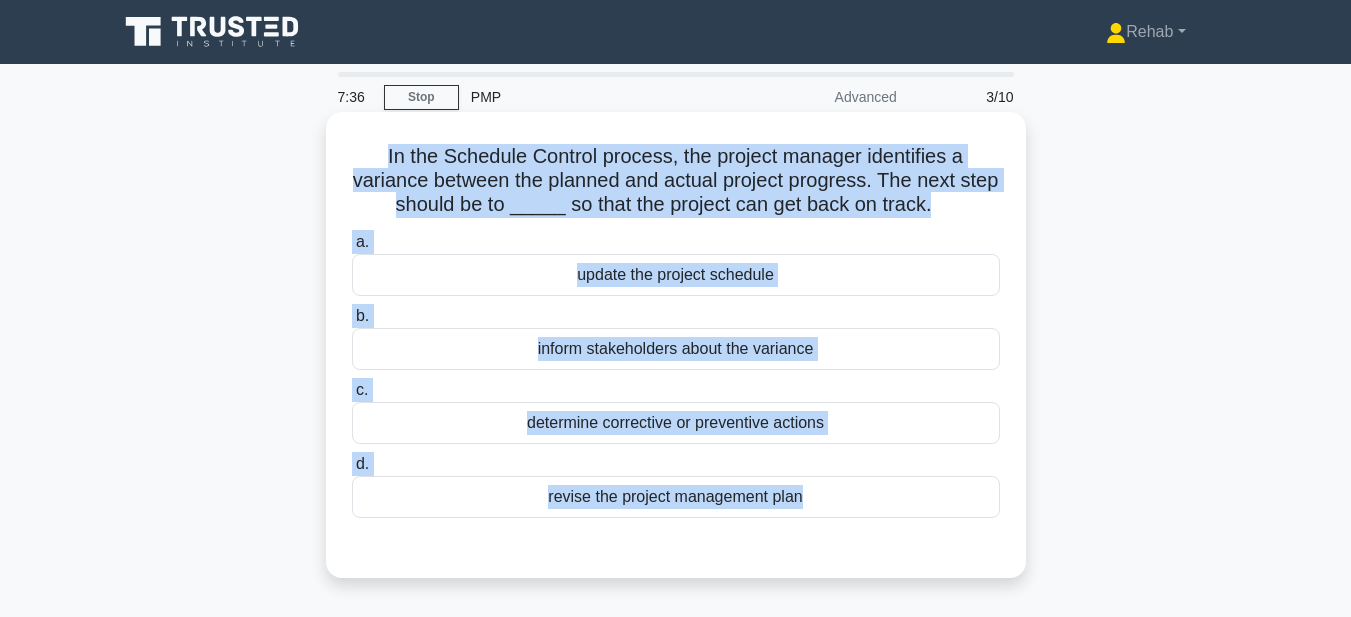 click on "determine corrective or preventive actions" at bounding box center (676, 423) 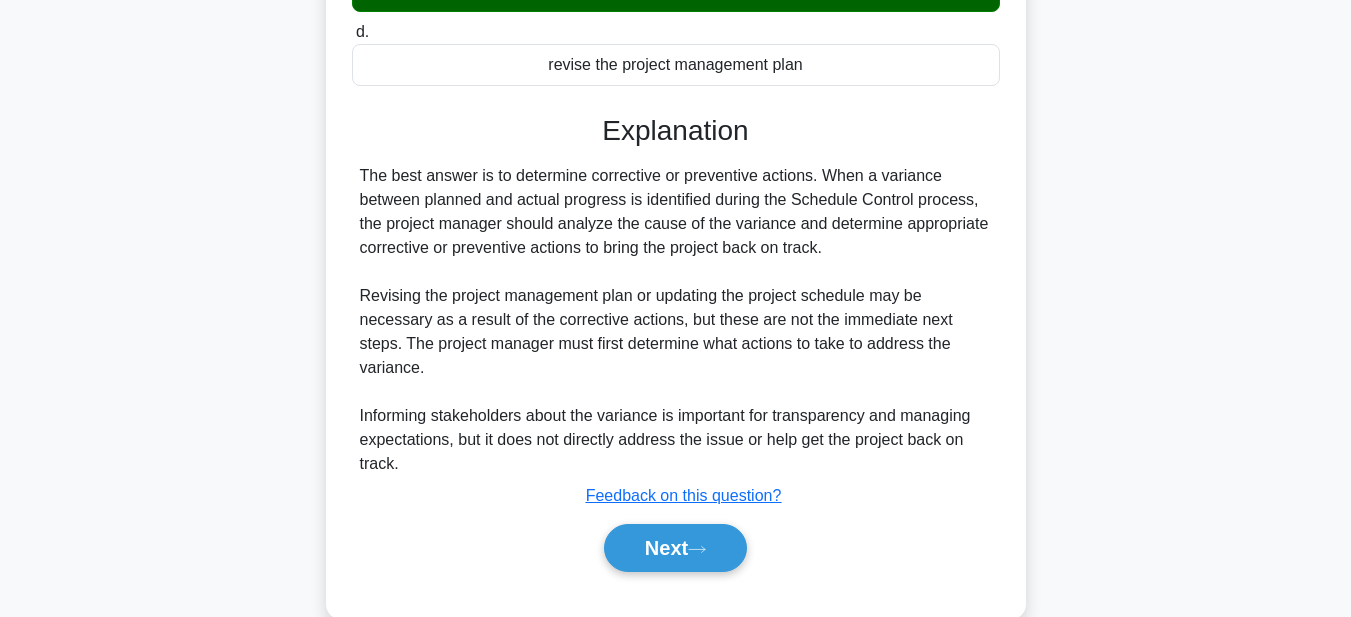 scroll, scrollTop: 463, scrollLeft: 0, axis: vertical 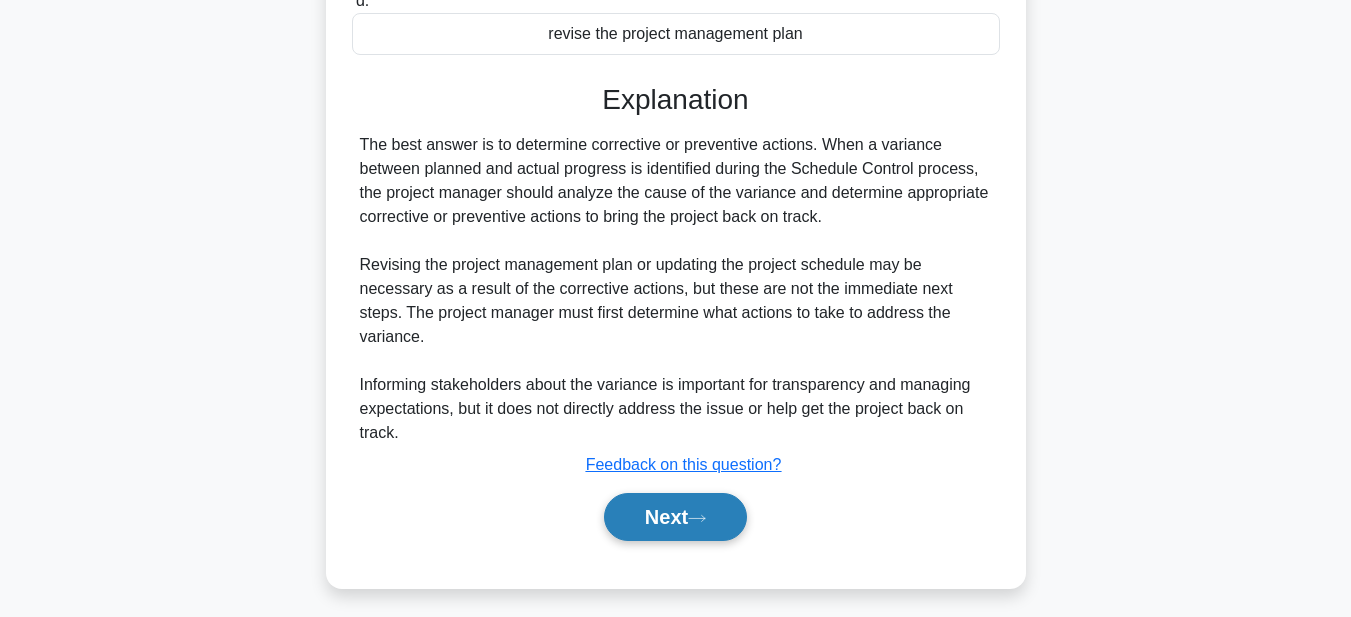 click on "Next" at bounding box center [675, 517] 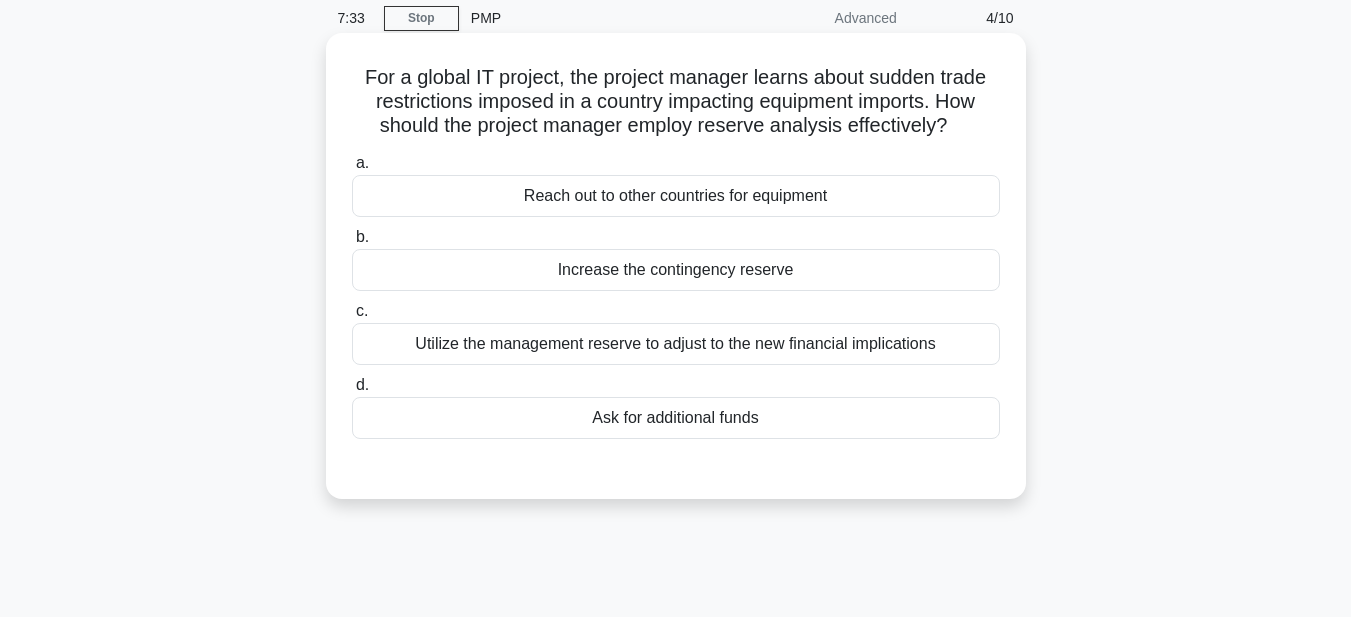 scroll, scrollTop: 63, scrollLeft: 0, axis: vertical 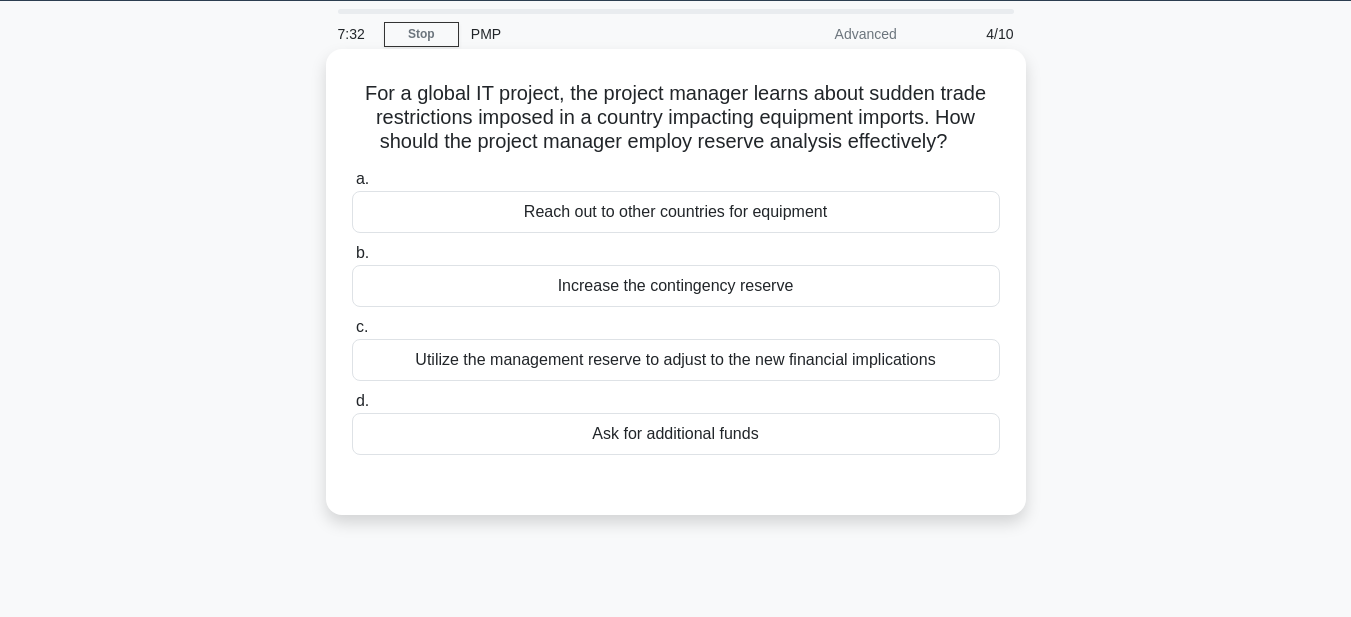 drag, startPoint x: 353, startPoint y: 94, endPoint x: 806, endPoint y: 443, distance: 571.8479 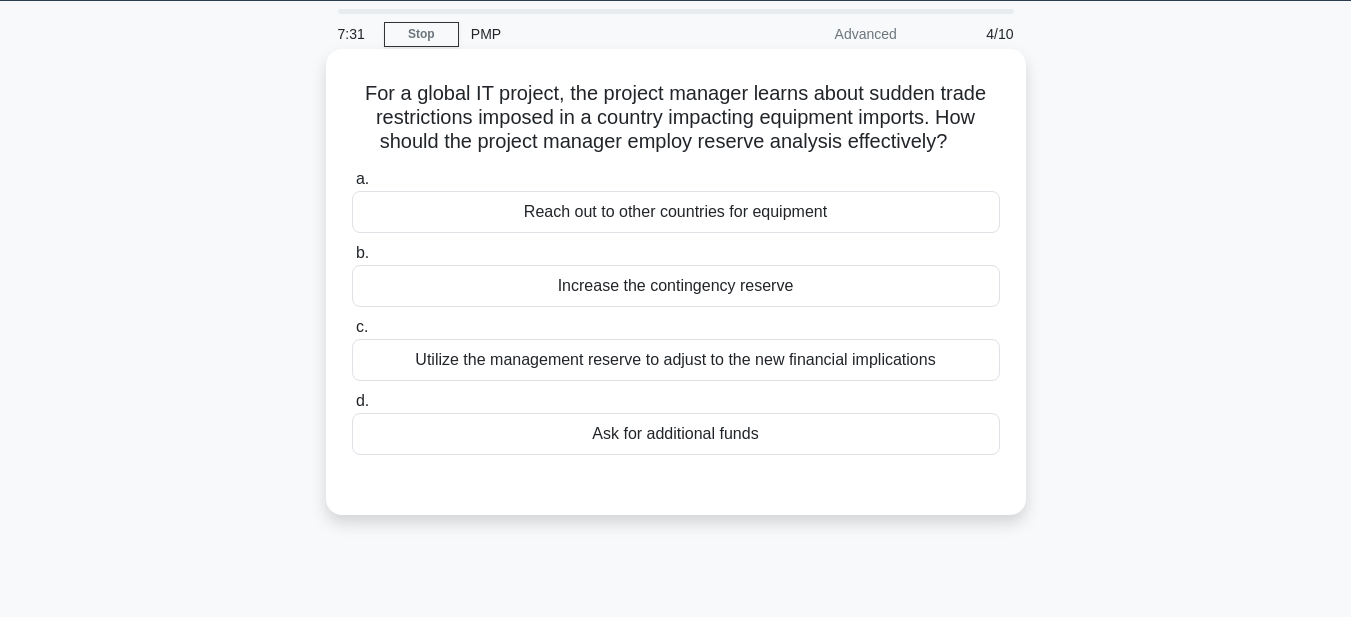 copy on "For a global IT project, the project manager learns about sudden trade restrictions imposed in a country impacting equipment imports. How should the project manager employ reserve analysis effectively?
.spinner_0XTQ{transform-origin:center;animation:spinner_y6GP .75s linear infinite}@keyframes spinner_y6GP{100%{transform:rotate(360deg)}}
a.
Reach out to other countries for equipment
b.
Increase the contingency reserve
c.
Utilize the management reserve to adjust to the new financial implications
d.
Ask for additional funds" 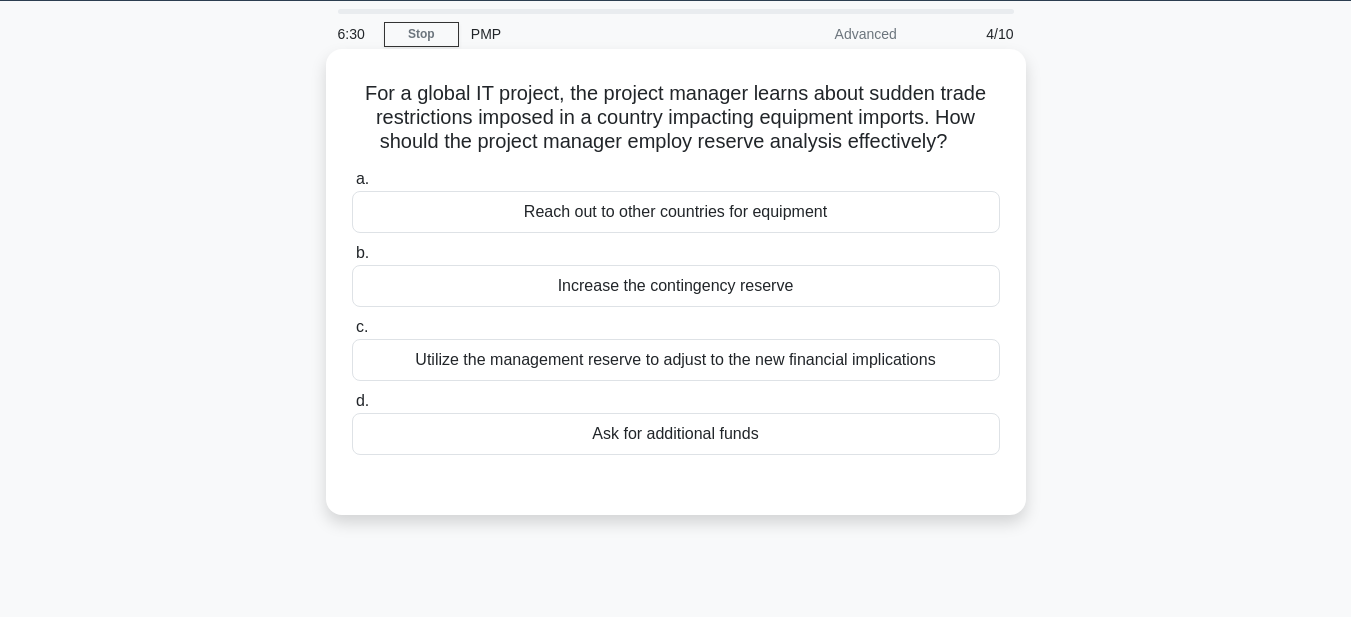 click on "Increase the contingency reserve" at bounding box center (676, 286) 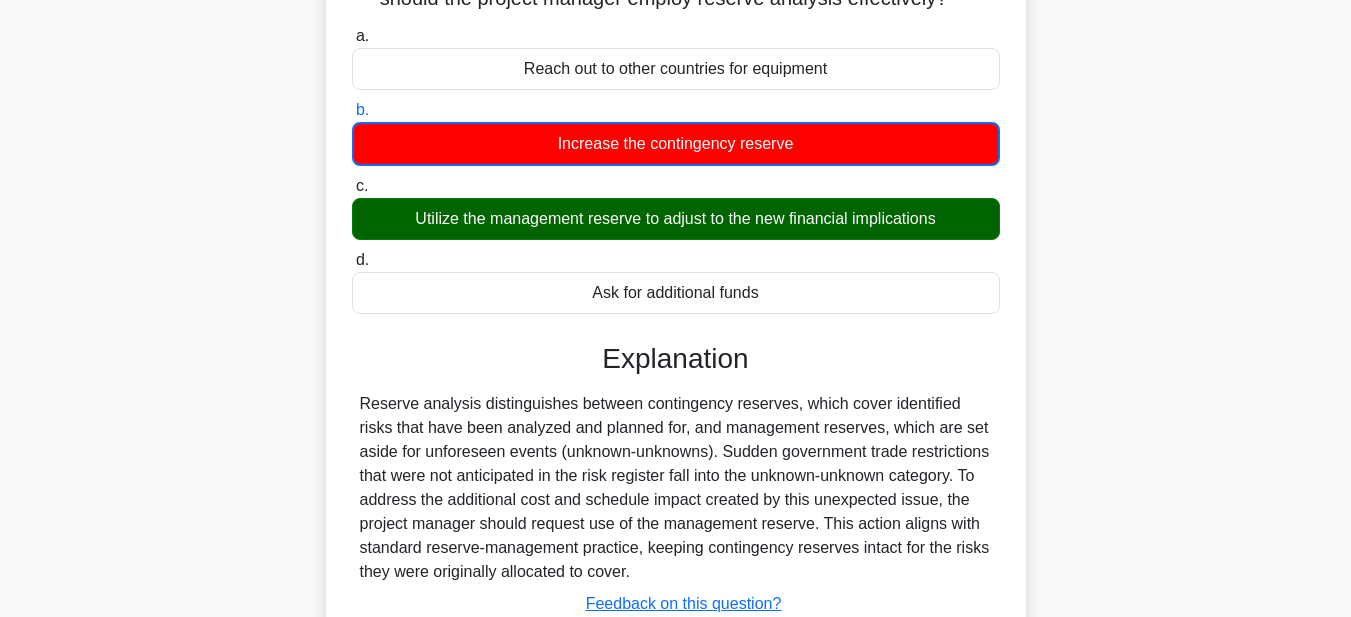 scroll, scrollTop: 463, scrollLeft: 0, axis: vertical 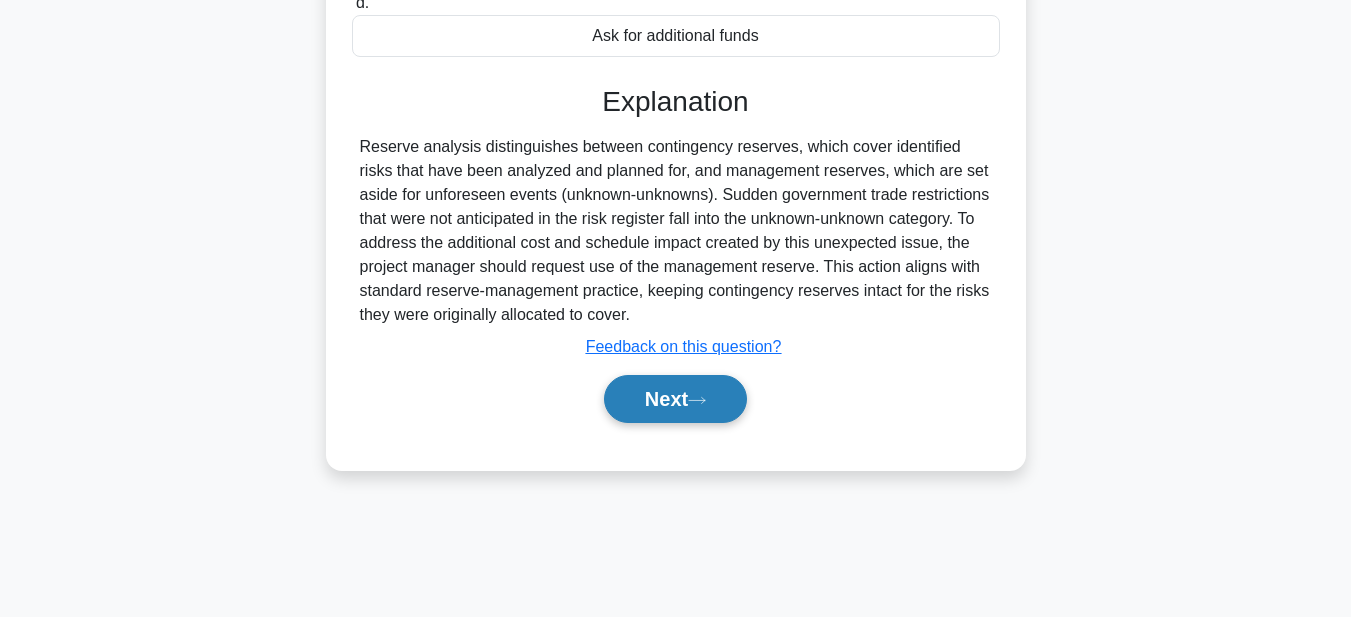 click on "Next" at bounding box center [675, 399] 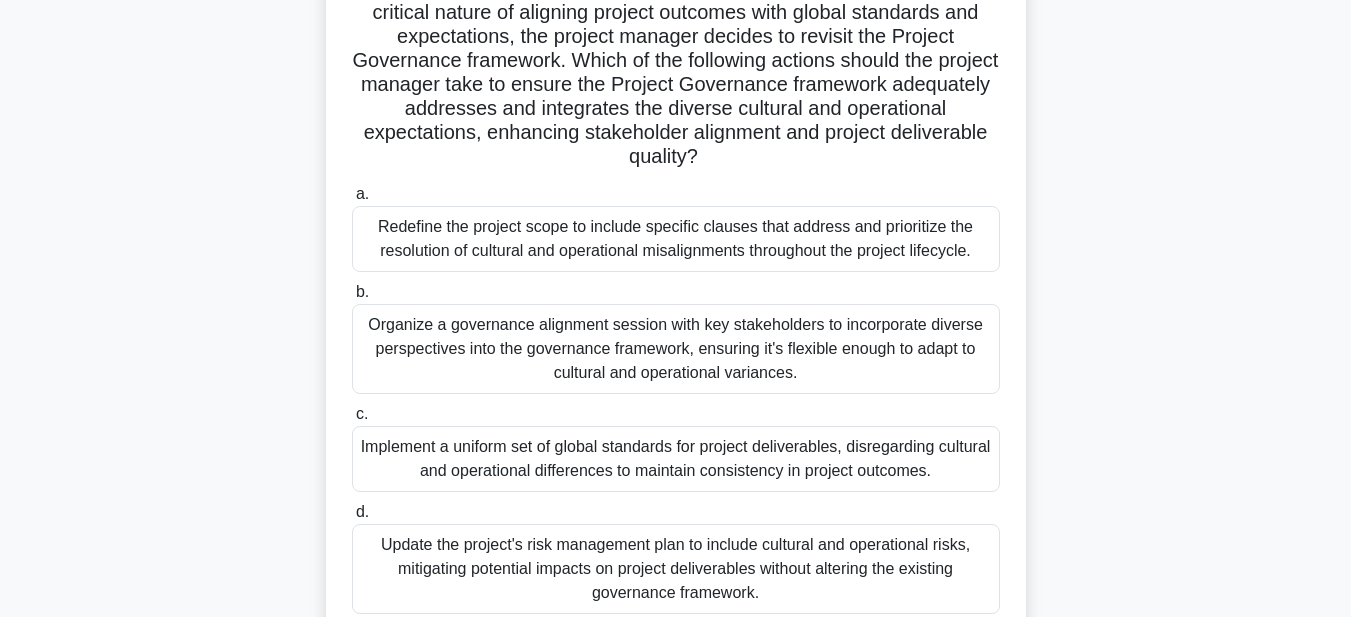 scroll, scrollTop: 0, scrollLeft: 0, axis: both 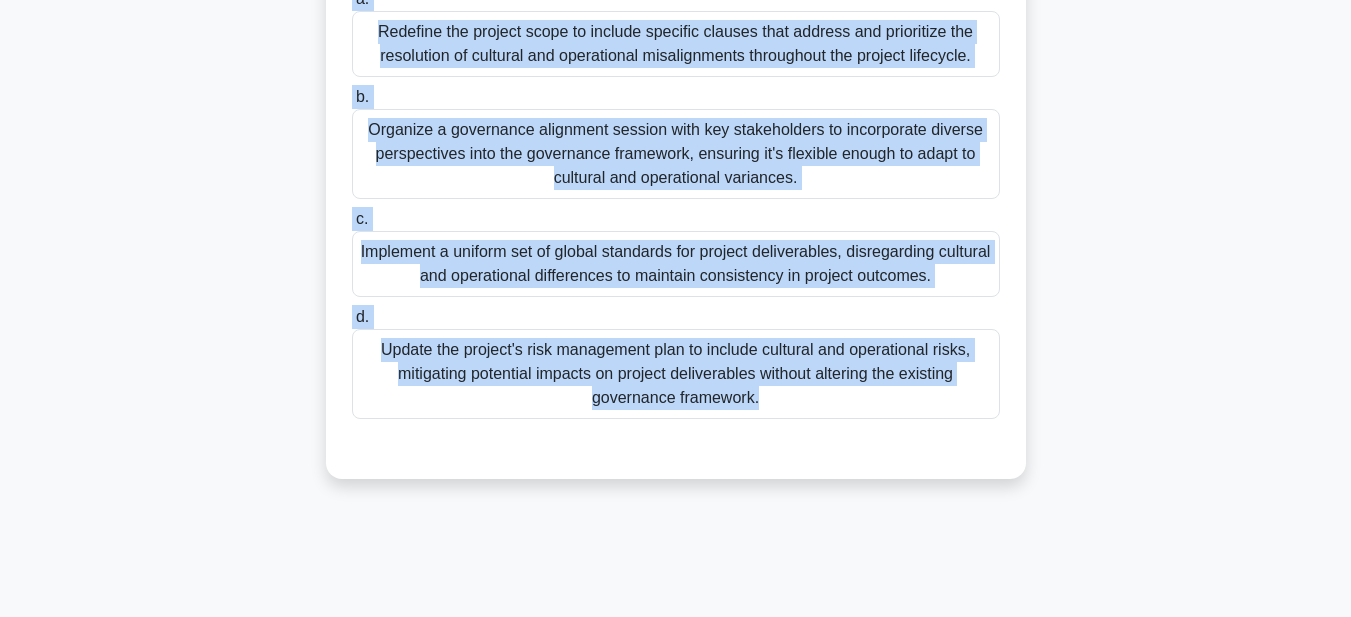 drag, startPoint x: 354, startPoint y: 147, endPoint x: 1001, endPoint y: 610, distance: 795.5991 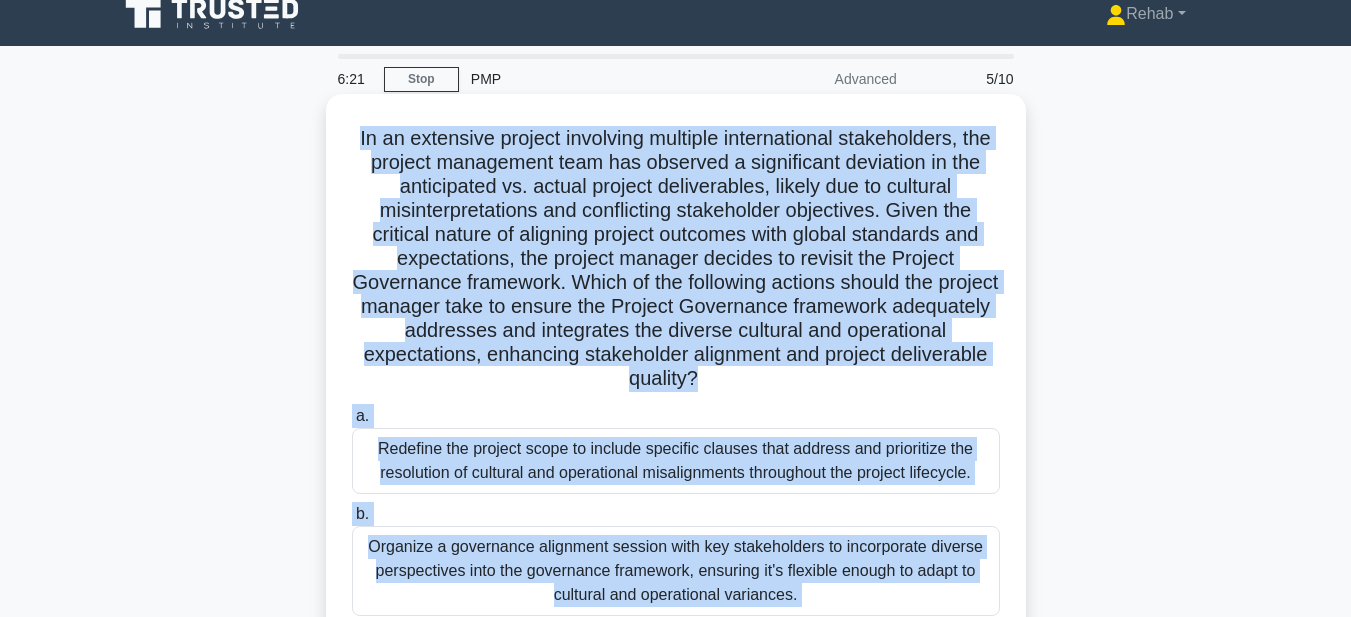 scroll, scrollTop: 0, scrollLeft: 0, axis: both 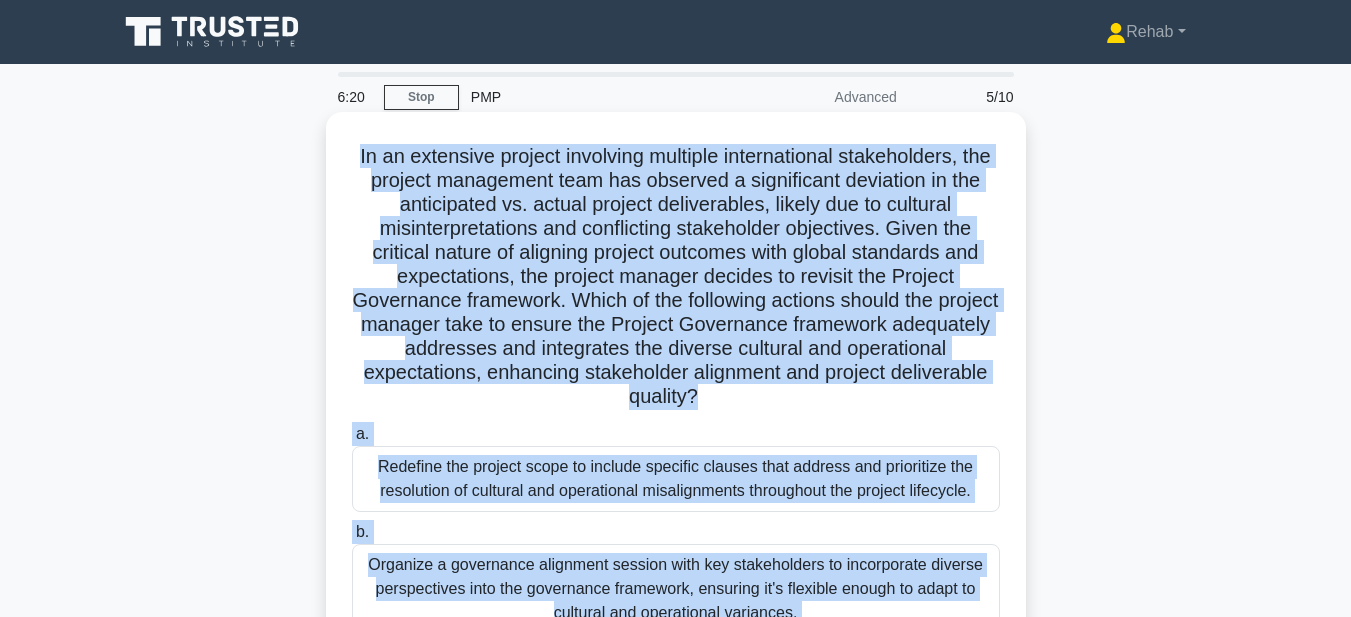 copy on "In an extensive project involving multiple international stakeholders, the project management team has observed a significant deviation in the anticipated vs. actual project deliverables, likely due to cultural misinterpretations and conflicting stakeholder objectives. Given the critical nature of aligning project outcomes with global standards and expectations, the project manager decides to revisit the Project Governance framework. Which of the following actions should the project manager take to ensure the Project Governance framework adequately addresses and integrates the diverse cultural and operational expectations, enhancing stakeholder alignment and project deliverable quality?
.spinner_0XTQ{transform-origin:center;animation:spinner_y6GP .75s linear infinite}@keyframes spinner_y6GP{100%{transform:rotate(360deg)}}
a.
Redefine the project scope to include specific clauses that address and prioritize the r..." 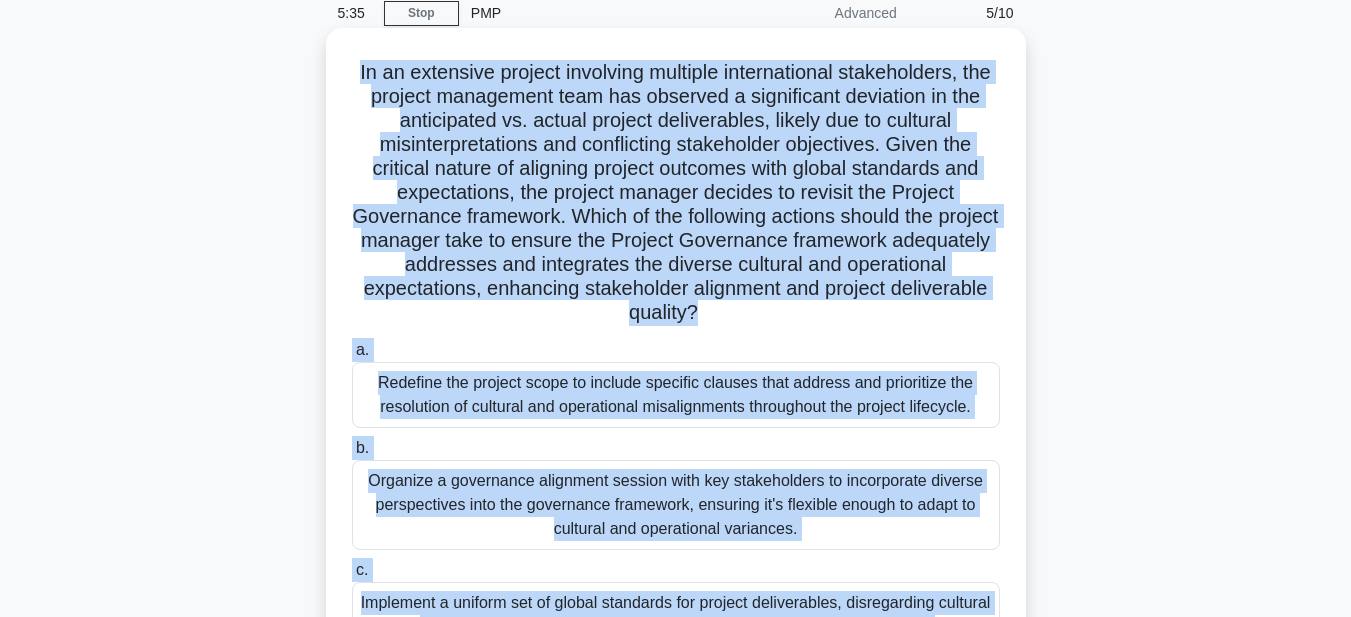scroll, scrollTop: 200, scrollLeft: 0, axis: vertical 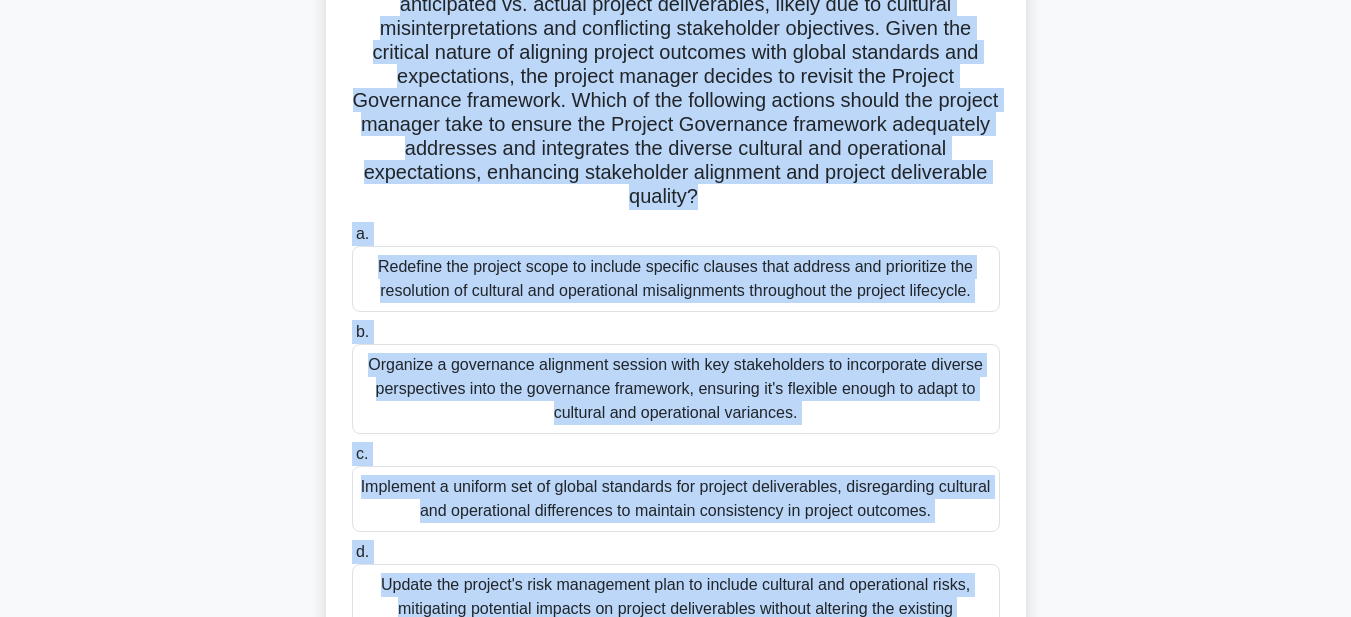 click on "b.
Organize a governance alignment session with key stakeholders to incorporate diverse perspectives into the governance framework, ensuring it's flexible enough to adapt to cultural and operational variances." at bounding box center [676, 377] 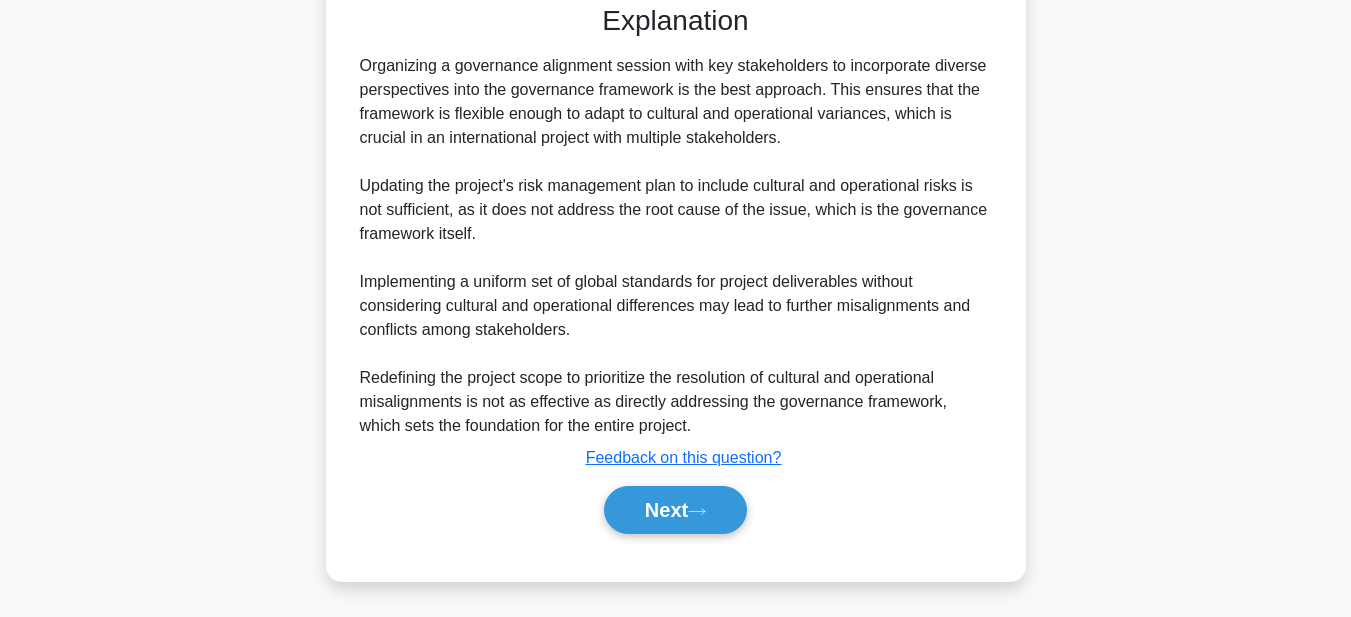 scroll, scrollTop: 881, scrollLeft: 0, axis: vertical 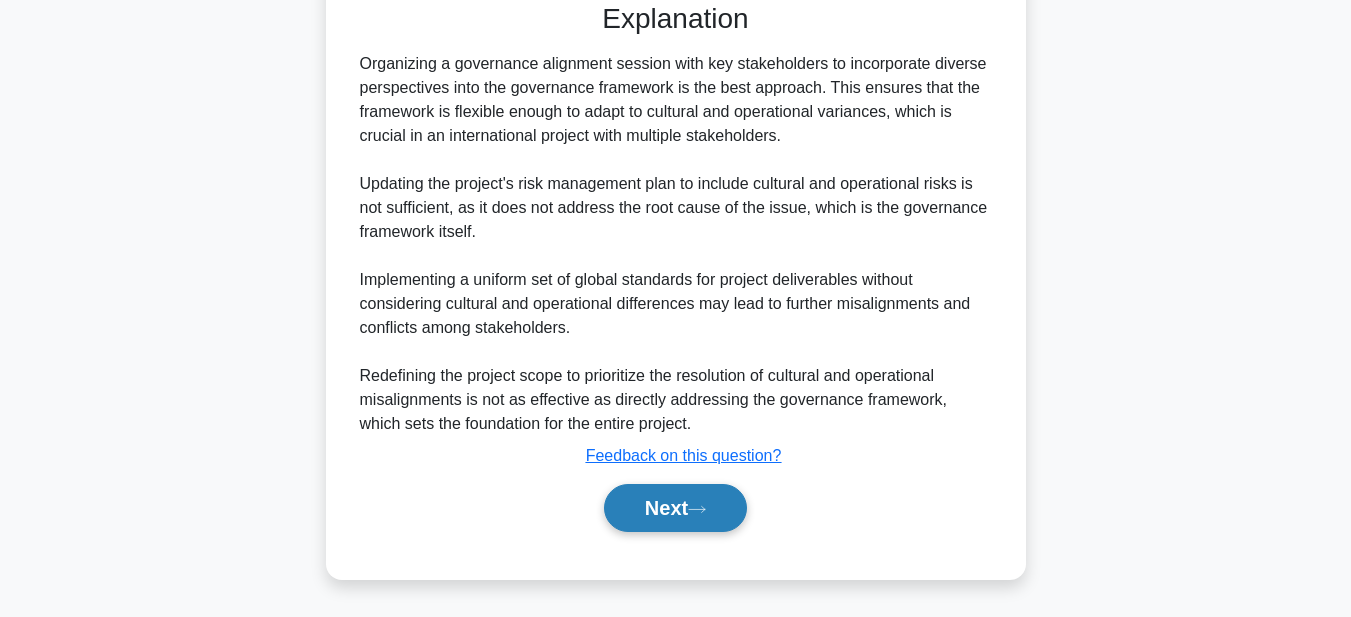 click on "Next" at bounding box center (675, 508) 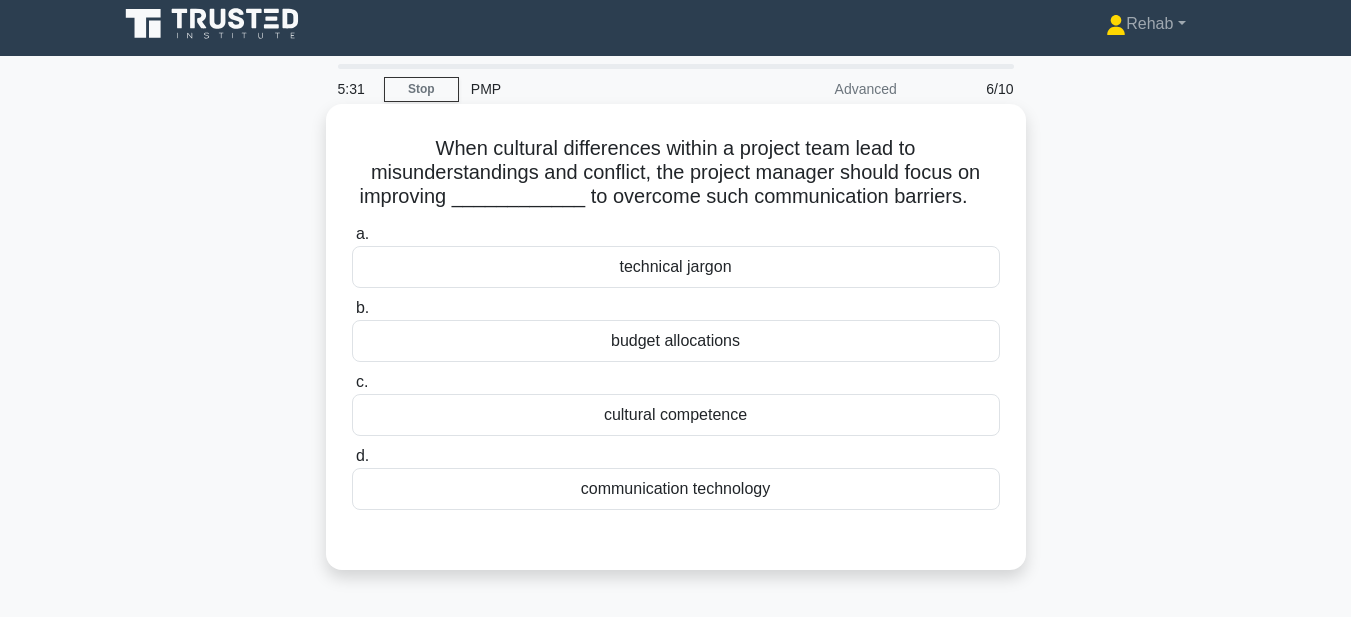 scroll, scrollTop: 0, scrollLeft: 0, axis: both 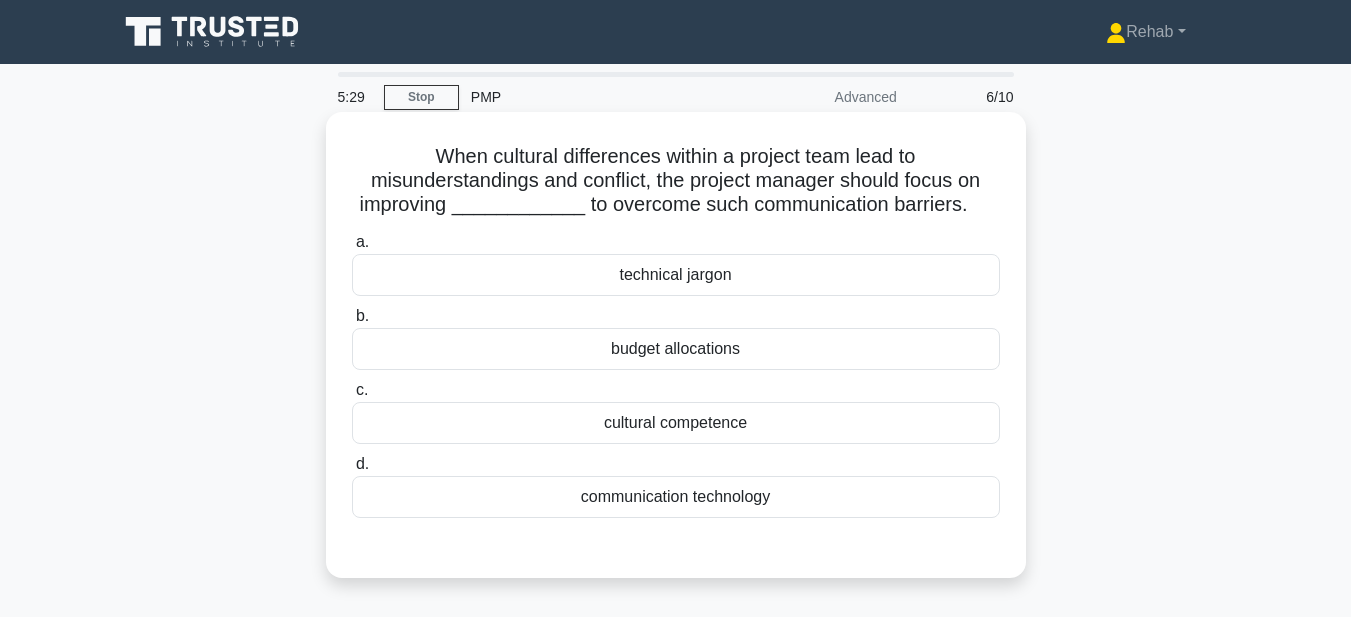 drag, startPoint x: 423, startPoint y: 153, endPoint x: 921, endPoint y: 514, distance: 615.0813 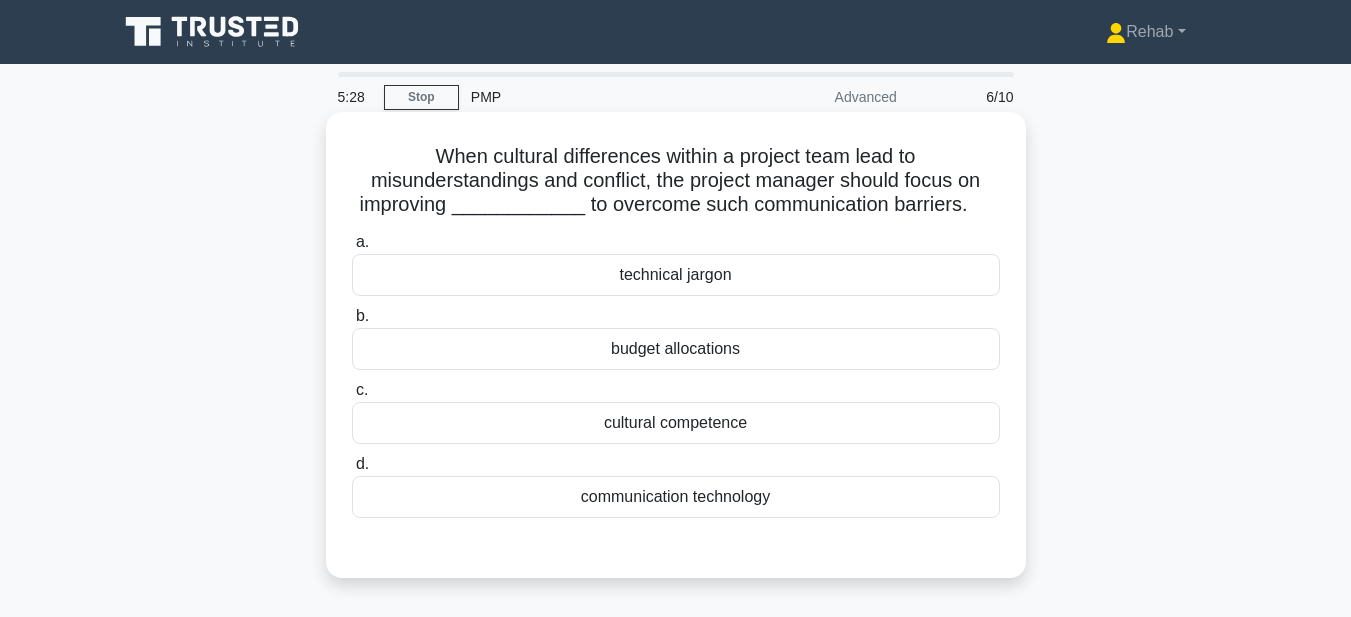 copy on "When cultural differences within a project team lead to misunderstandings and conflict, the project manager should focus on improving ____________ to overcome such communication barriers.
.spinner_0XTQ{transform-origin:center;animation:spinner_y6GP .75s linear infinite}@keyframes spinner_y6GP{100%{transform:rotate(360deg)}}
a.
technical jargon
b.
budget allocations
c.
cultural competence
d.
communication technology" 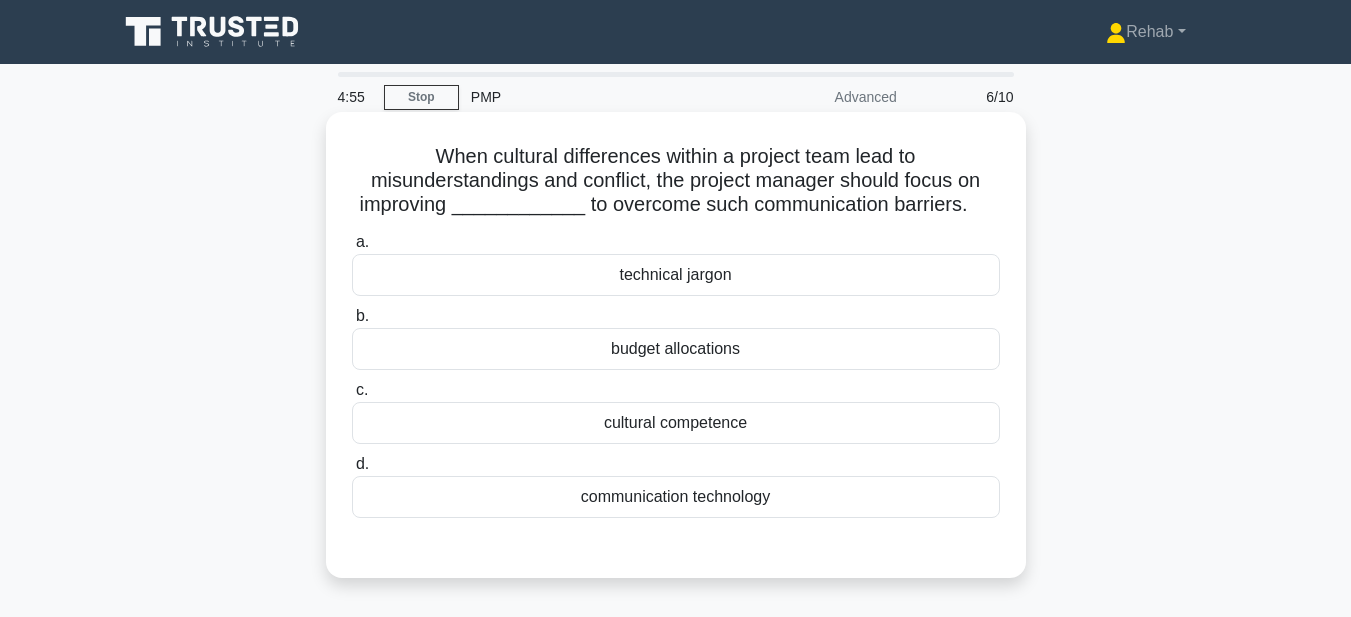 click on "cultural competence" at bounding box center [676, 423] 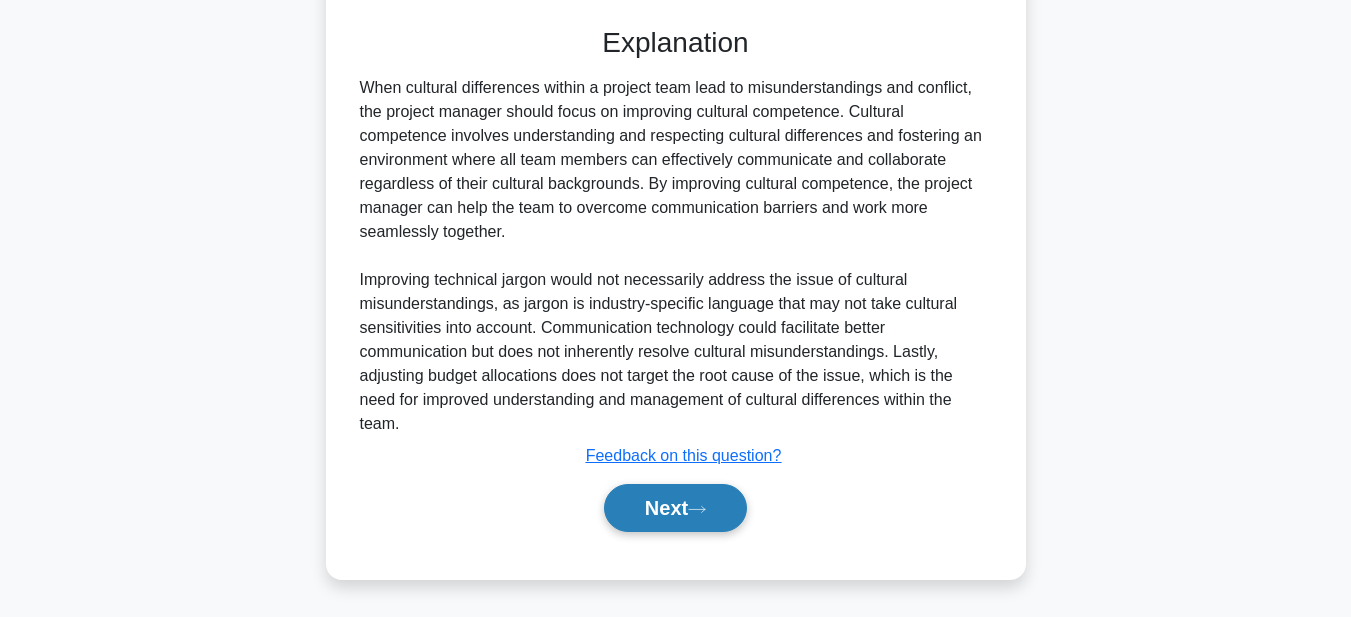 click on "Next" at bounding box center [675, 508] 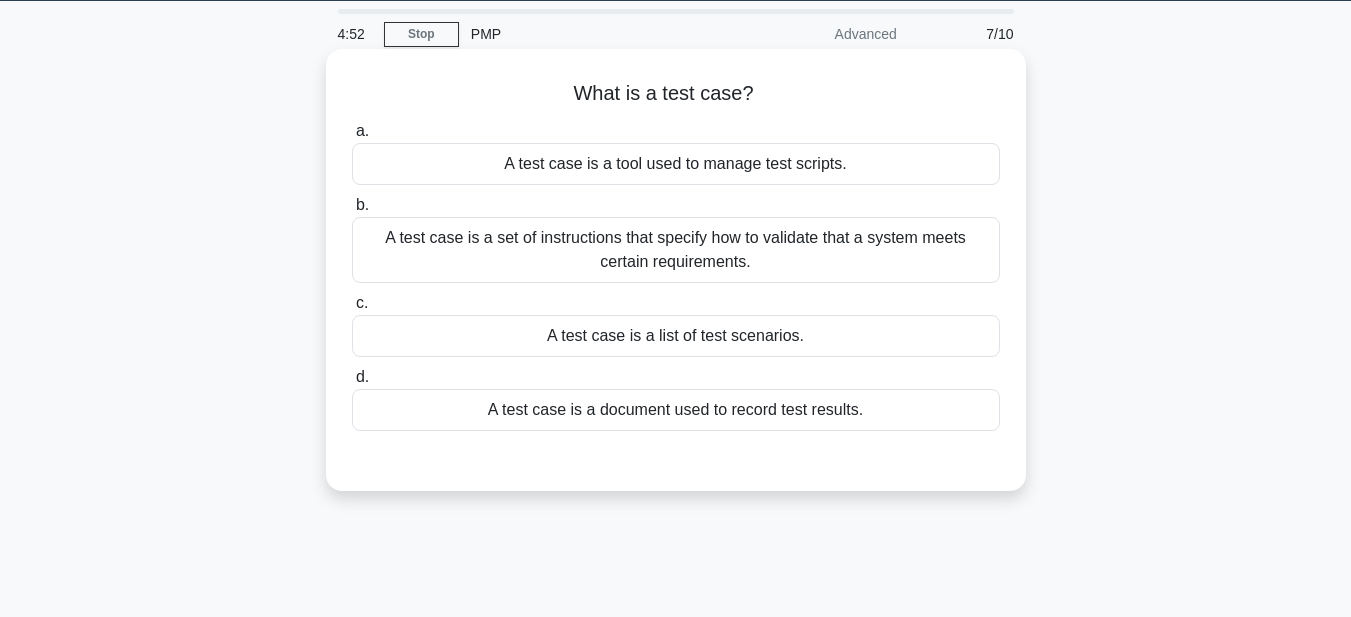 scroll, scrollTop: 0, scrollLeft: 0, axis: both 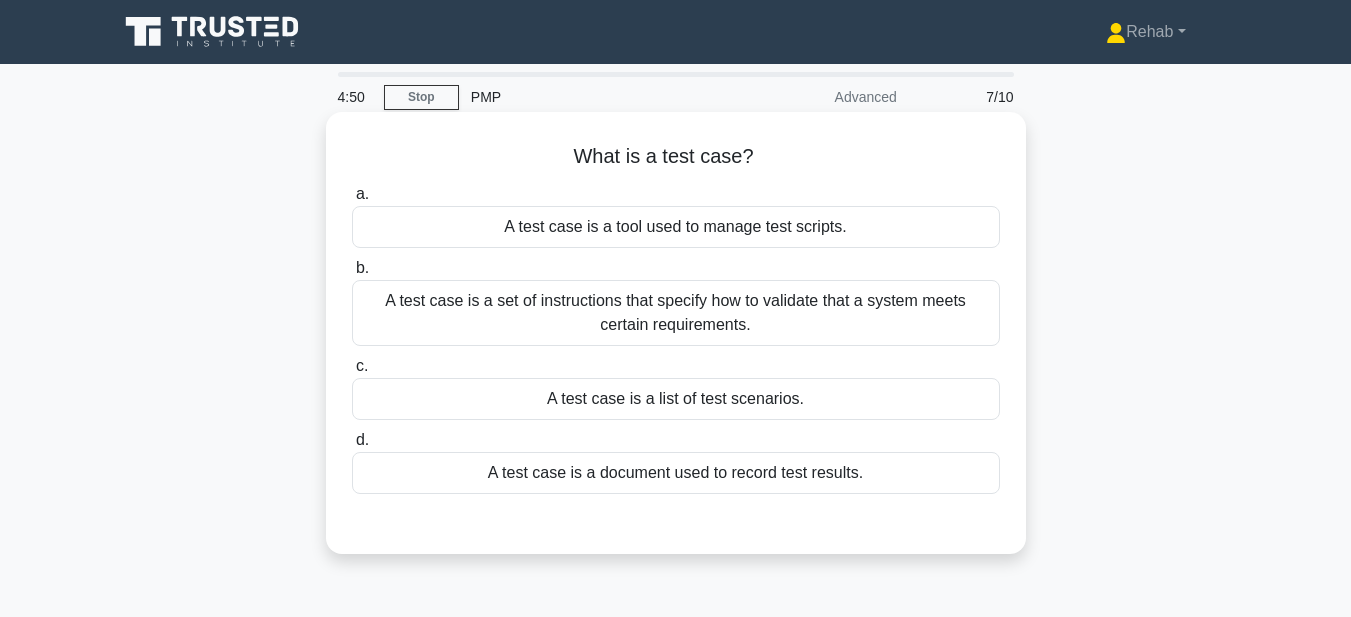 drag, startPoint x: 561, startPoint y: 158, endPoint x: 950, endPoint y: 485, distance: 508.18304 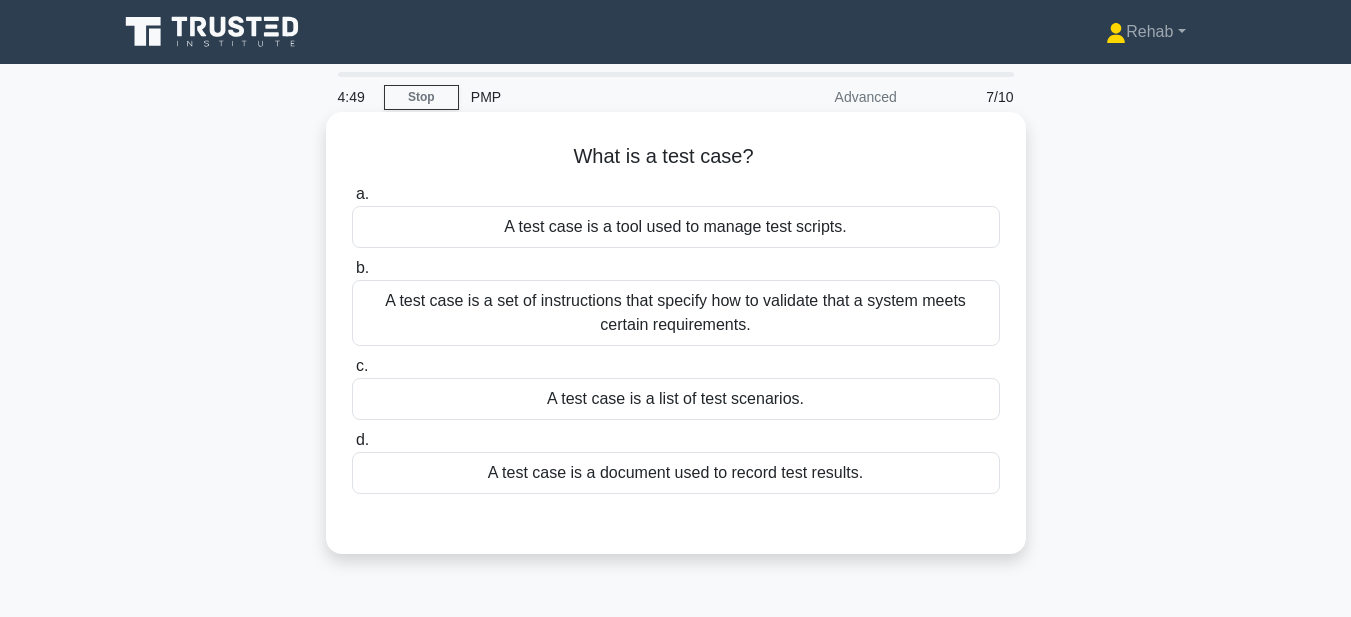 copy on "What is a test case?
.spinner_0XTQ{transform-origin:center;animation:spinner_y6GP .75s linear infinite}@keyframes spinner_y6GP{100%{transform:rotate(360deg)}}
a.
A test case is a tool used to manage test scripts.
b.
A test case is a set of instructions that specify how to validate that a system meets certain requirements.
c.
A test case is a list of test scenarios.
d.
A test case is a document used to record test results." 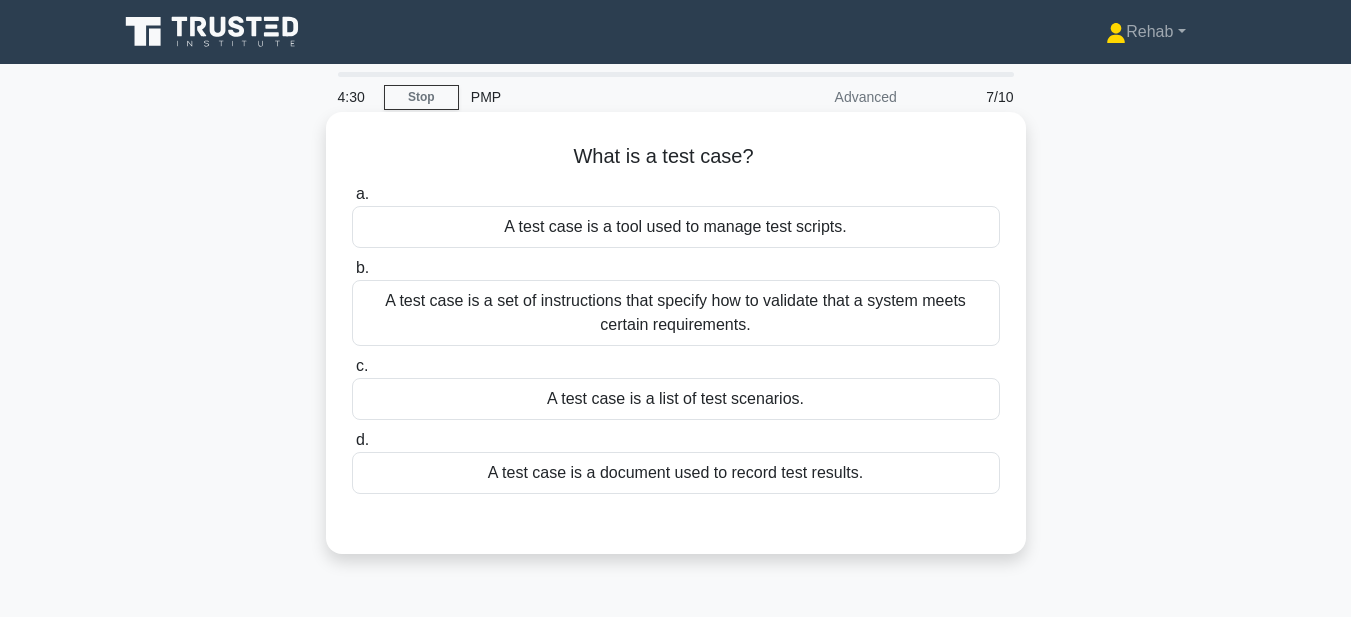 click on "A test case is a document used to record test results." at bounding box center (676, 473) 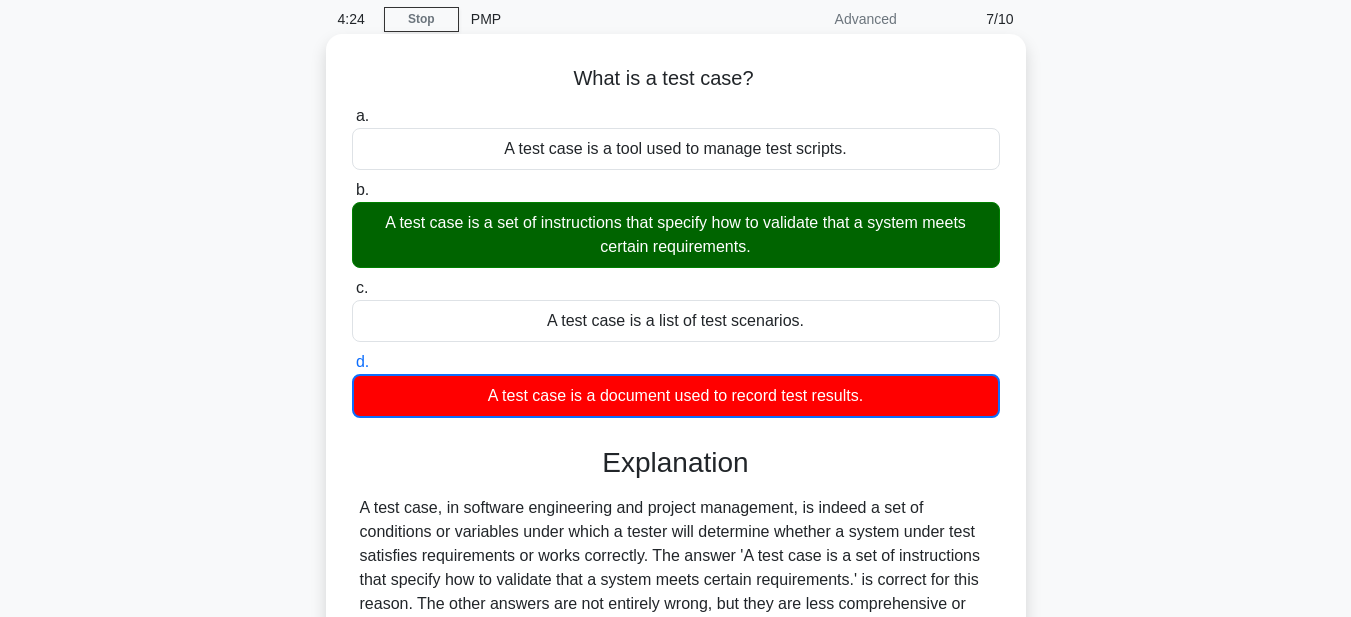 scroll, scrollTop: 463, scrollLeft: 0, axis: vertical 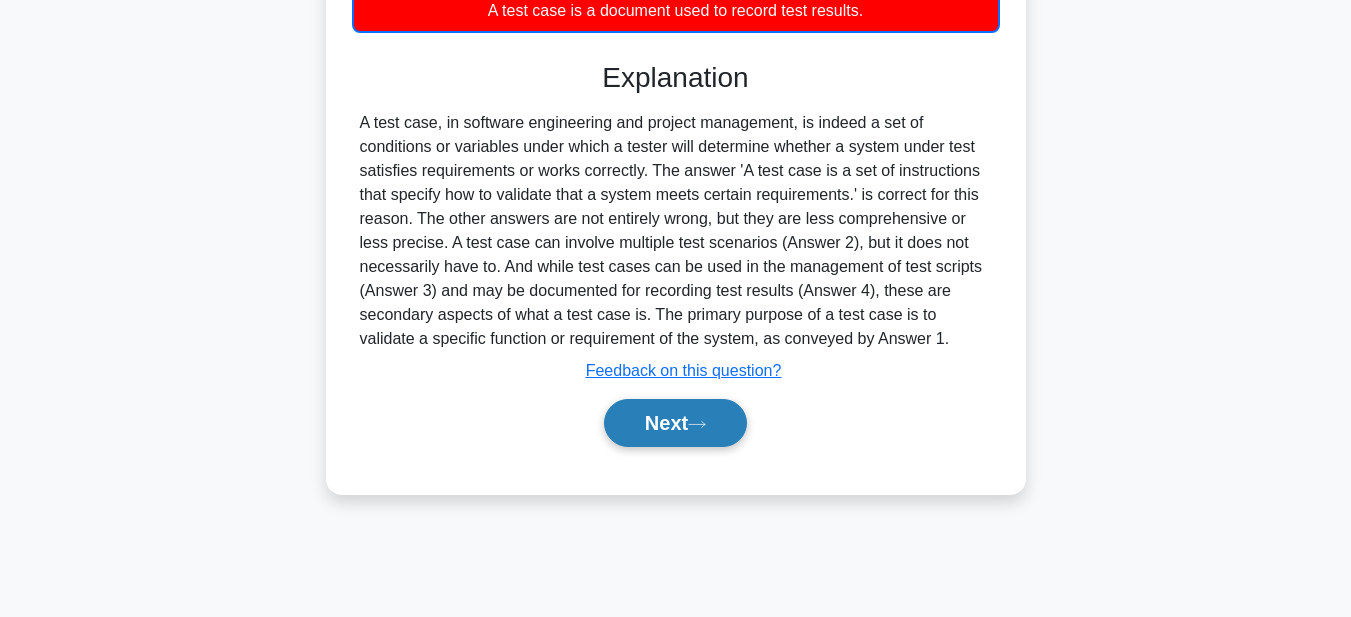click on "Next" at bounding box center (675, 423) 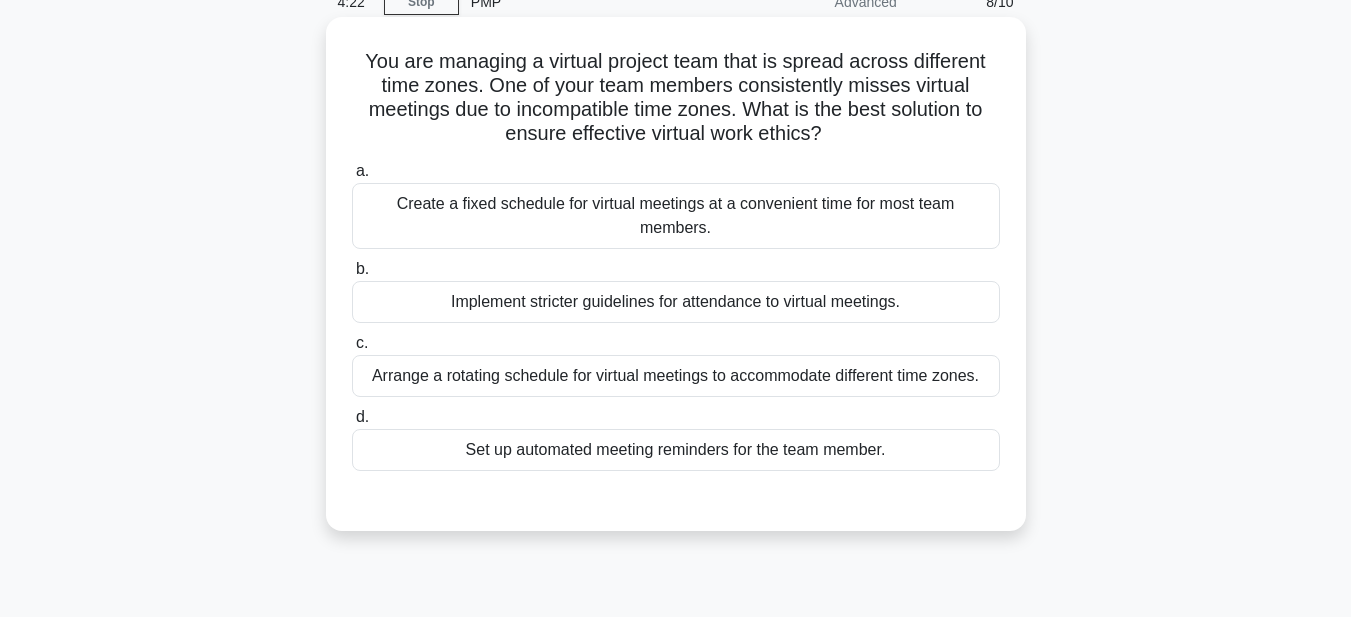 scroll, scrollTop: 0, scrollLeft: 0, axis: both 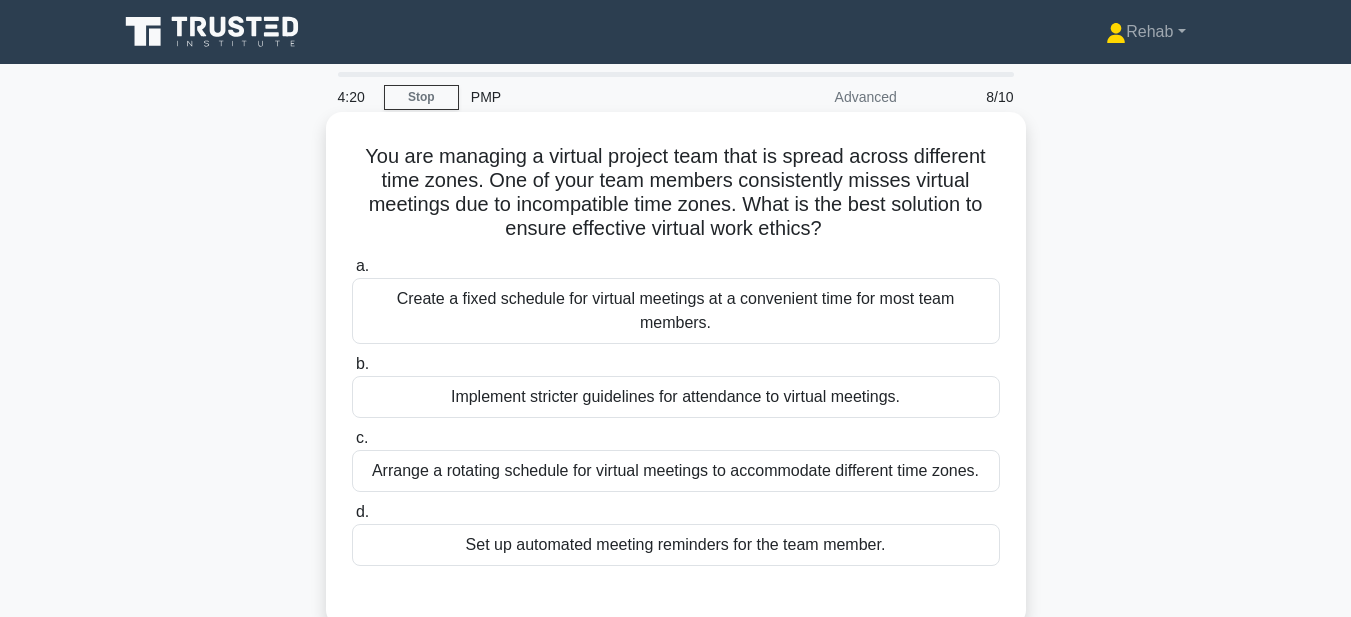 drag, startPoint x: 351, startPoint y: 140, endPoint x: 966, endPoint y: 545, distance: 736.3763 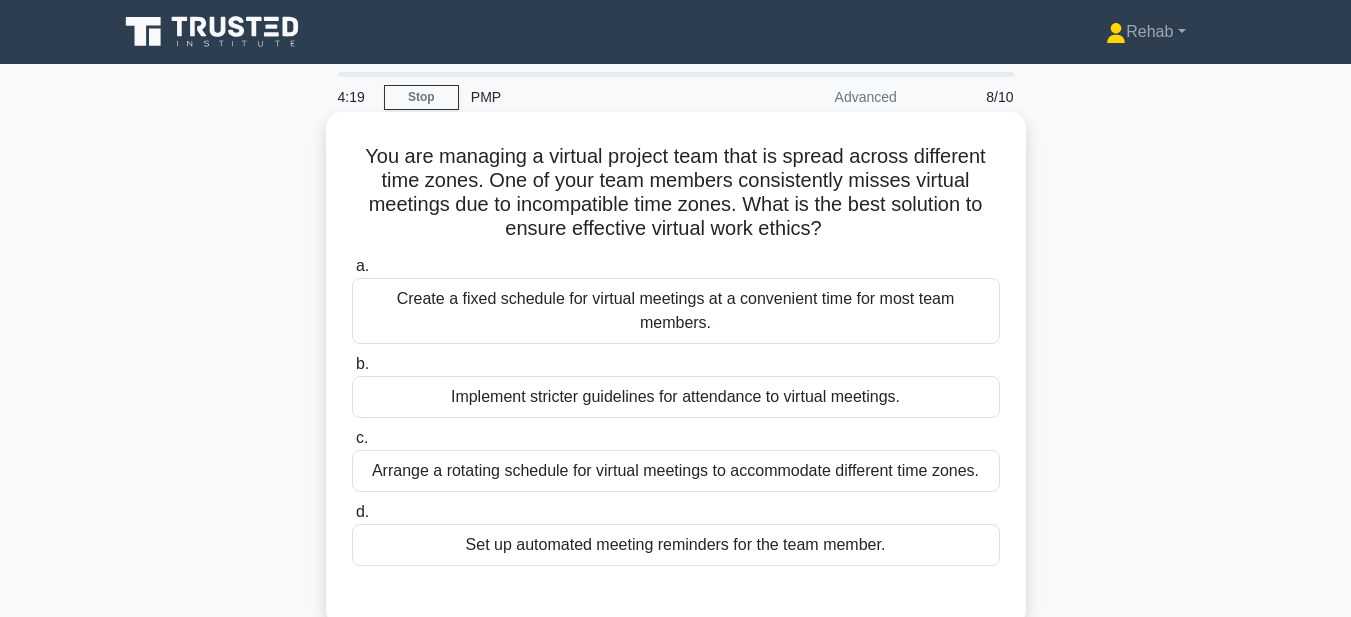 copy on "You are managing a virtual project team that is spread across different time zones. One of your team members consistently misses virtual meetings due to incompatible time zones. What is the best solution to ensure effective virtual work ethics?
.spinner_0XTQ{transform-origin:center;animation:spinner_y6GP .75s linear infinite}@keyframes spinner_y6GP{100%{transform:rotate(360deg)}}
a.
Create a fixed schedule for virtual meetings at a convenient time for most team members.
b.
Implement stricter guidelines for attendance to virtual meetings.
c.
Arrange a rotating schedule for virtual meetings to accommodate different time zones.
d.
Set up automated meeting reminders for the team member." 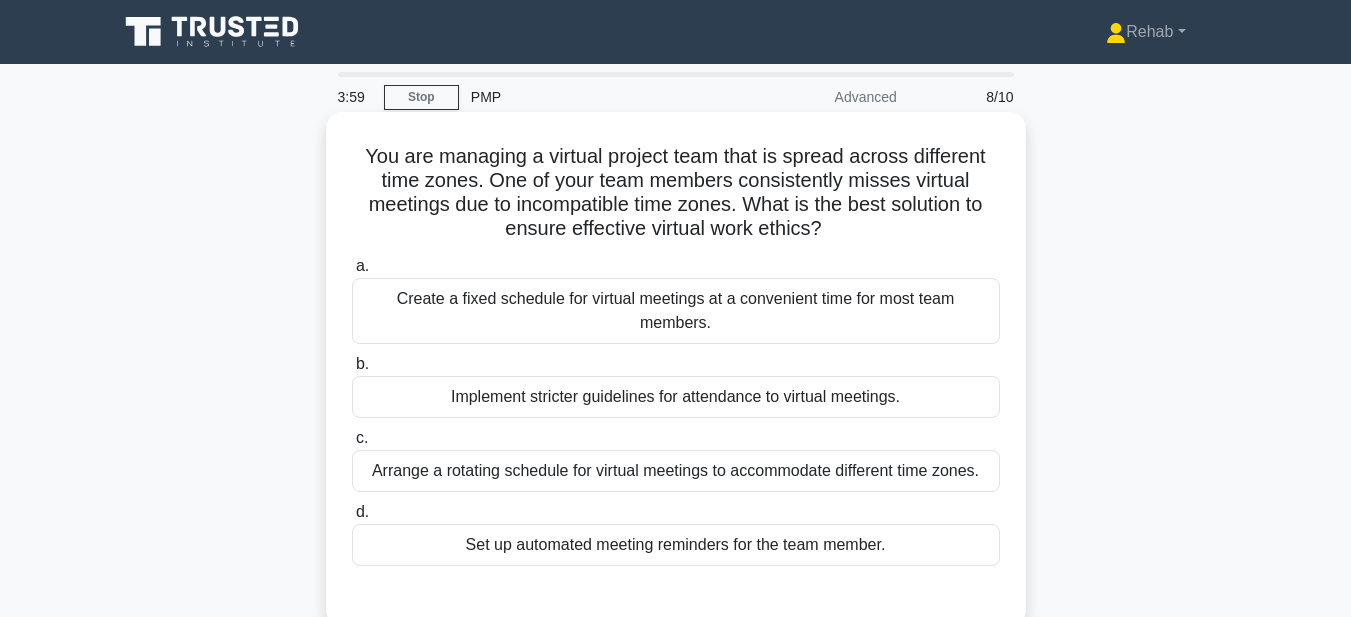 click on "Arrange a rotating schedule for virtual meetings to accommodate different time zones." at bounding box center (676, 471) 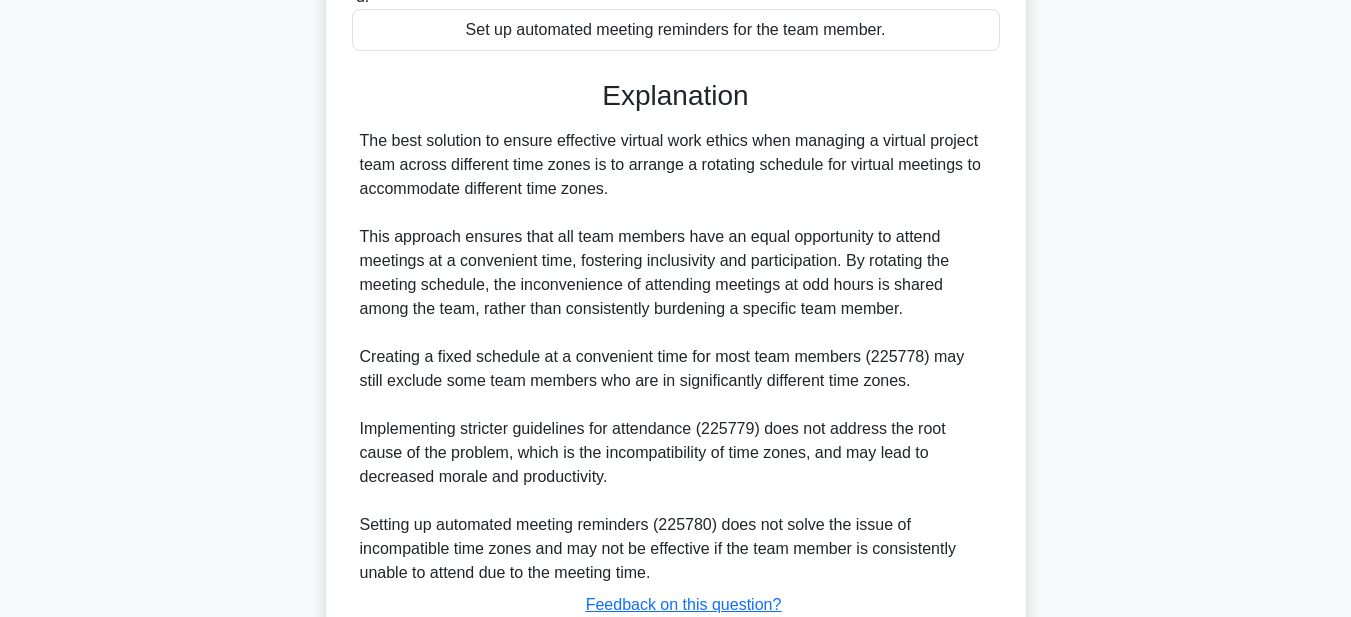 scroll, scrollTop: 689, scrollLeft: 0, axis: vertical 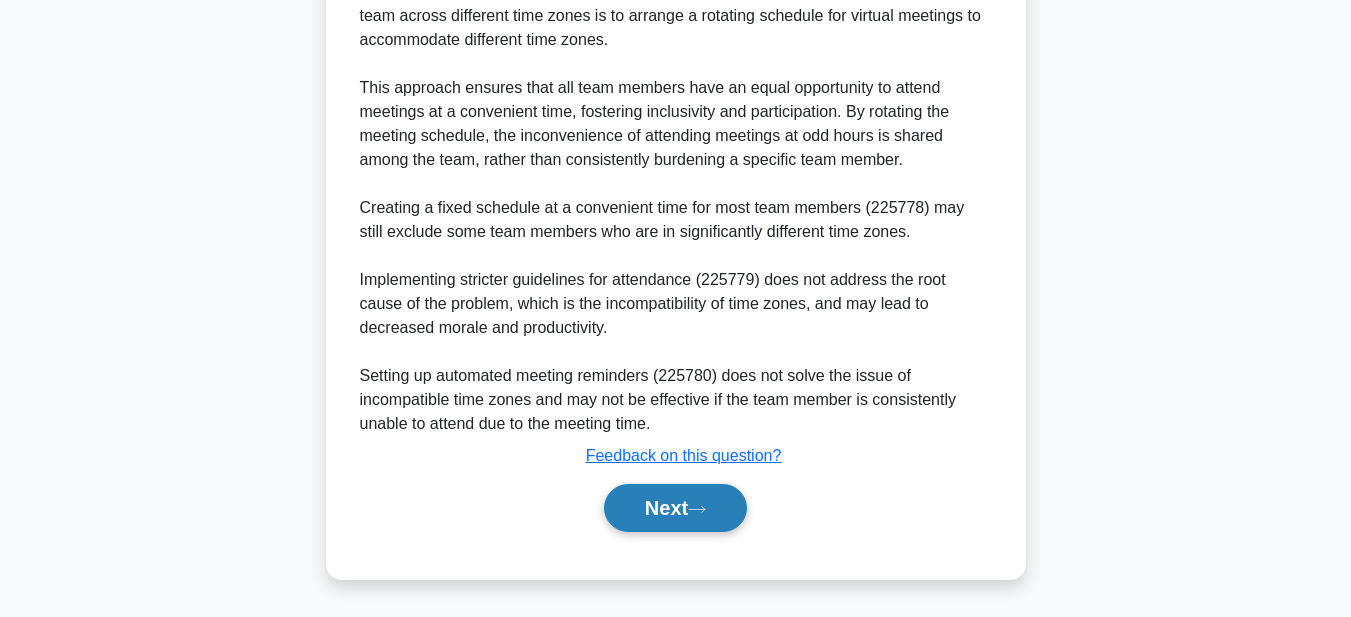 click on "Next" at bounding box center (675, 508) 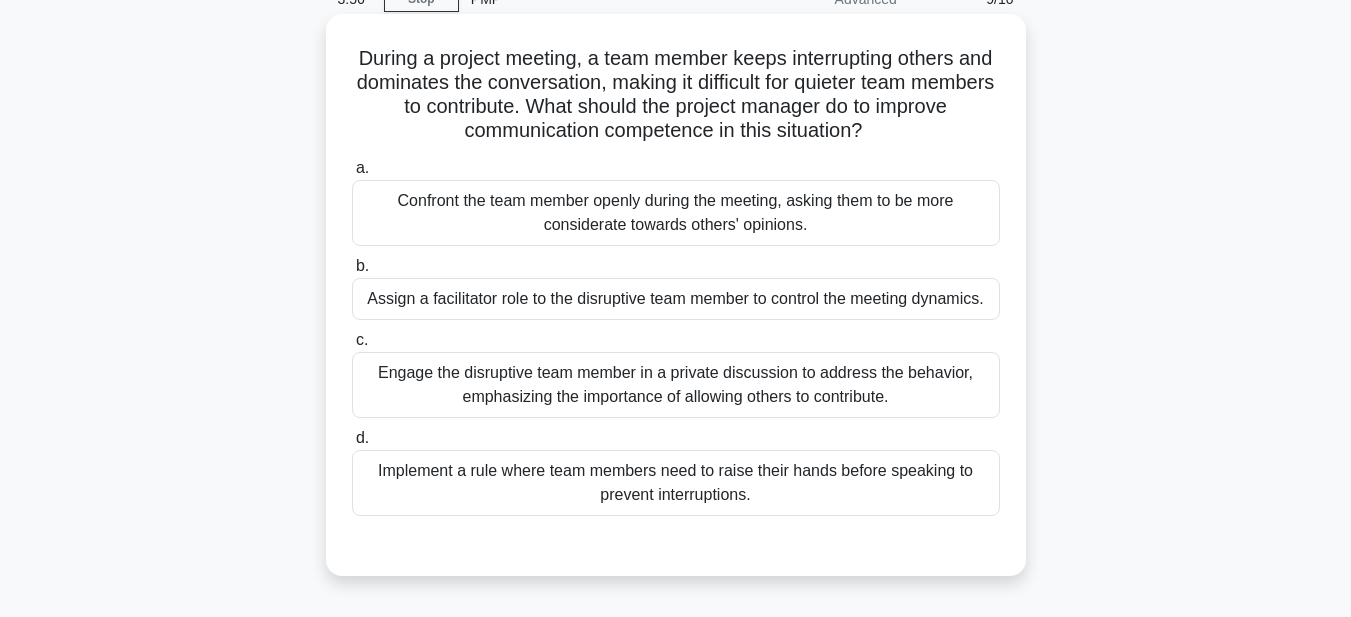scroll, scrollTop: 63, scrollLeft: 0, axis: vertical 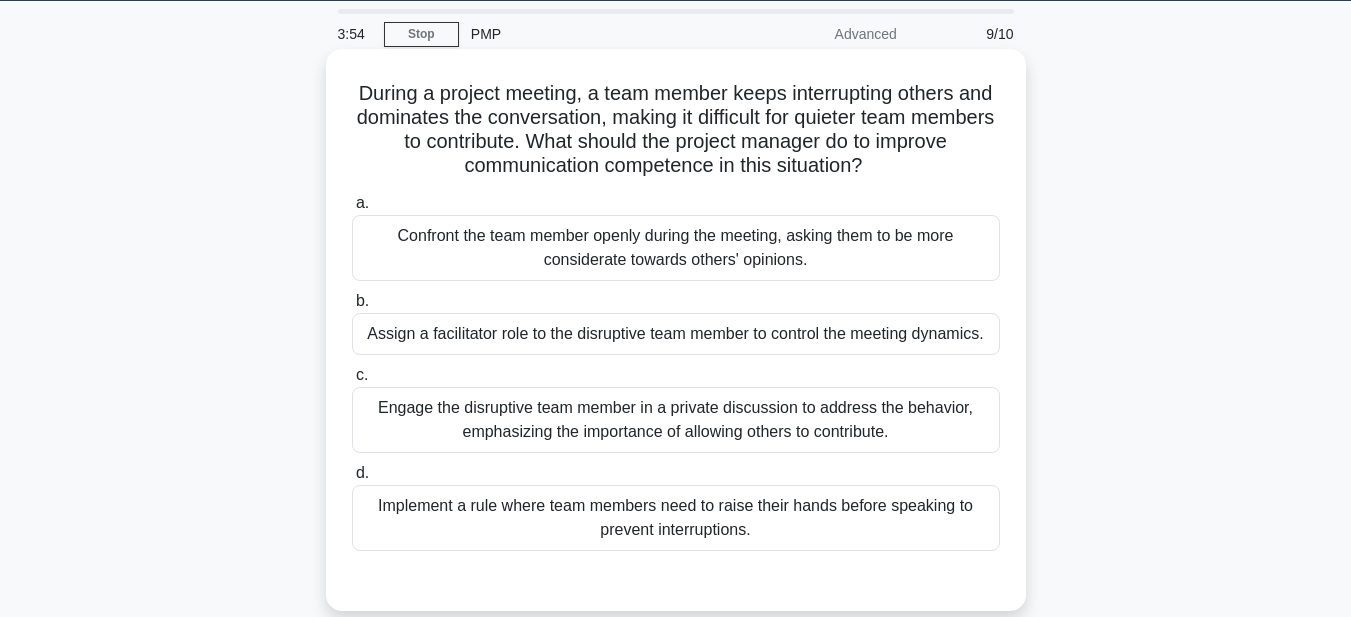 drag, startPoint x: 360, startPoint y: 84, endPoint x: 981, endPoint y: 542, distance: 771.62494 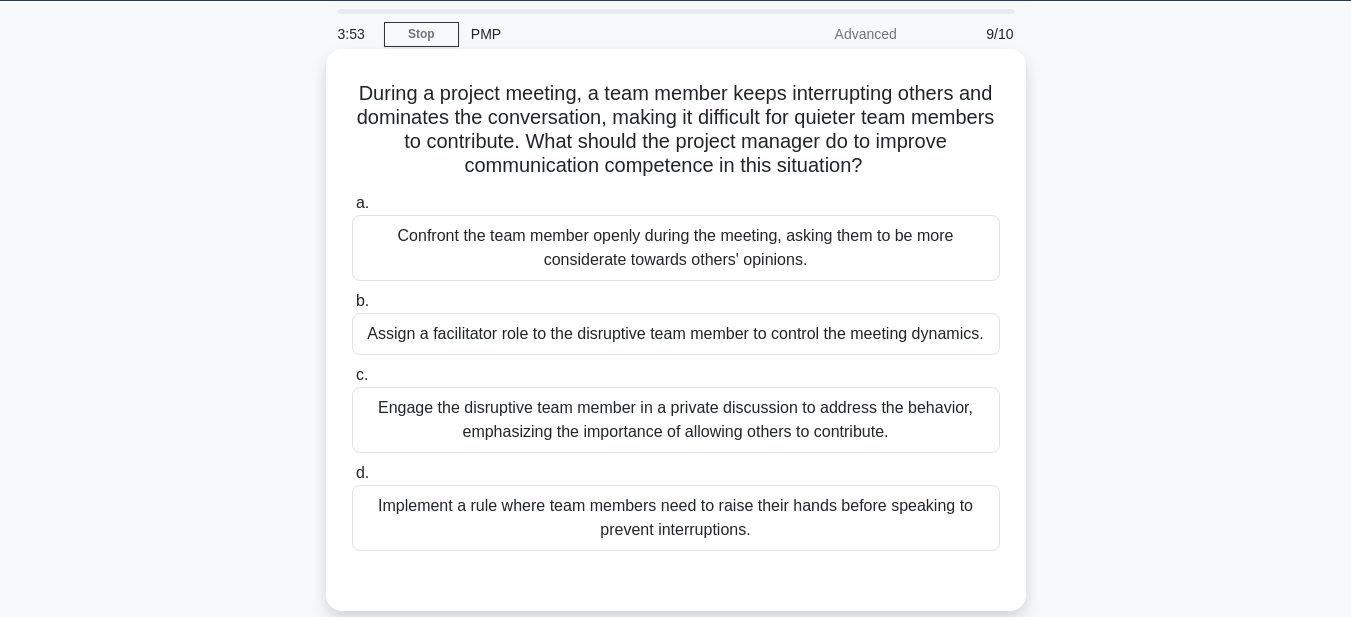 copy on "During a project meeting, a team member keeps interrupting others and dominates the conversation, making it difficult for quieter team members to contribute. What should the project manager do to improve communication competence in this situation?
.spinner_0XTQ{transform-origin:center;animation:spinner_y6GP .75s linear infinite}@keyframes spinner_y6GP{100%{transform:rotate(360deg)}}
a.
Confront the team member openly during the meeting, asking them to be more considerate towards others' opinions.
b.
Assign a facilitator role to the disruptive team member to control the meeting dynamics.
c.
Engage the disruptive team member in a private discussion to address the behavior, emphasizing the importance of allowing others to contribute.
d.
..." 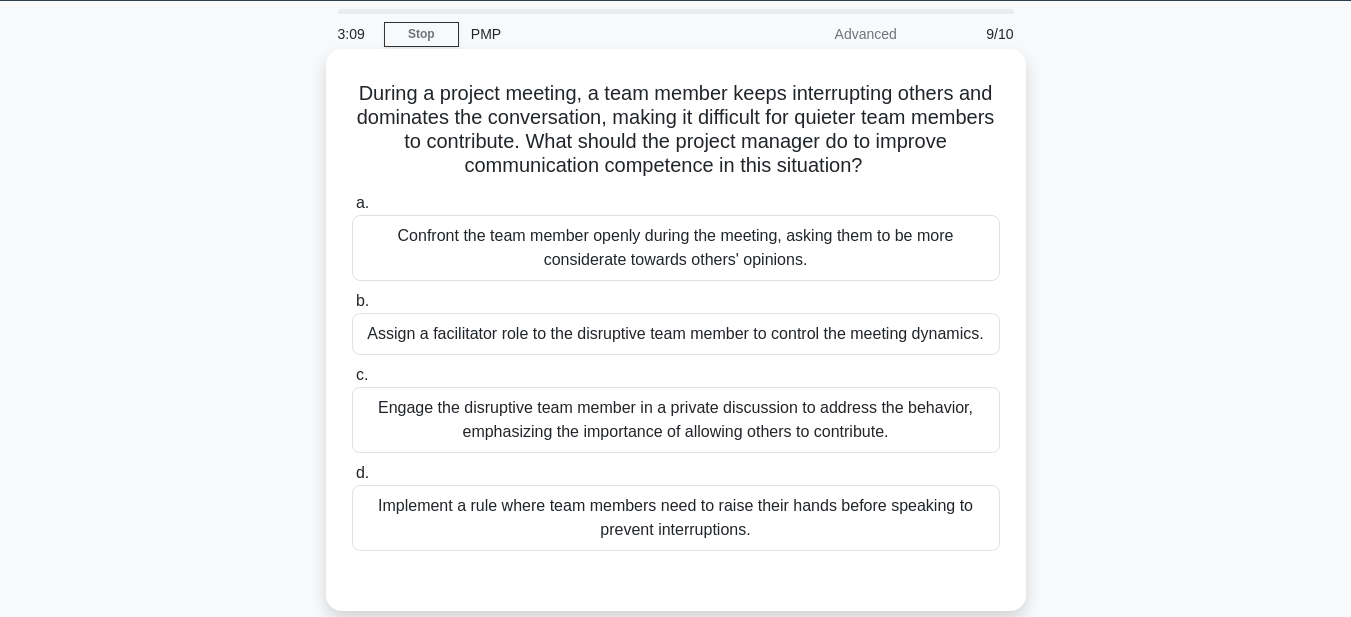 click on "Engage the disruptive team member in a private discussion to address the behavior, emphasizing the importance of allowing others to contribute." at bounding box center (676, 420) 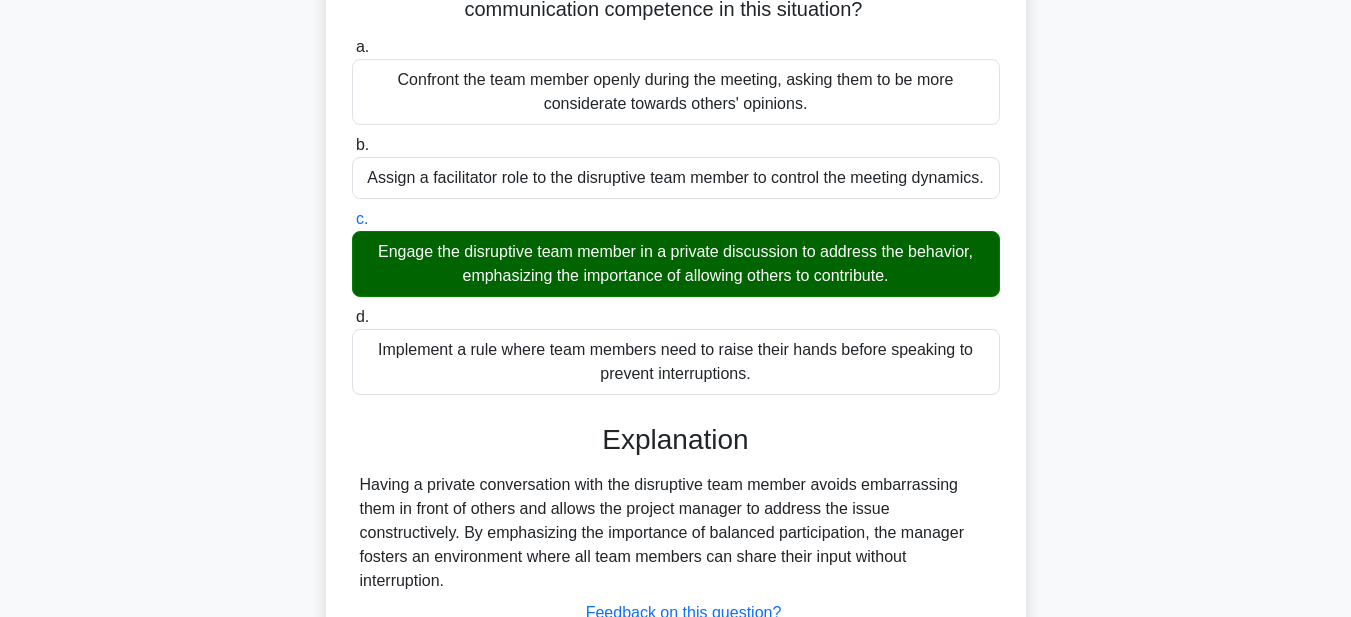 scroll, scrollTop: 463, scrollLeft: 0, axis: vertical 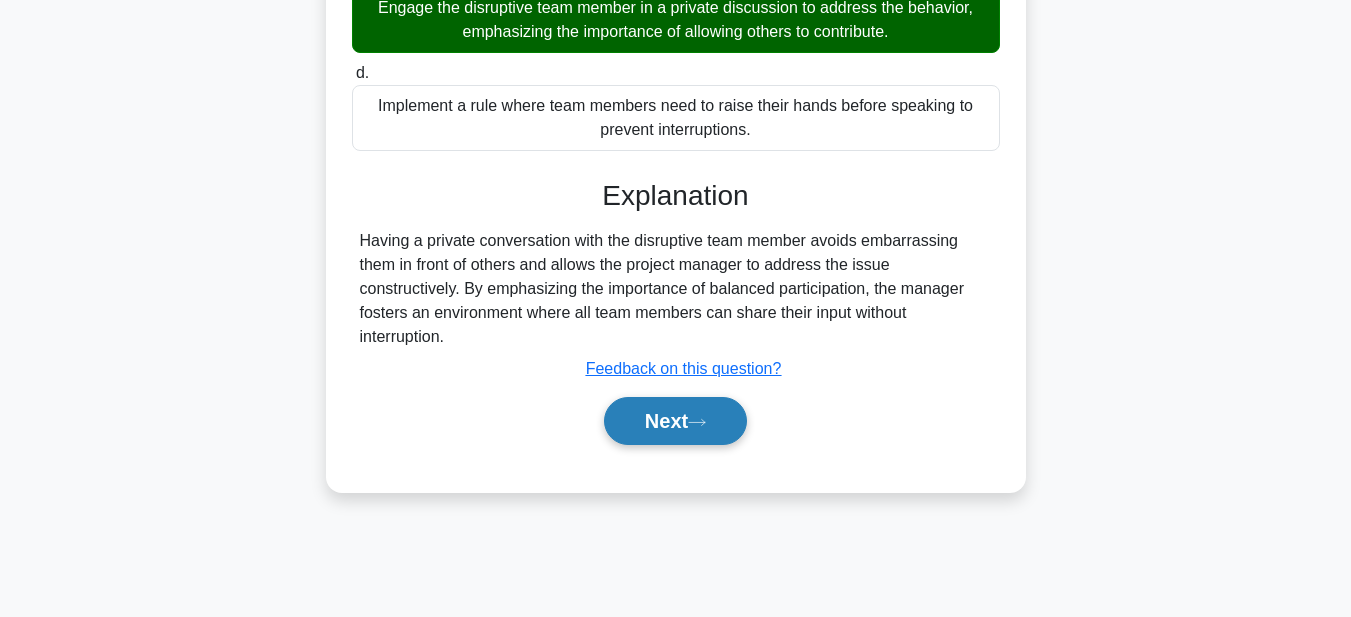 click on "Next" at bounding box center [675, 421] 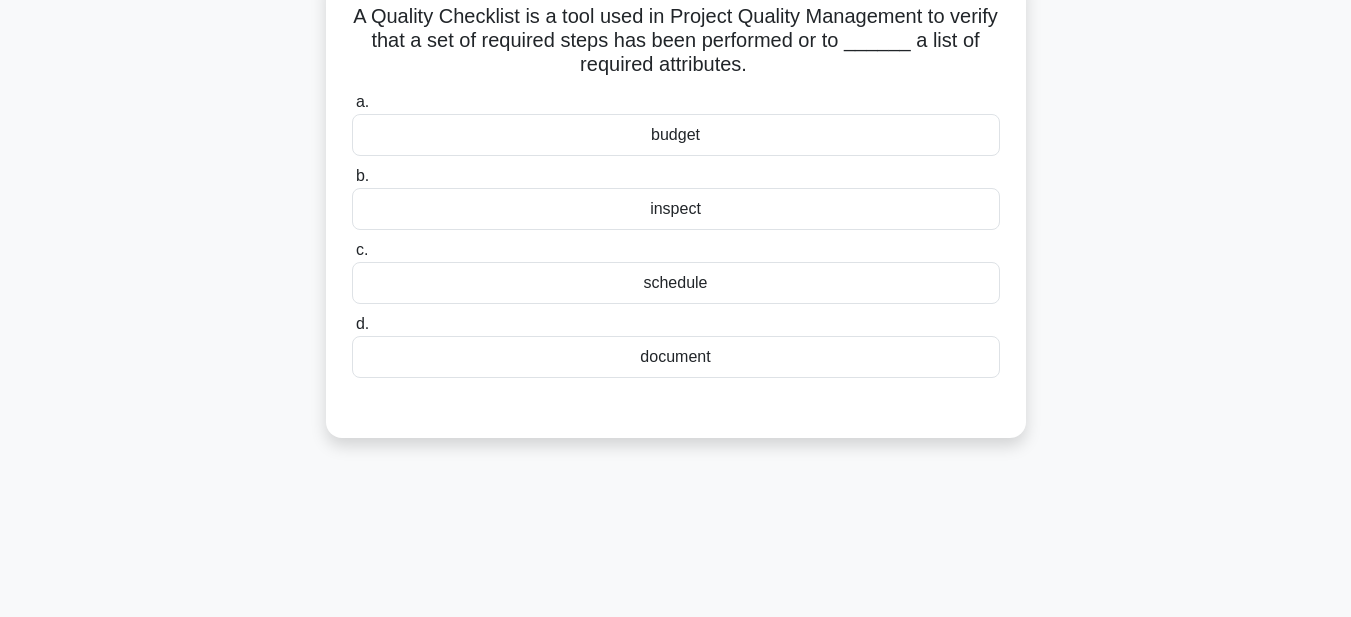 scroll, scrollTop: 63, scrollLeft: 0, axis: vertical 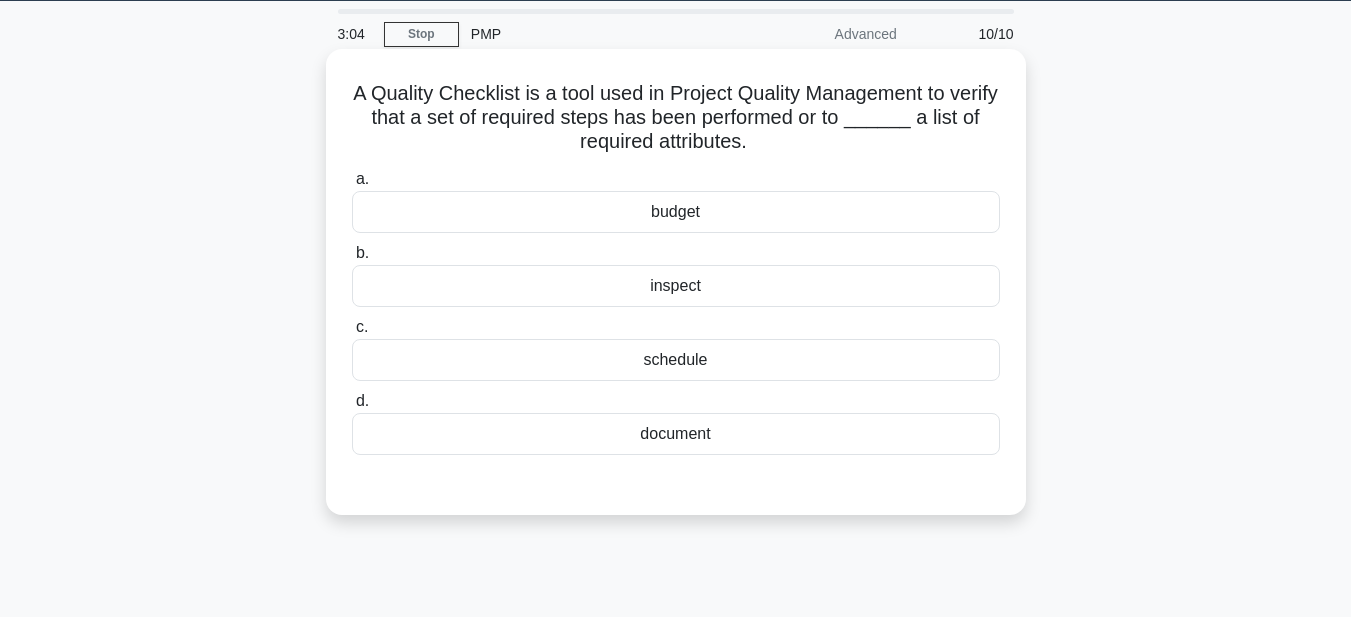 drag, startPoint x: 366, startPoint y: 91, endPoint x: 824, endPoint y: 436, distance: 573.40125 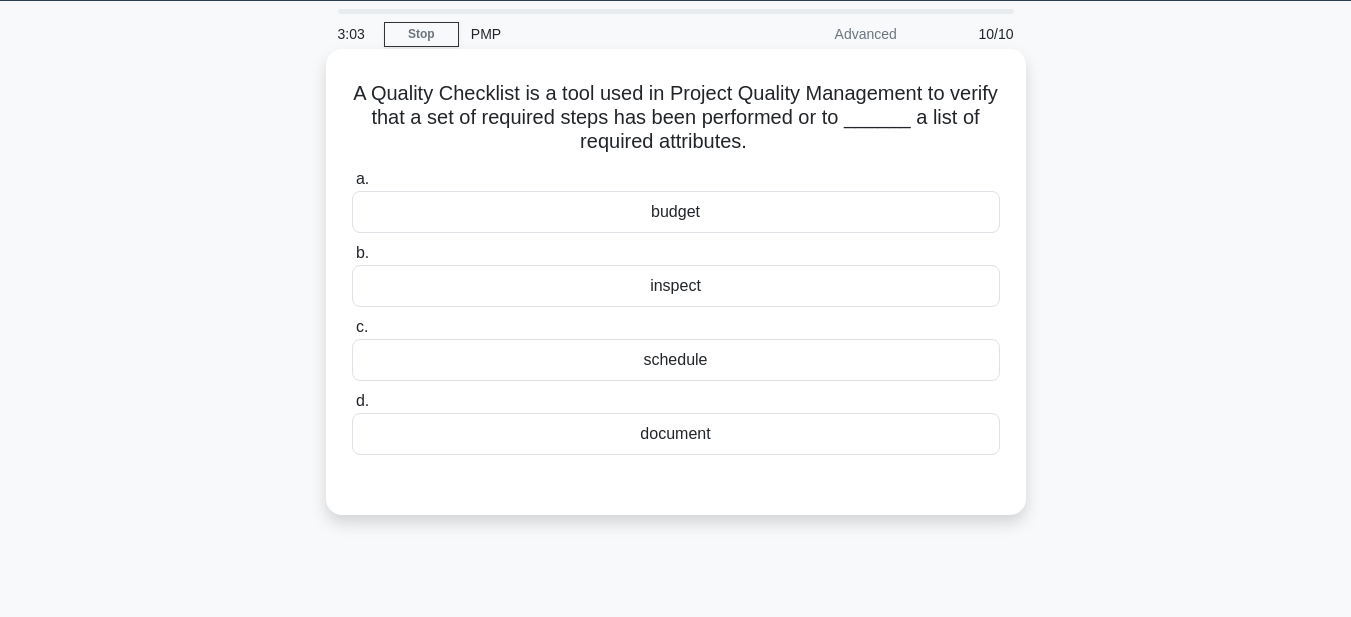 copy on "A Quality Checklist is a tool used in Project Quality Management to verify that a set of required steps has been performed or to ______ a list of required attributes.
.spinner_0XTQ{transform-origin:center;animation:spinner_y6GP .75s linear infinite}@keyframes spinner_y6GP{100%{transform:rotate(360deg)}}
a.
budget
b.
inspect
c.
schedule
d.
document" 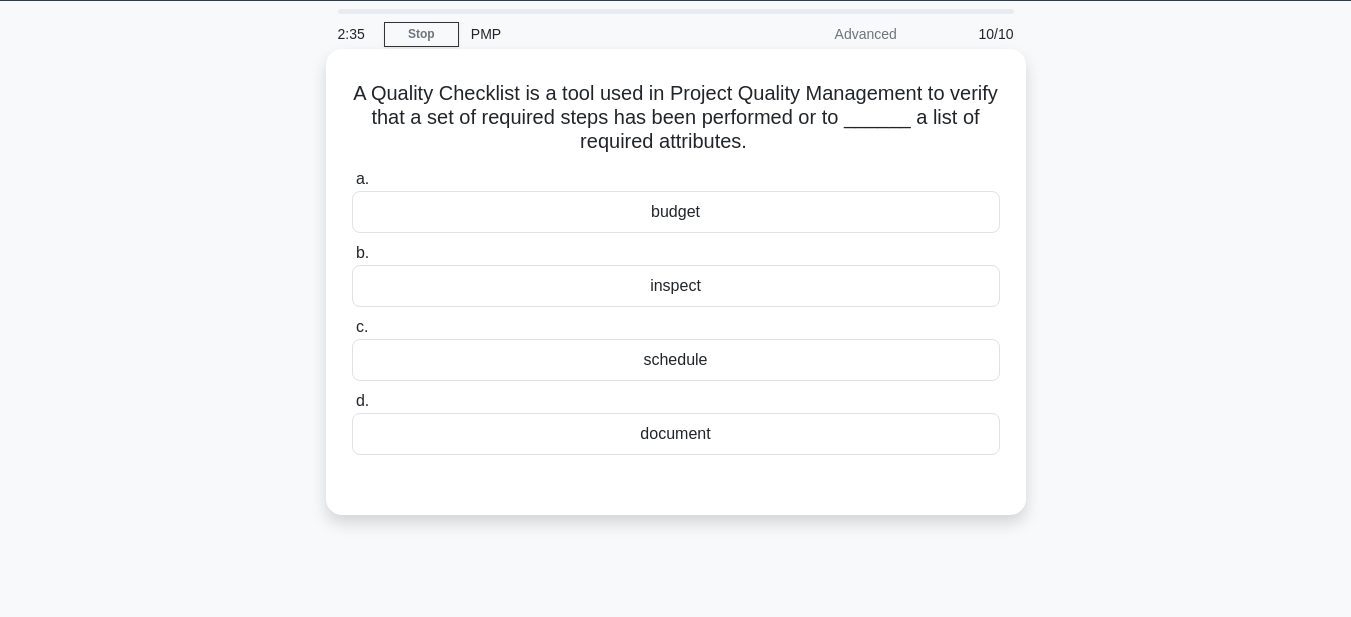 click on "inspect" at bounding box center [676, 286] 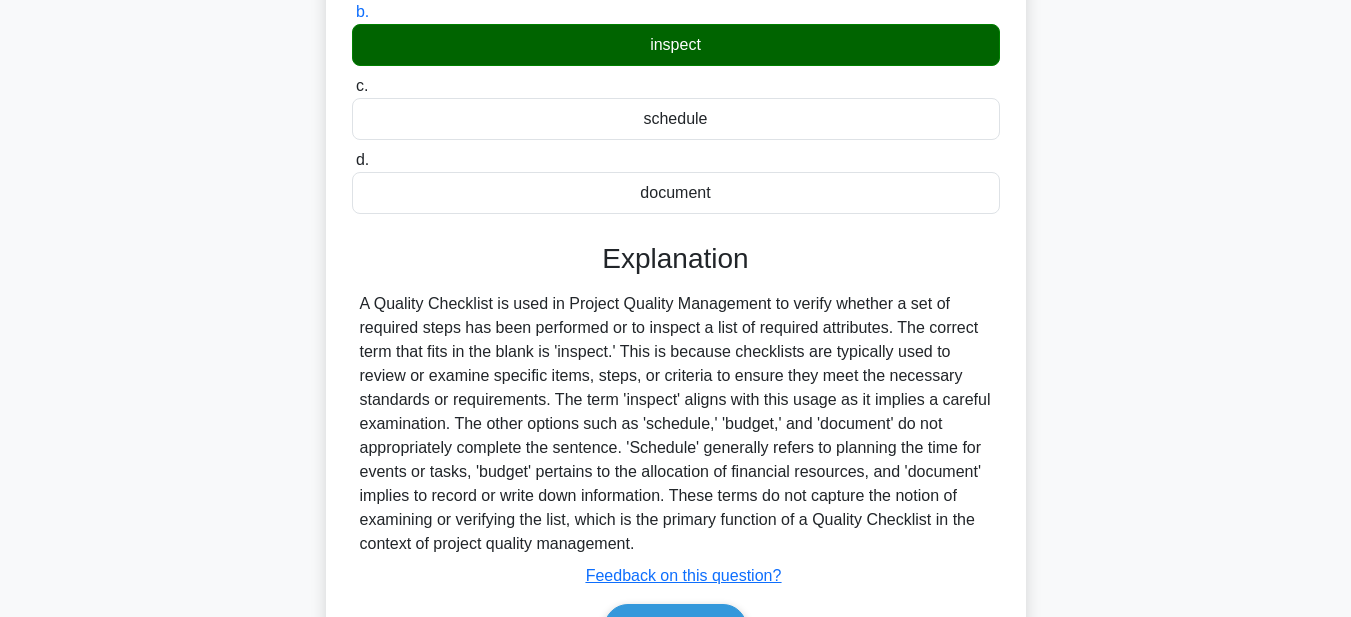 scroll, scrollTop: 463, scrollLeft: 0, axis: vertical 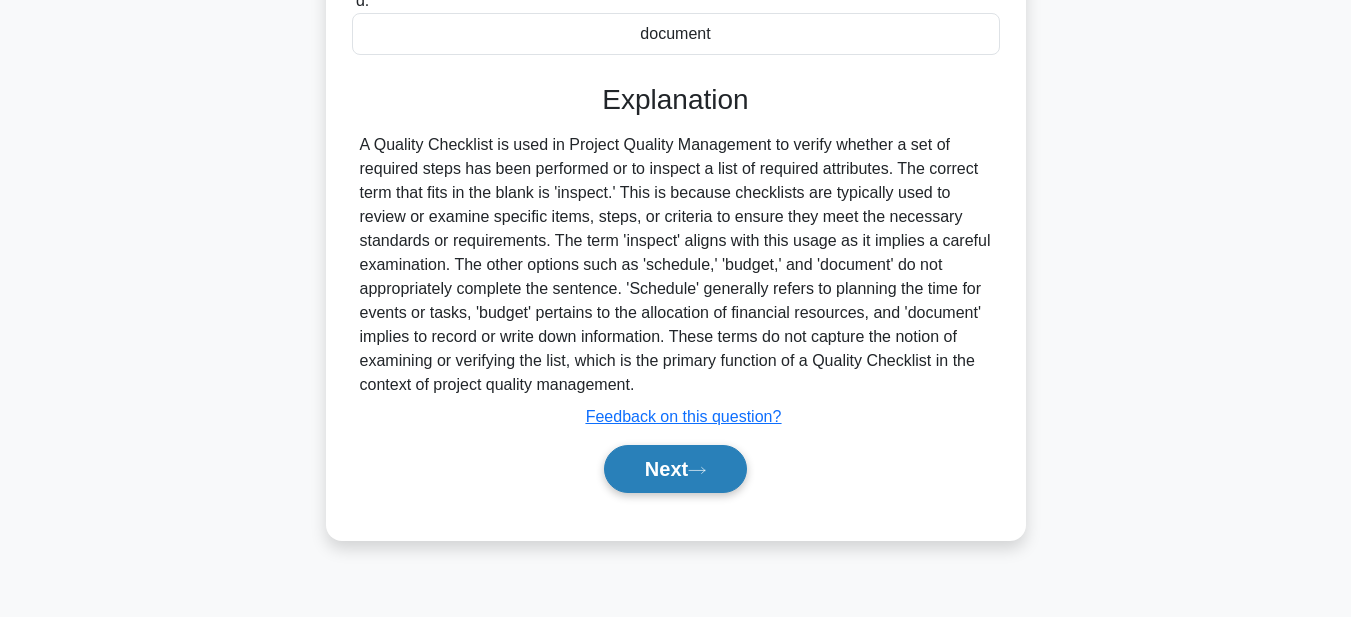 click on "Next" at bounding box center (675, 469) 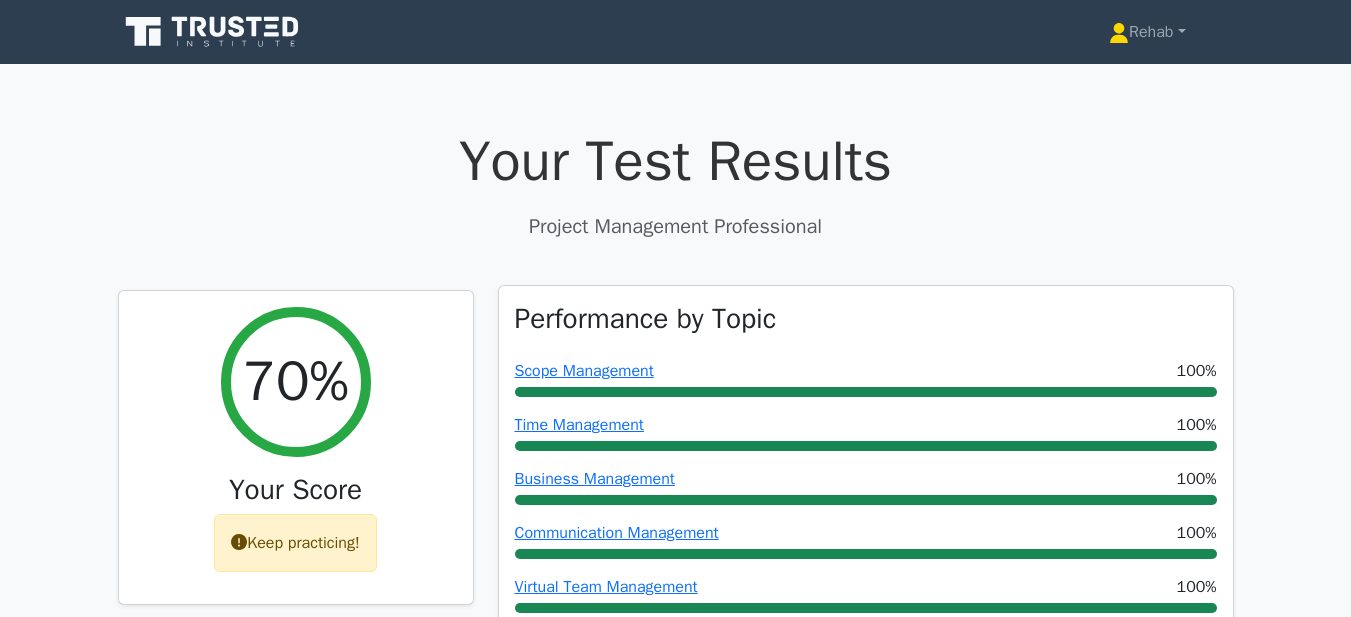 scroll, scrollTop: 0, scrollLeft: 0, axis: both 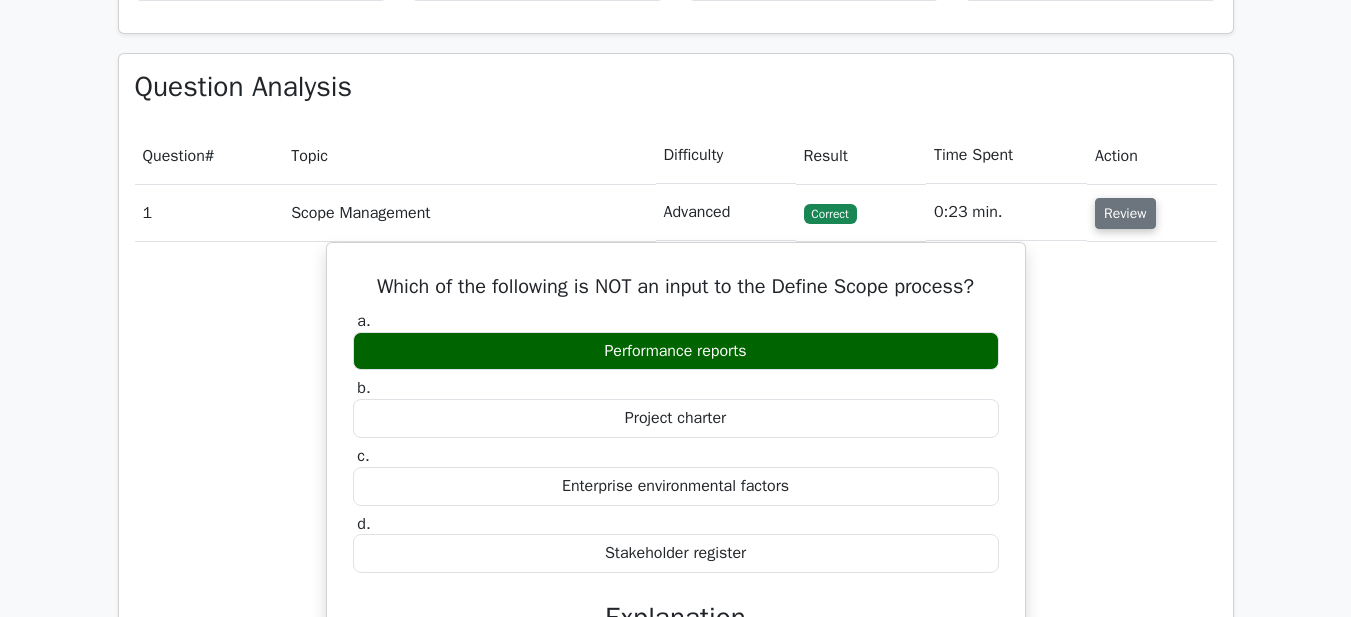 click on "Review" at bounding box center (1125, 213) 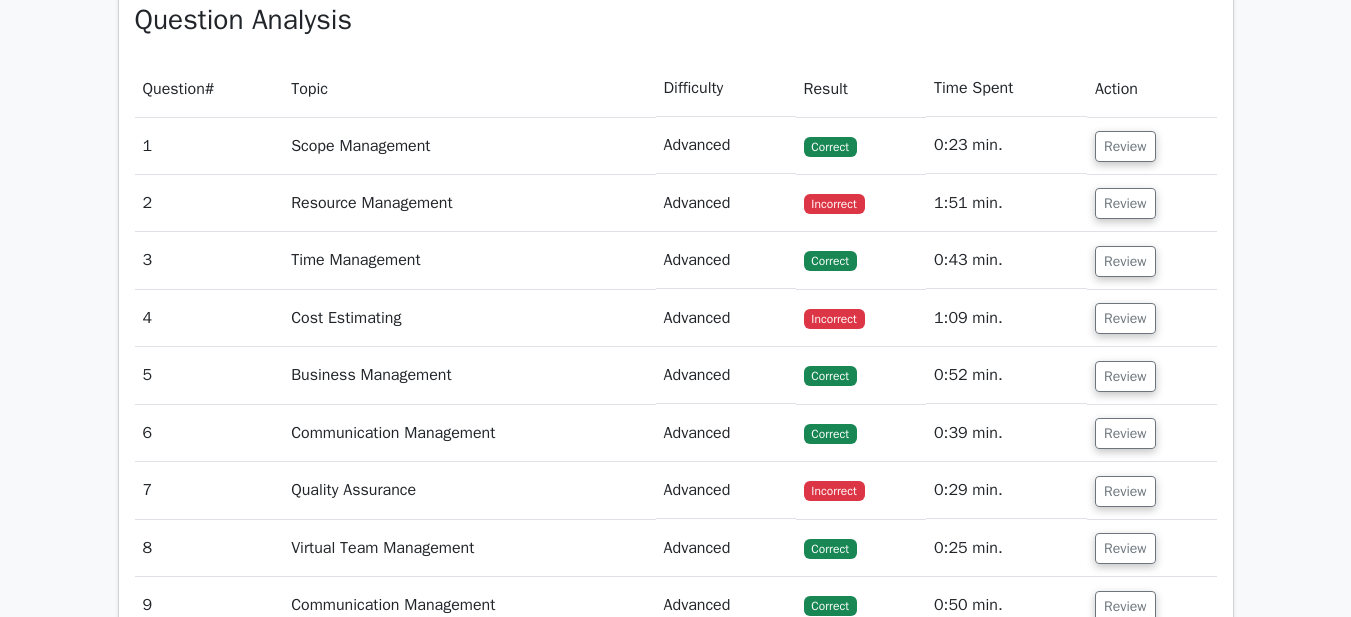 scroll, scrollTop: 1200, scrollLeft: 0, axis: vertical 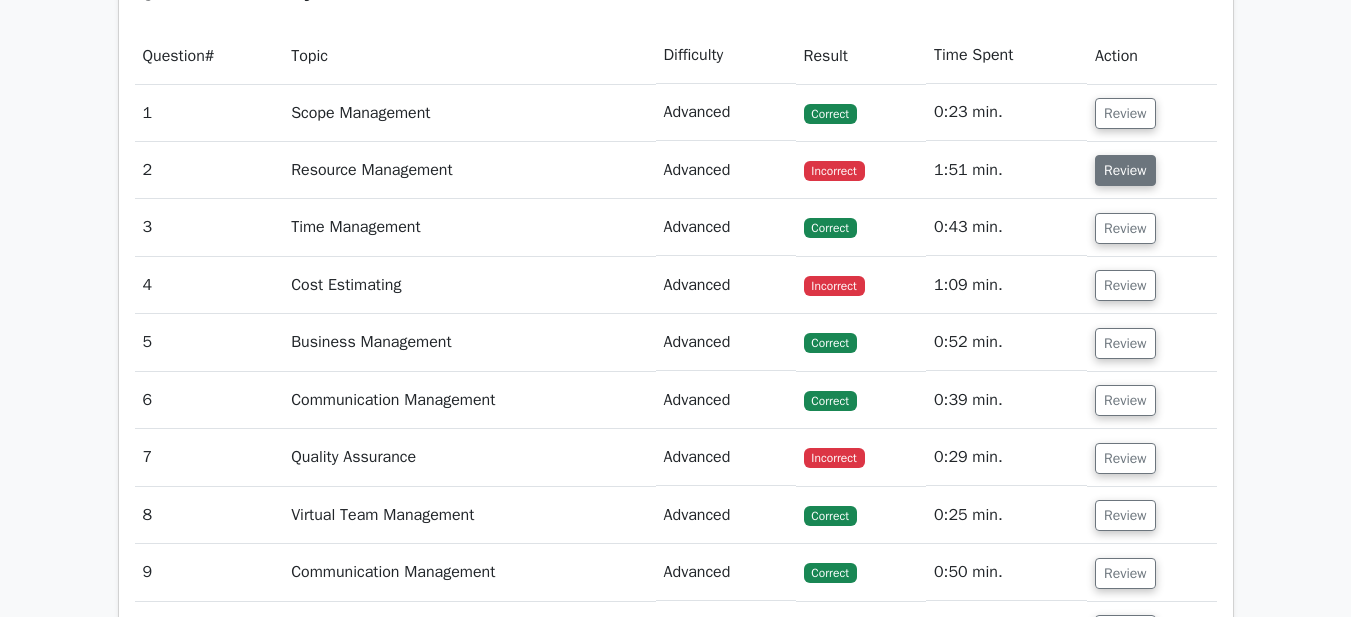 click on "Review" at bounding box center (1125, 170) 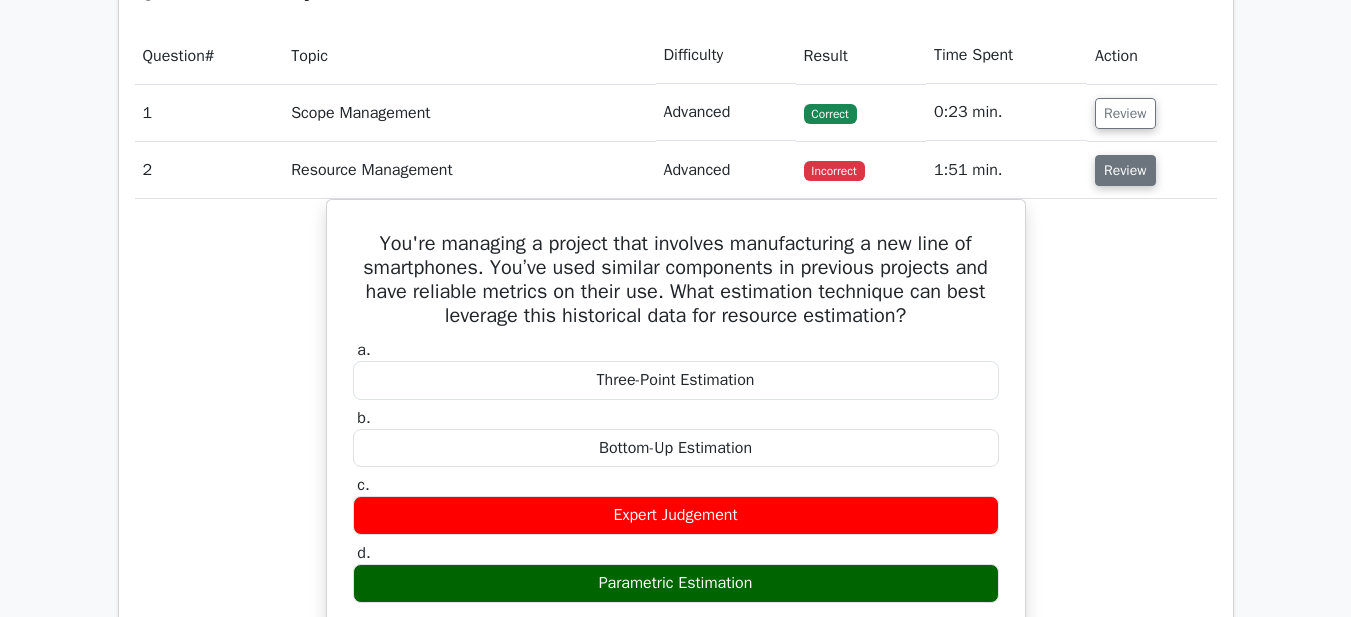 click on "Review" at bounding box center [1125, 170] 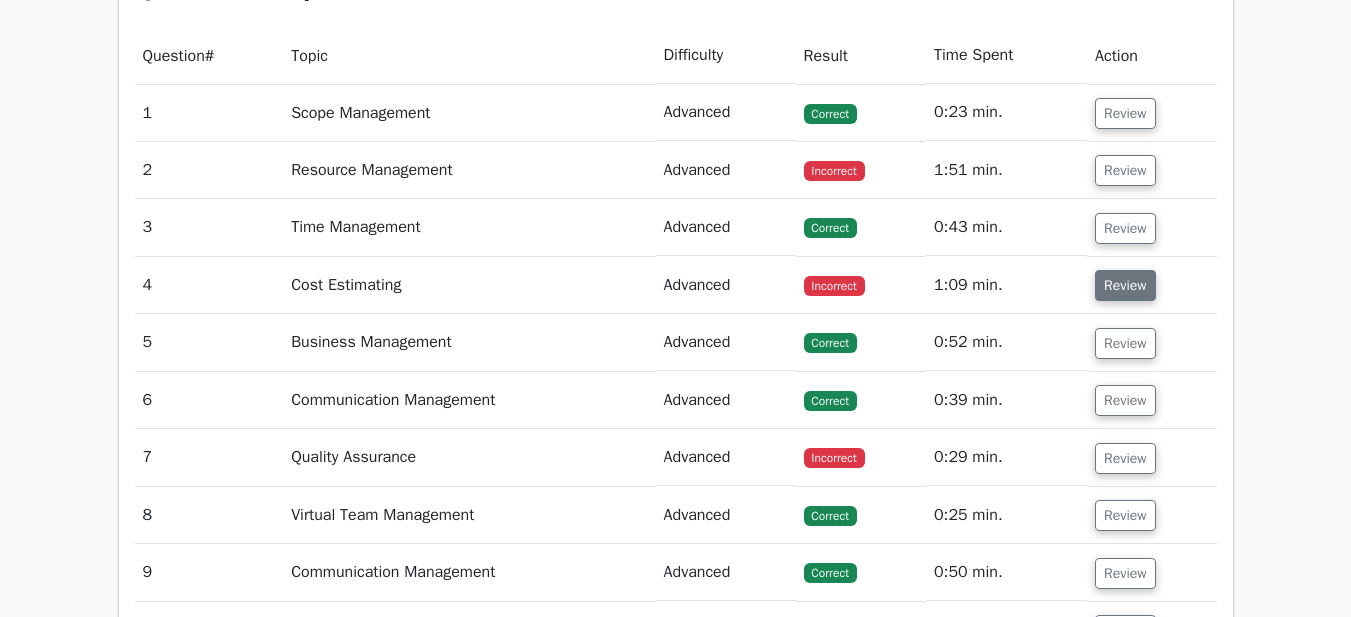 click on "Review" at bounding box center (1125, 285) 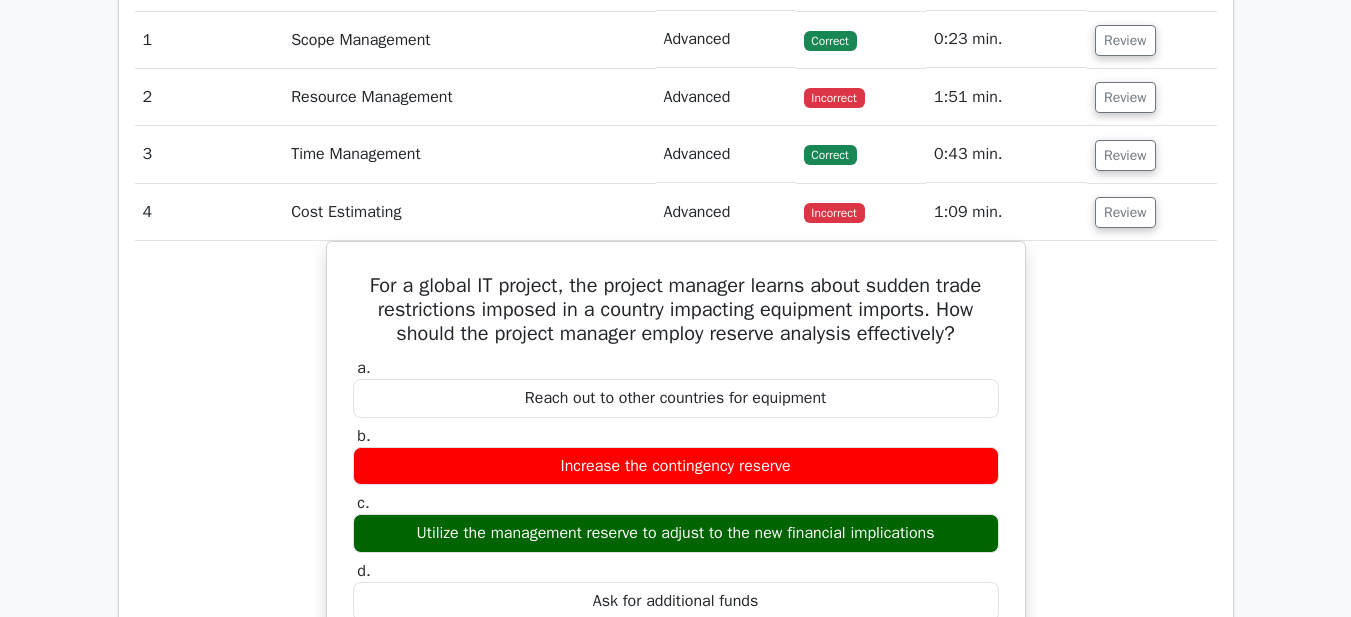 scroll, scrollTop: 1400, scrollLeft: 0, axis: vertical 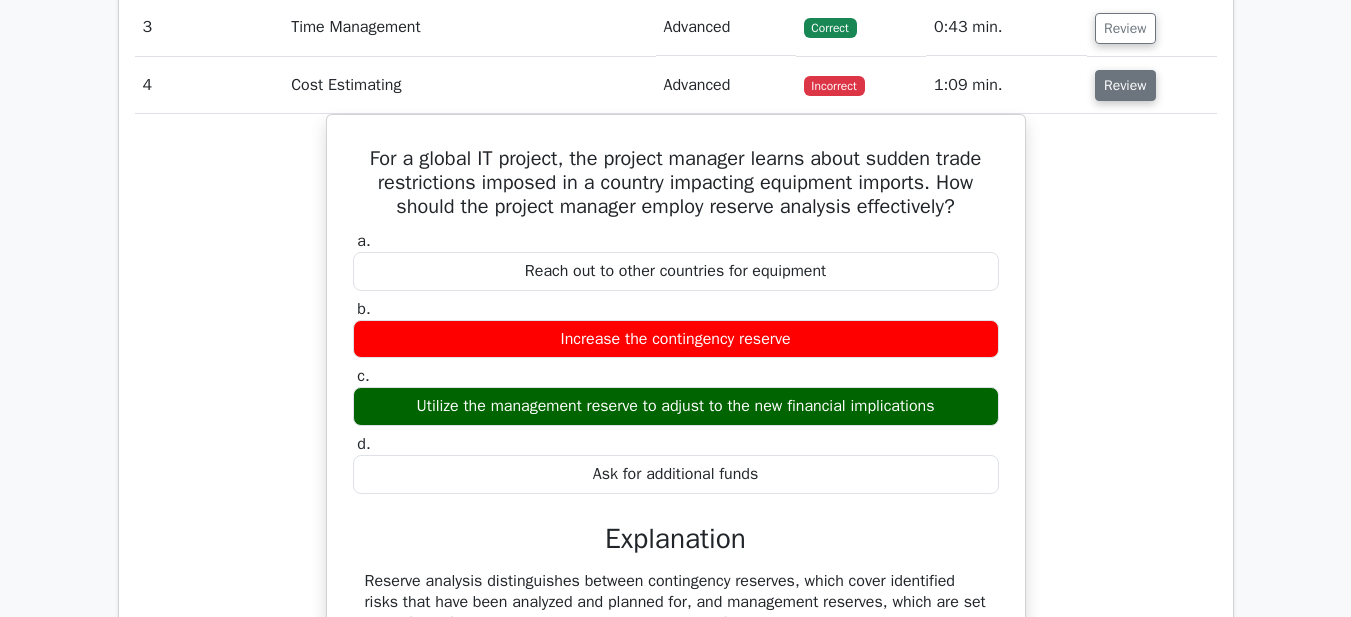 click on "Review" at bounding box center [1125, 85] 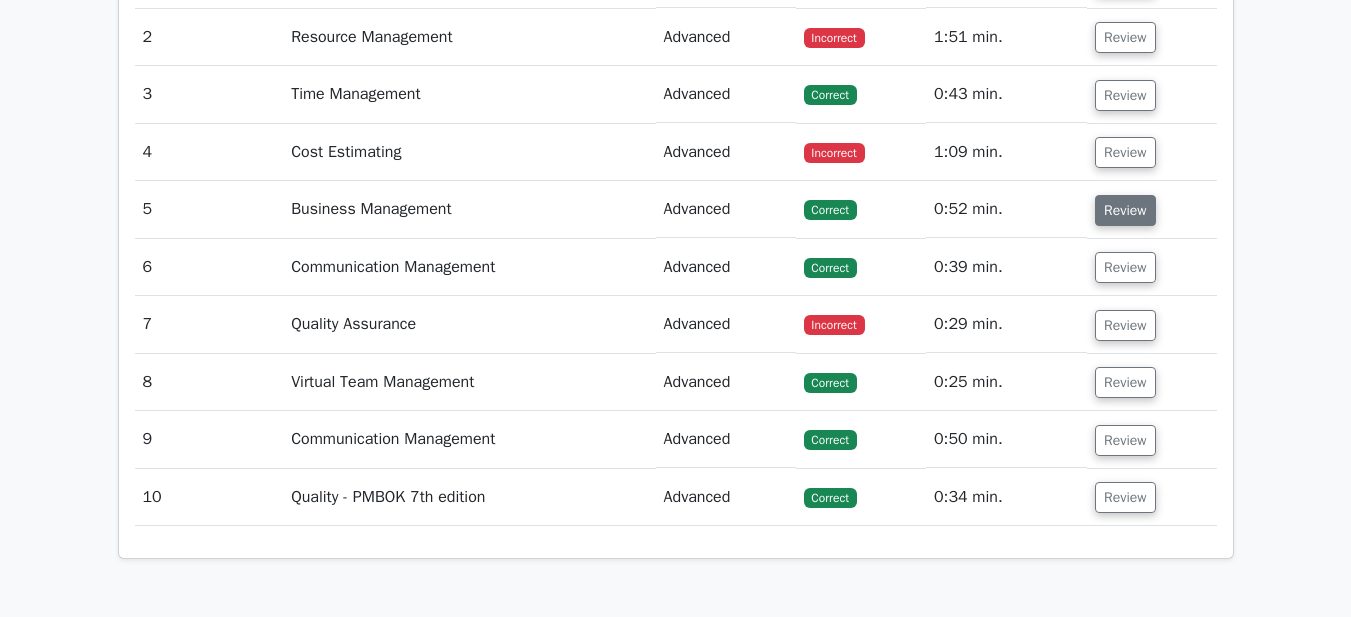 scroll, scrollTop: 1200, scrollLeft: 0, axis: vertical 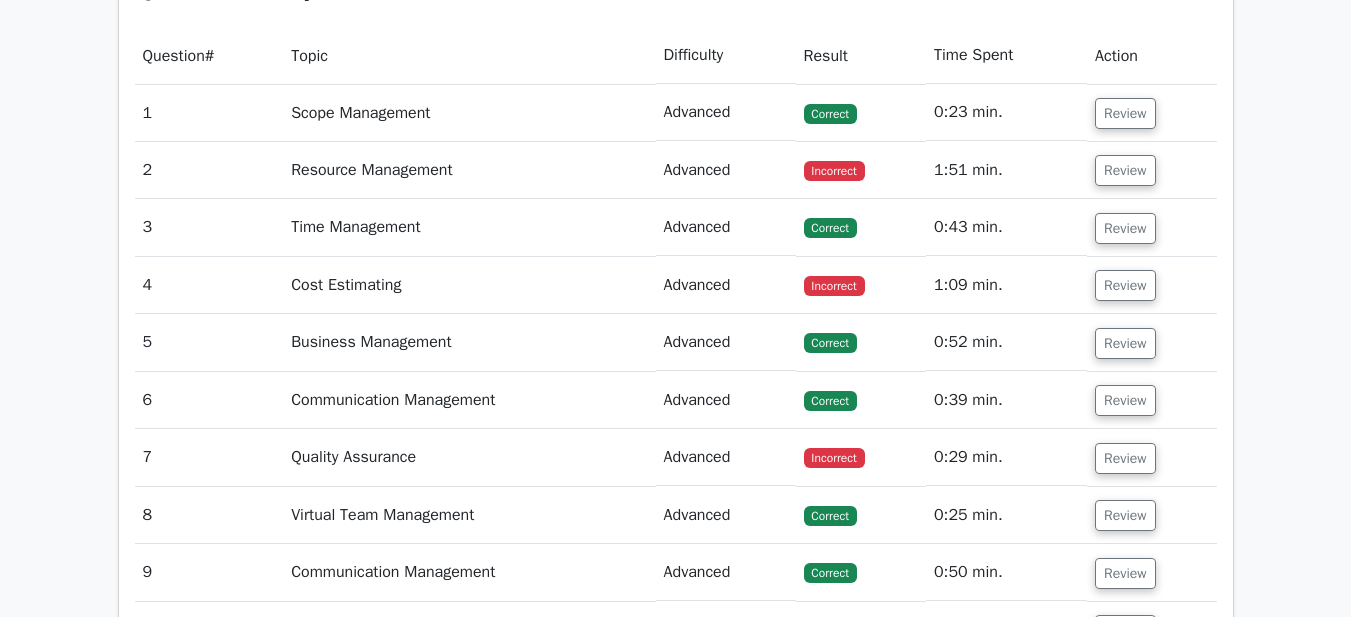 drag, startPoint x: 1125, startPoint y: 195, endPoint x: 1129, endPoint y: 184, distance: 11.7046995 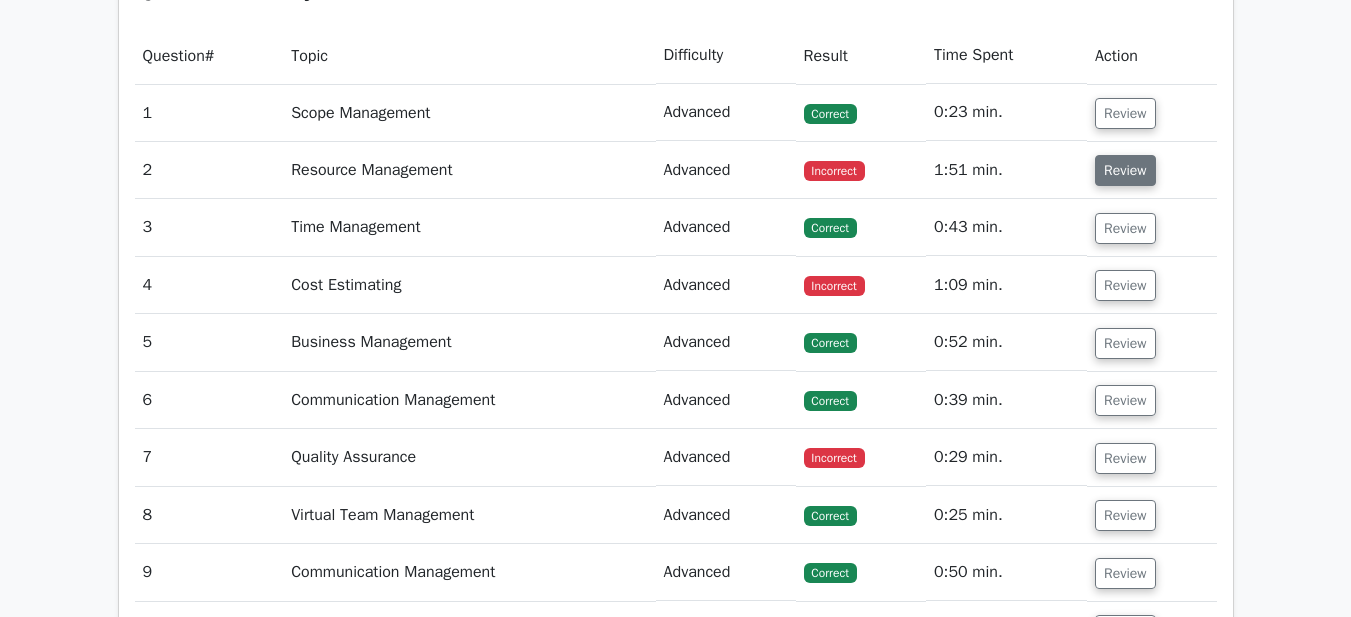 click on "Review" at bounding box center [1125, 170] 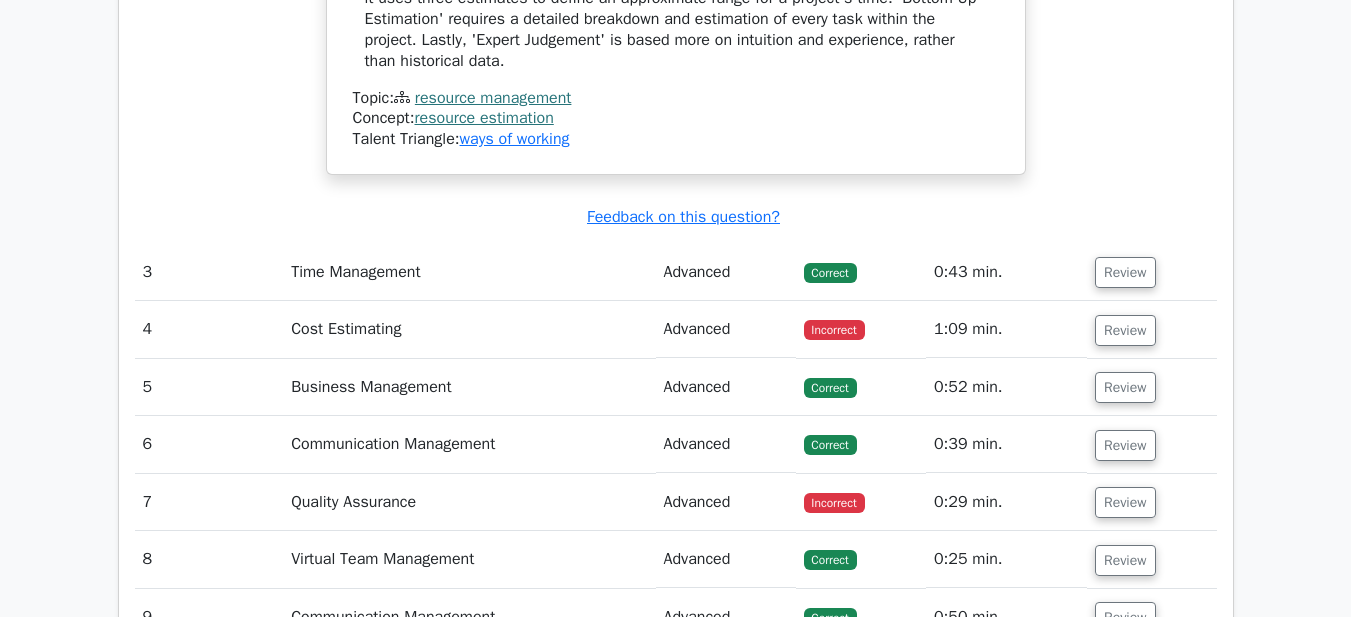 drag, startPoint x: 358, startPoint y: 235, endPoint x: 991, endPoint y: 640, distance: 751.47455 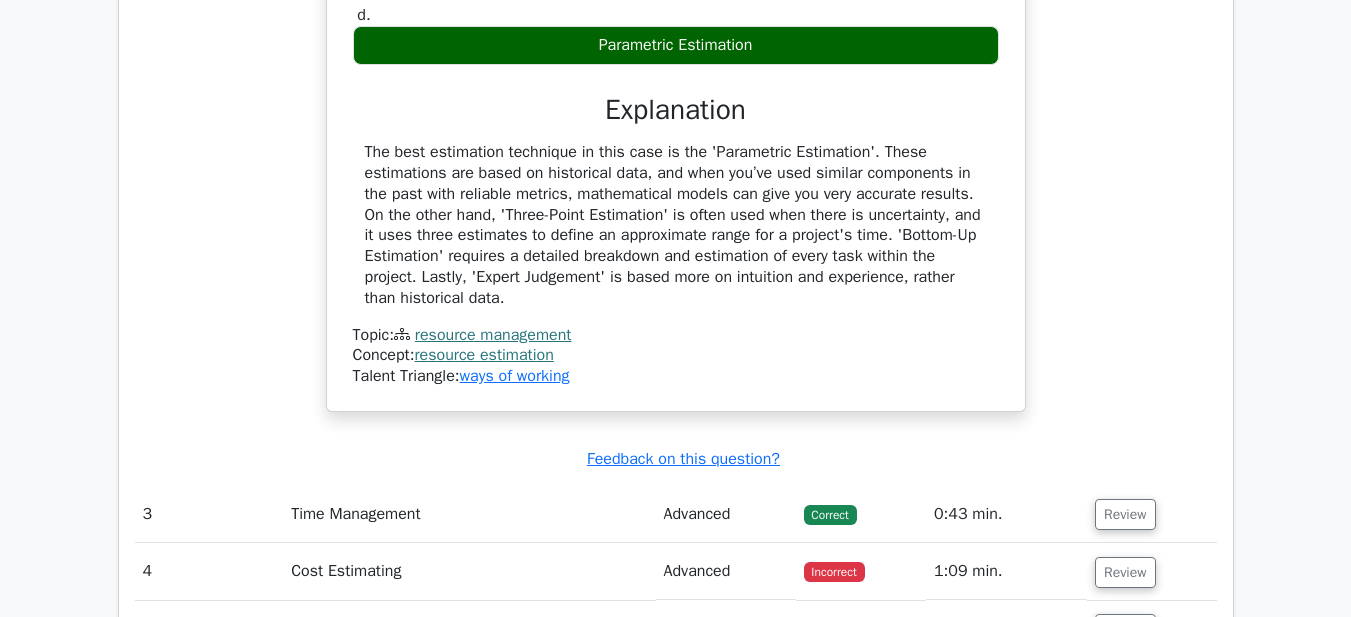 scroll, scrollTop: 1680, scrollLeft: 0, axis: vertical 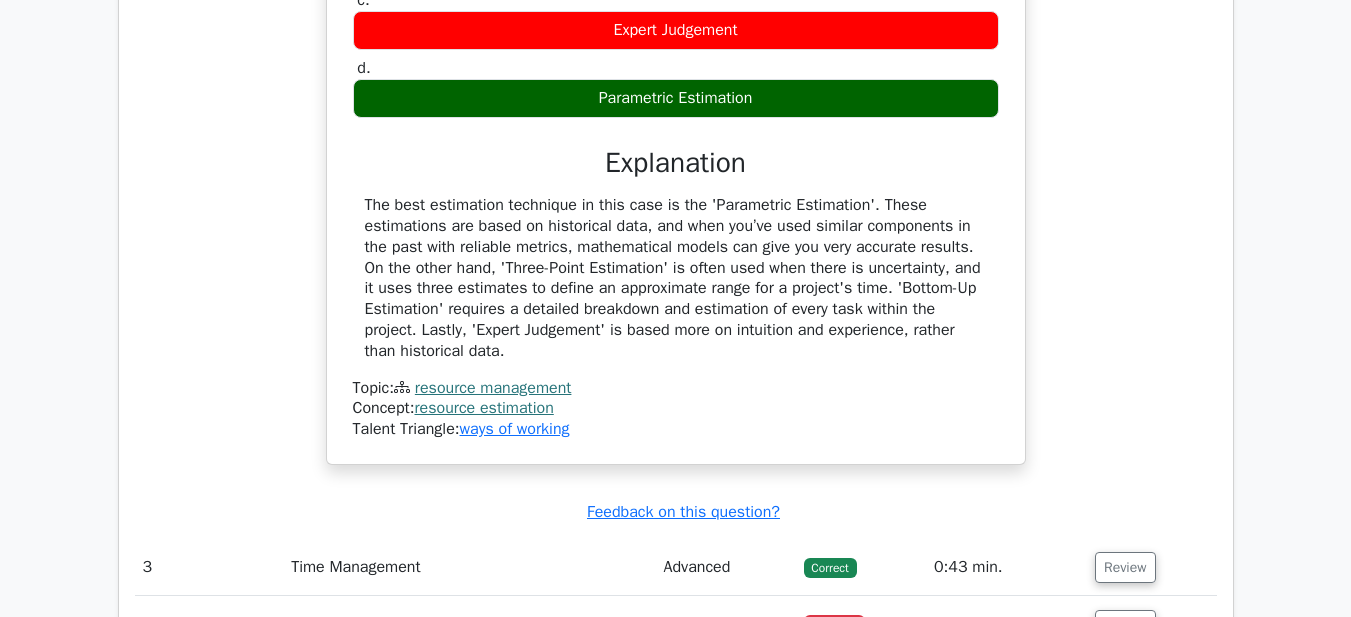 click on "The best estimation technique in this case is the 'Parametric Estimation'. These estimations are based on historical data, and when you’ve used similar components in the past with reliable metrics, mathematical models can give you very accurate results. On the other hand, 'Three-Point Estimation' is often used when there is uncertainty, and it uses three estimates to define an approximate range for a project's time. 'Bottom-Up Estimation' requires a detailed breakdown and estimation of every task within the project. Lastly, 'Expert Judgement' is based more on intuition and experience, rather than historical data." at bounding box center (676, 278) 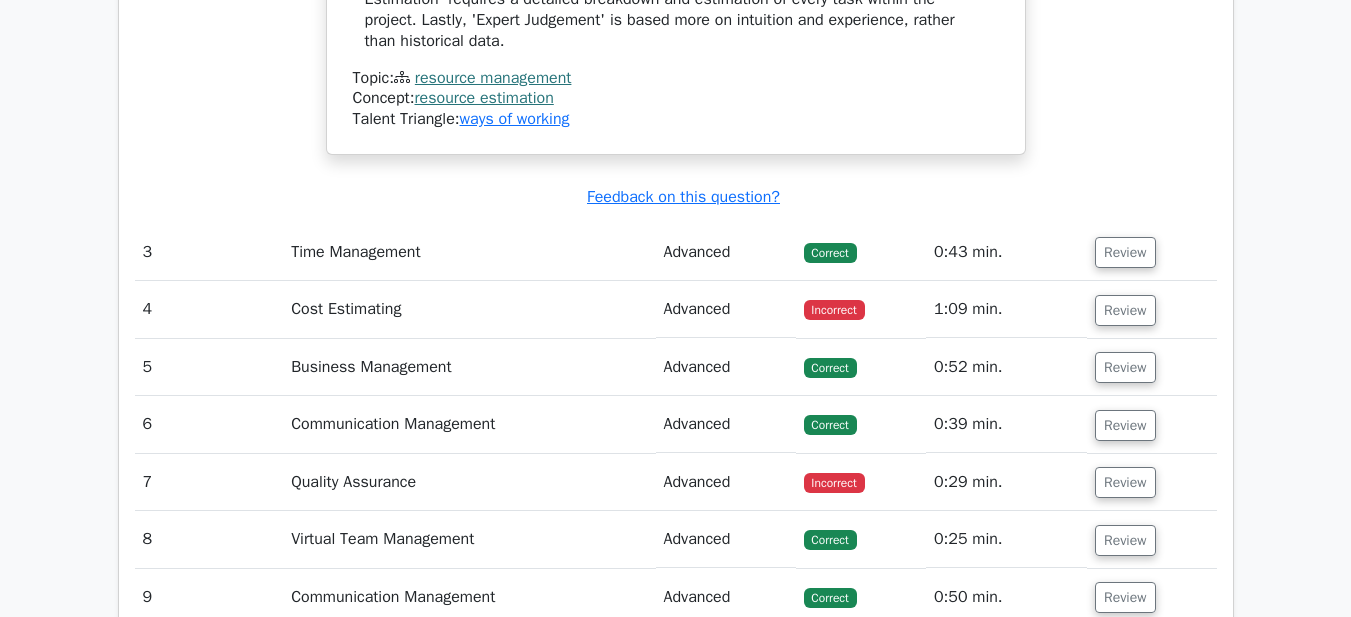 scroll, scrollTop: 2180, scrollLeft: 0, axis: vertical 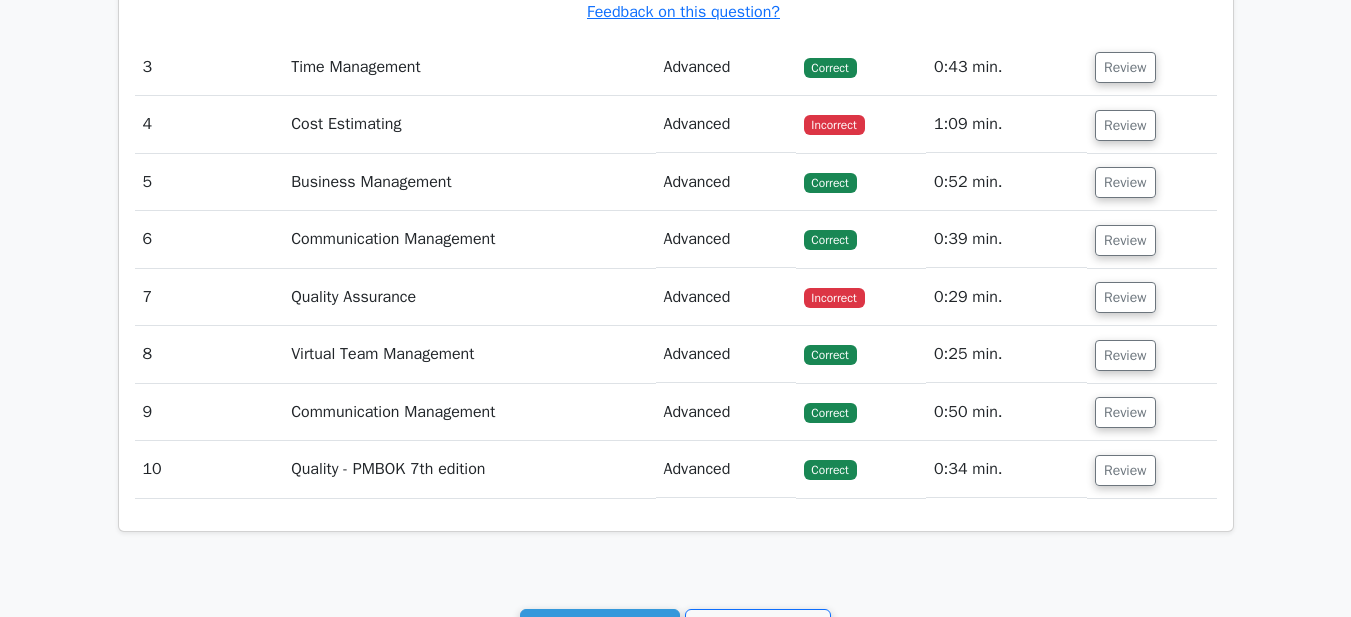 click on "Review" at bounding box center (1152, 124) 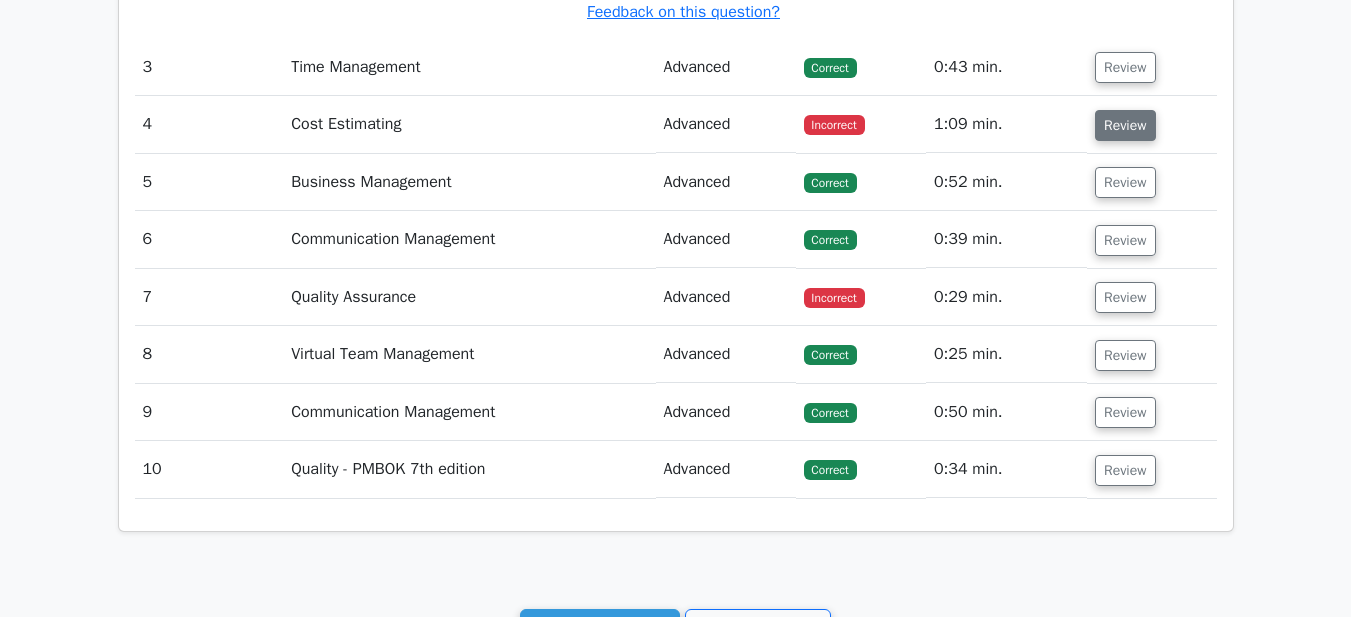 click on "Review" at bounding box center [1125, 125] 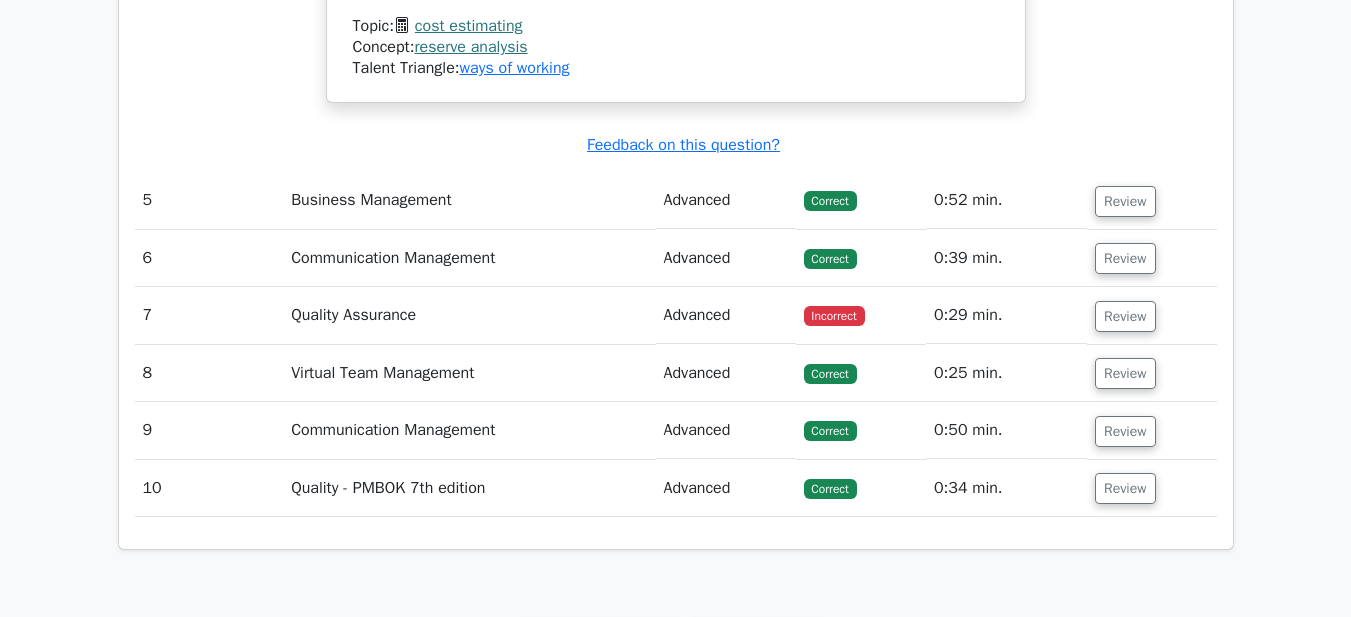 scroll, scrollTop: 2802, scrollLeft: 0, axis: vertical 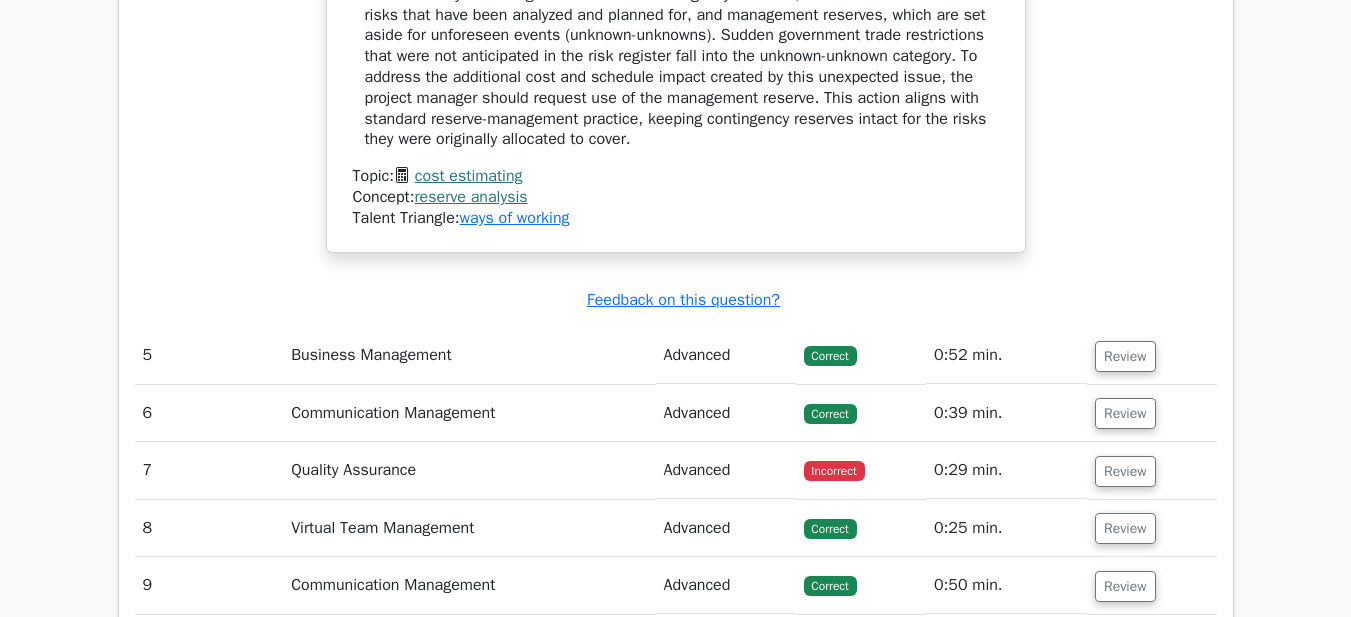 drag, startPoint x: 360, startPoint y: 191, endPoint x: 919, endPoint y: 137, distance: 561.6022 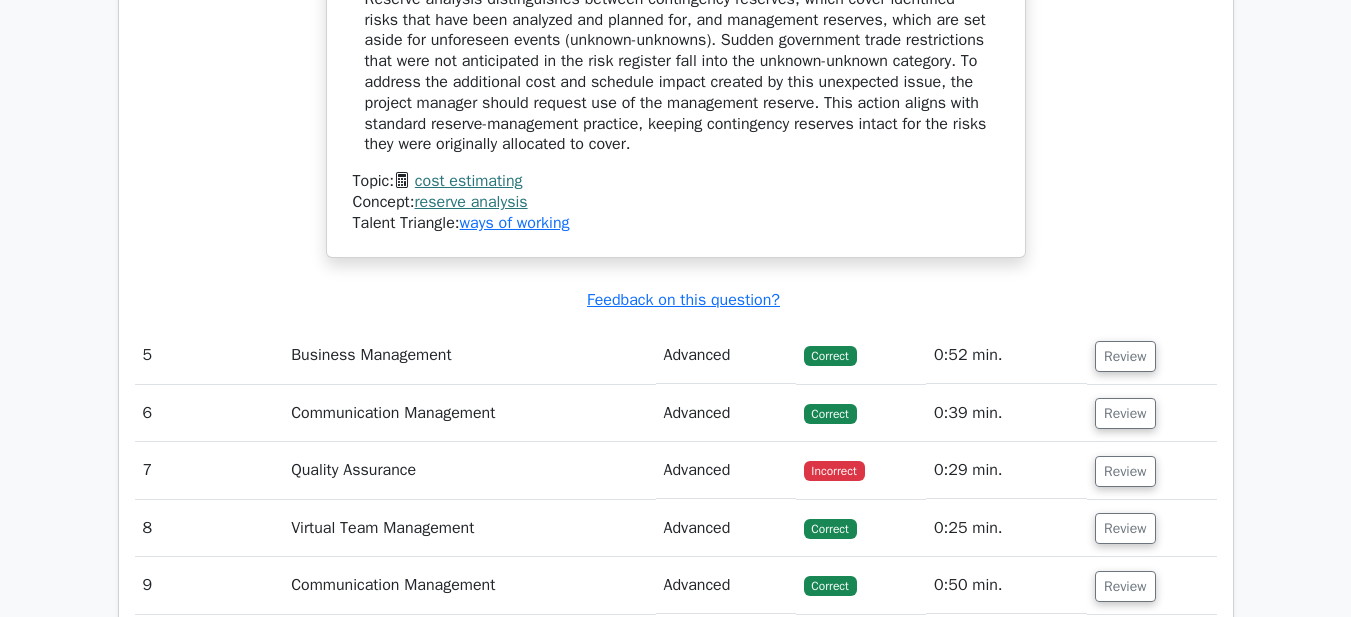 scroll, scrollTop: 2902, scrollLeft: 0, axis: vertical 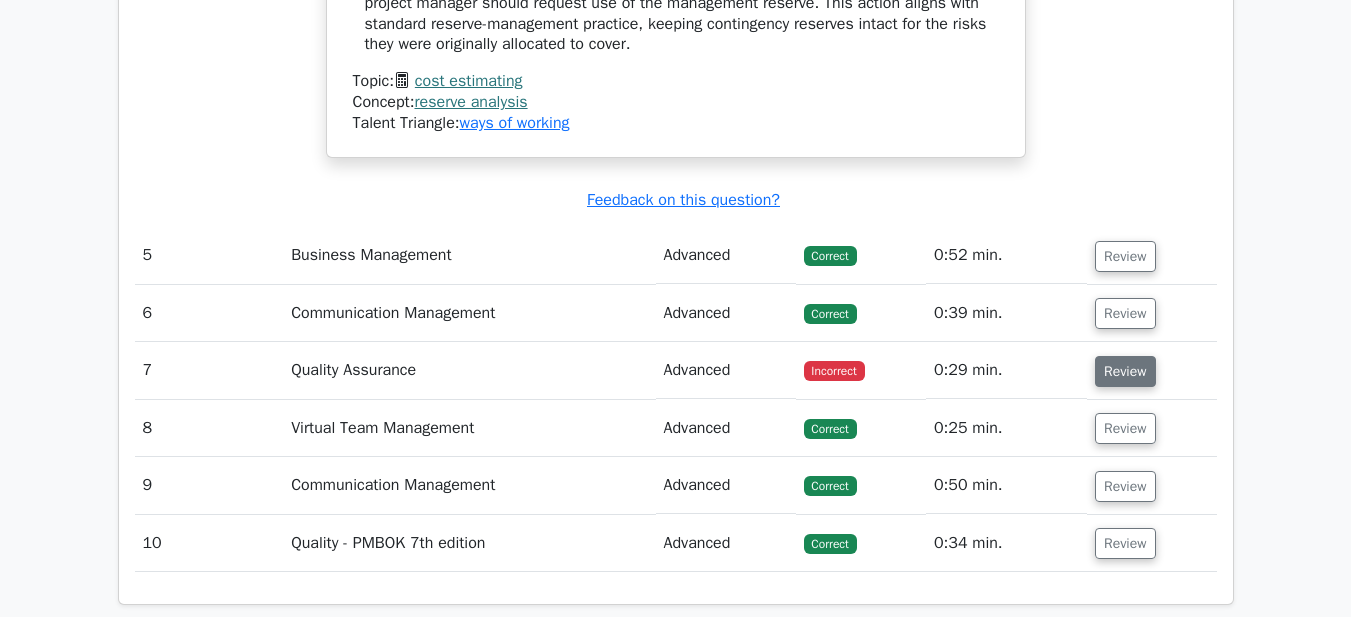 click on "Review" at bounding box center (1125, 371) 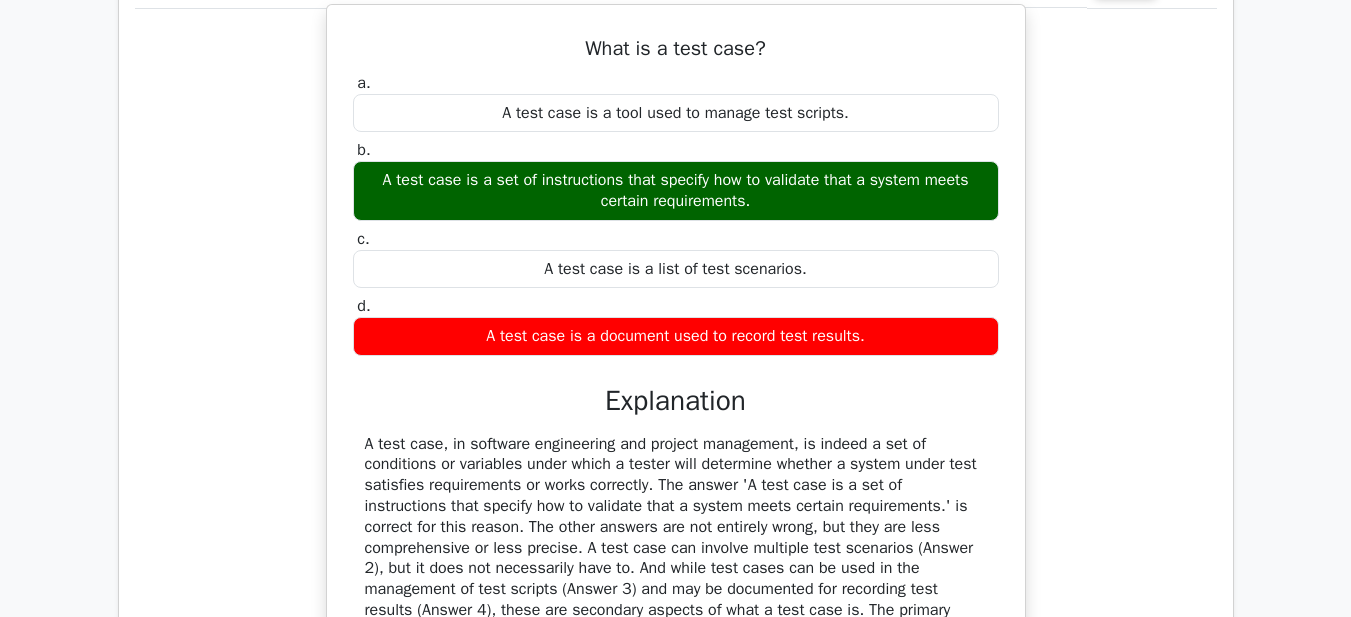 scroll, scrollTop: 3302, scrollLeft: 0, axis: vertical 